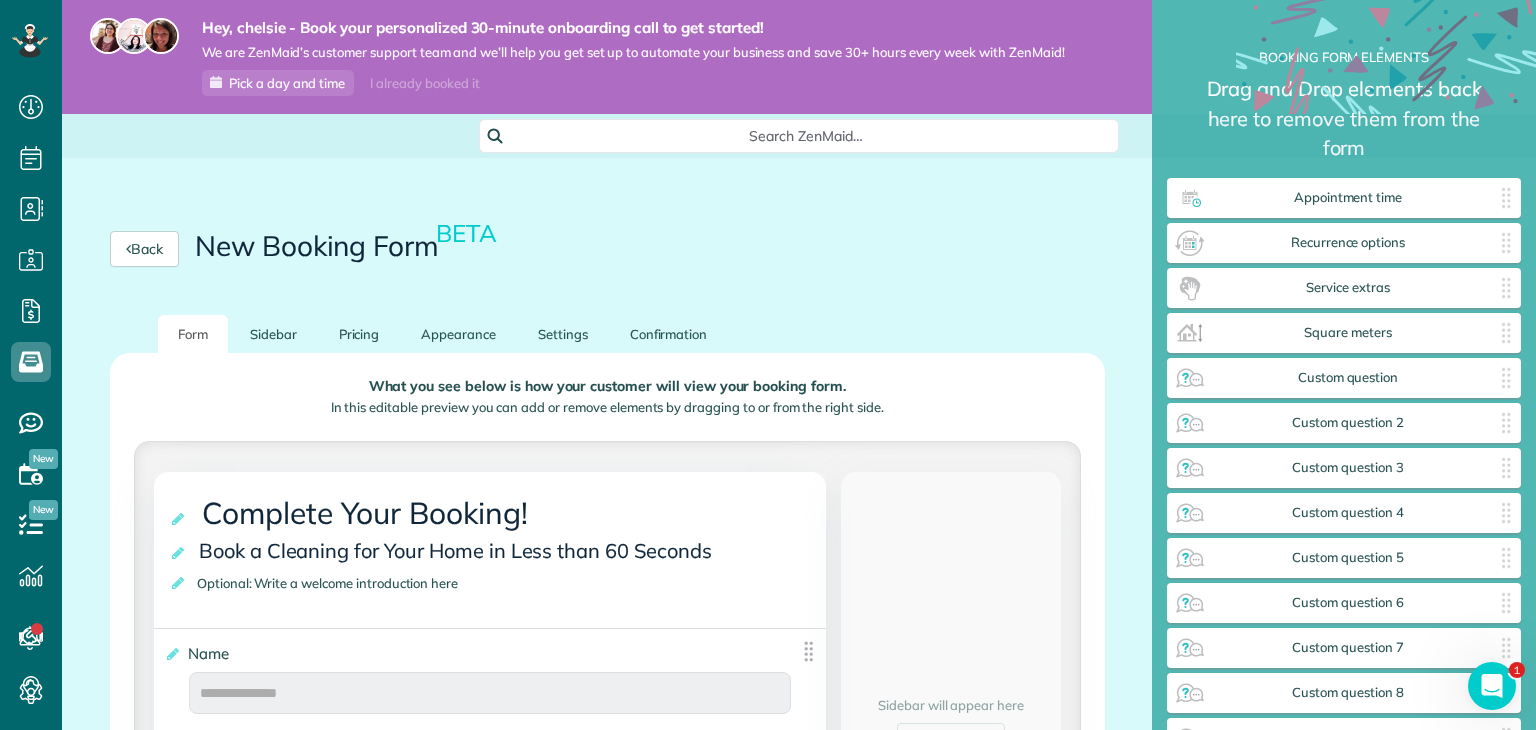 scroll, scrollTop: 0, scrollLeft: 0, axis: both 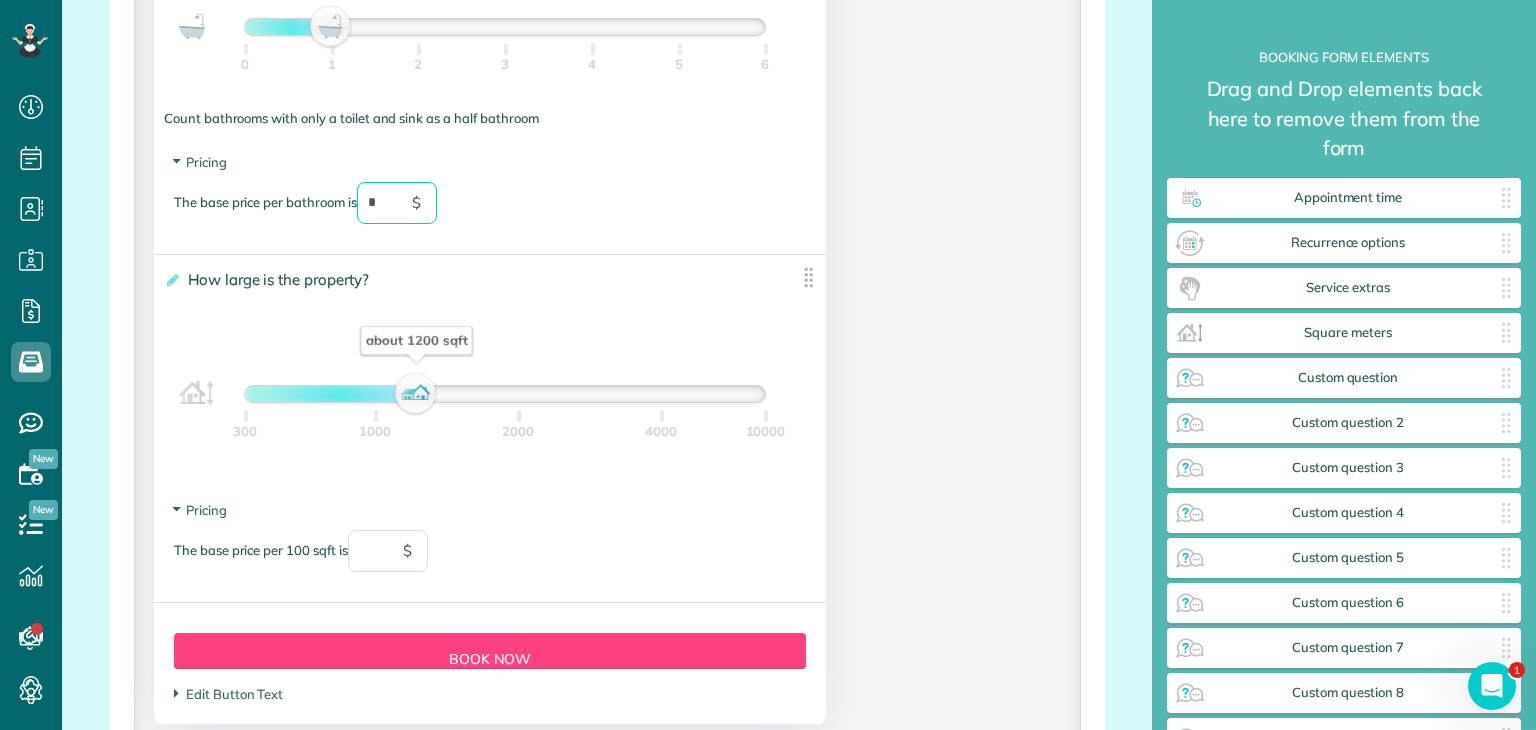 click on "*" at bounding box center [397, 203] 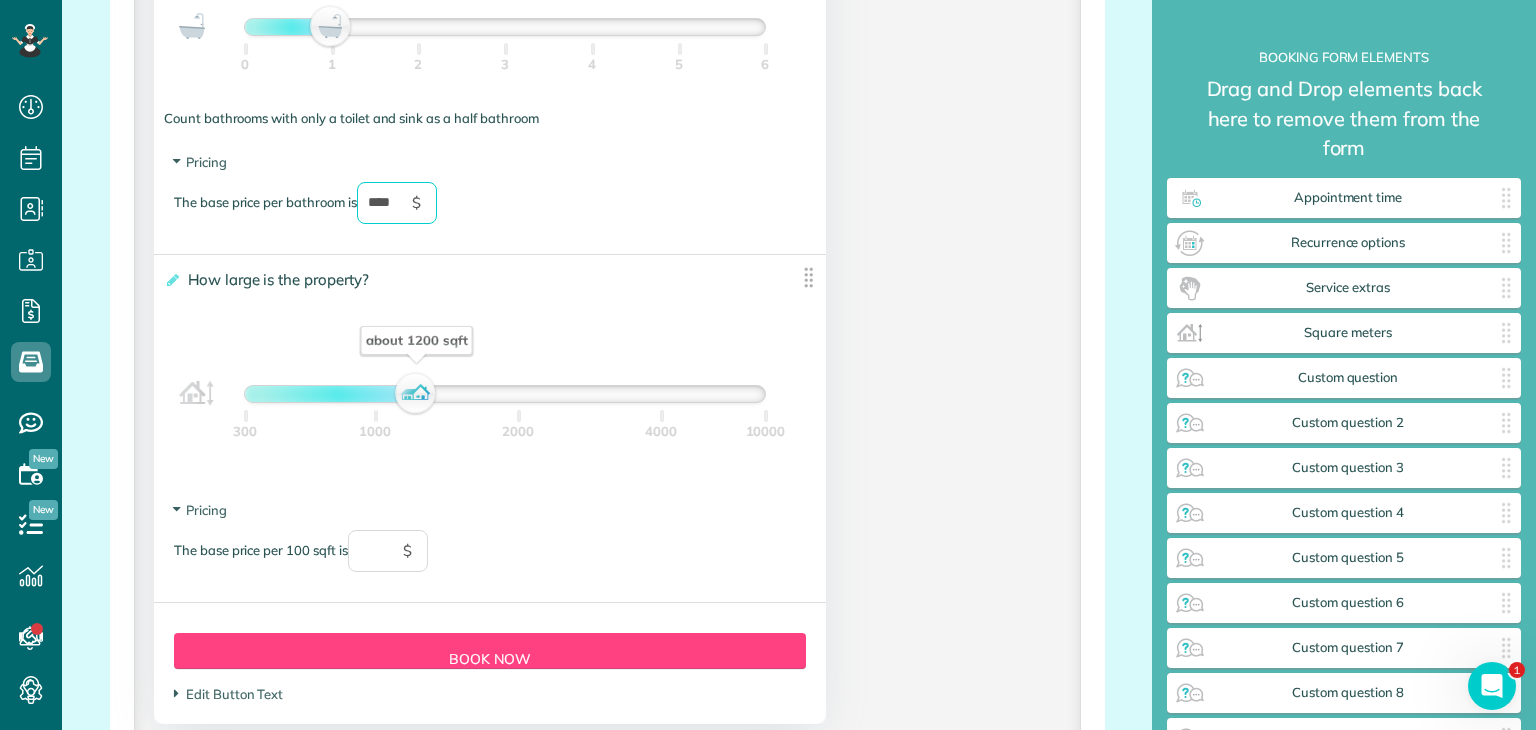 type on "****" 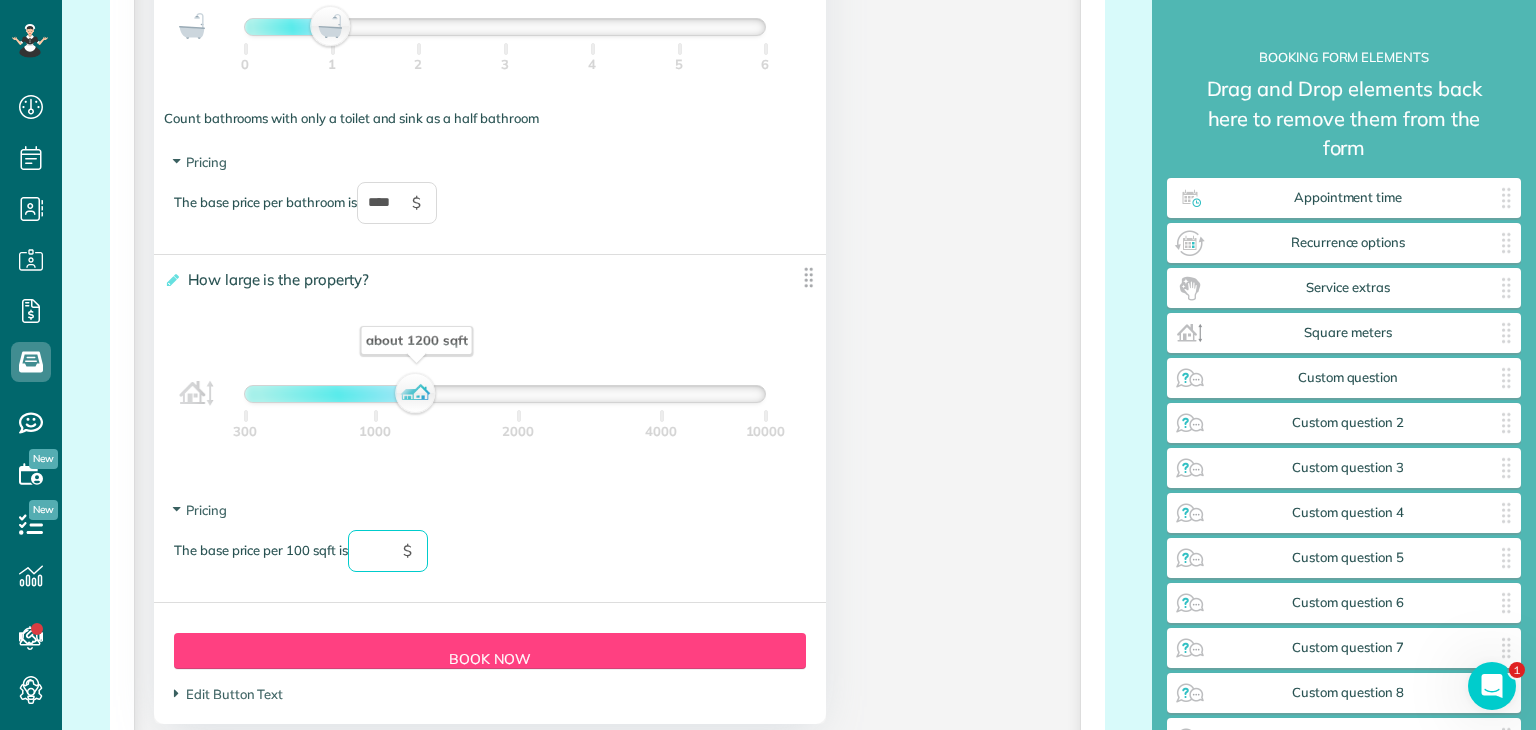 click at bounding box center (388, 551) 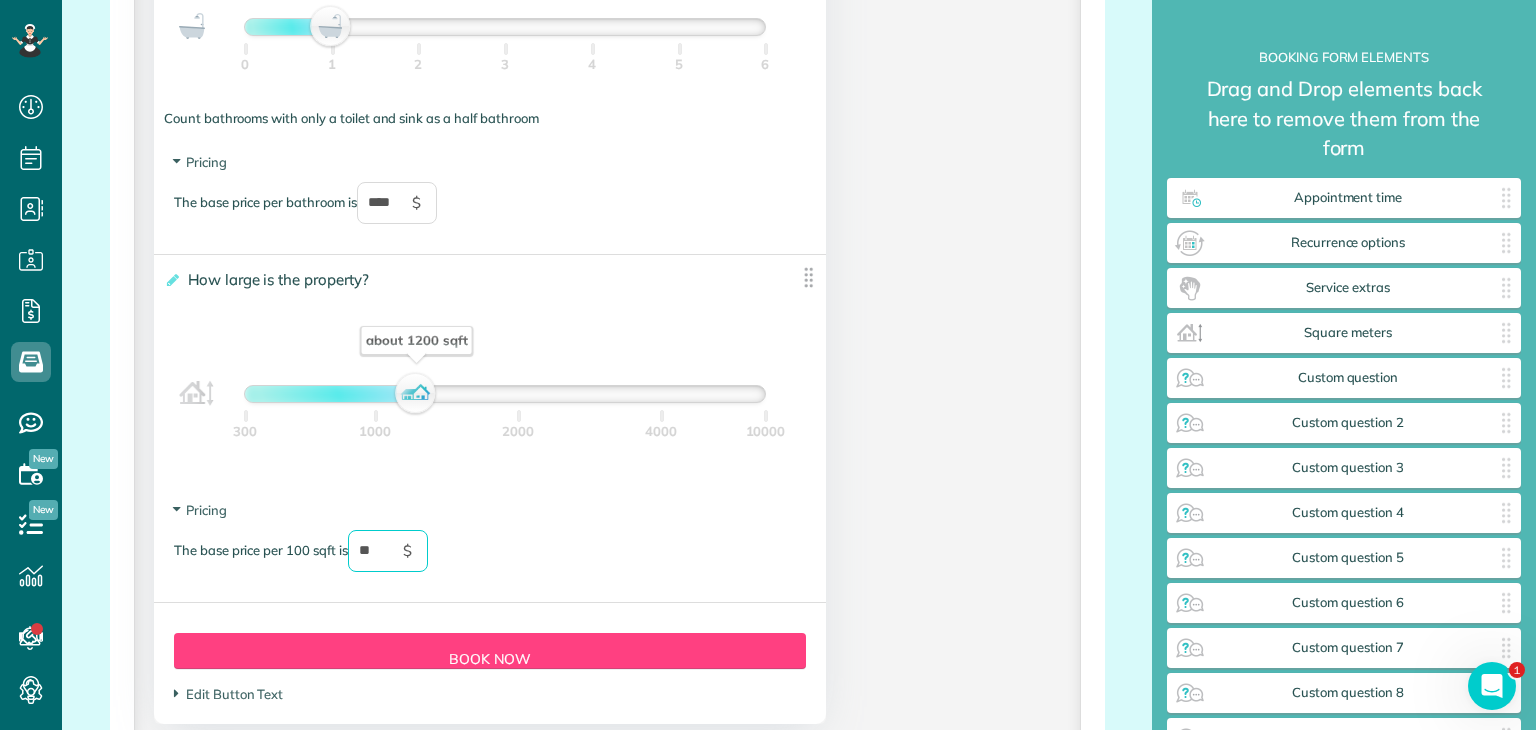 scroll, scrollTop: 1700, scrollLeft: 0, axis: vertical 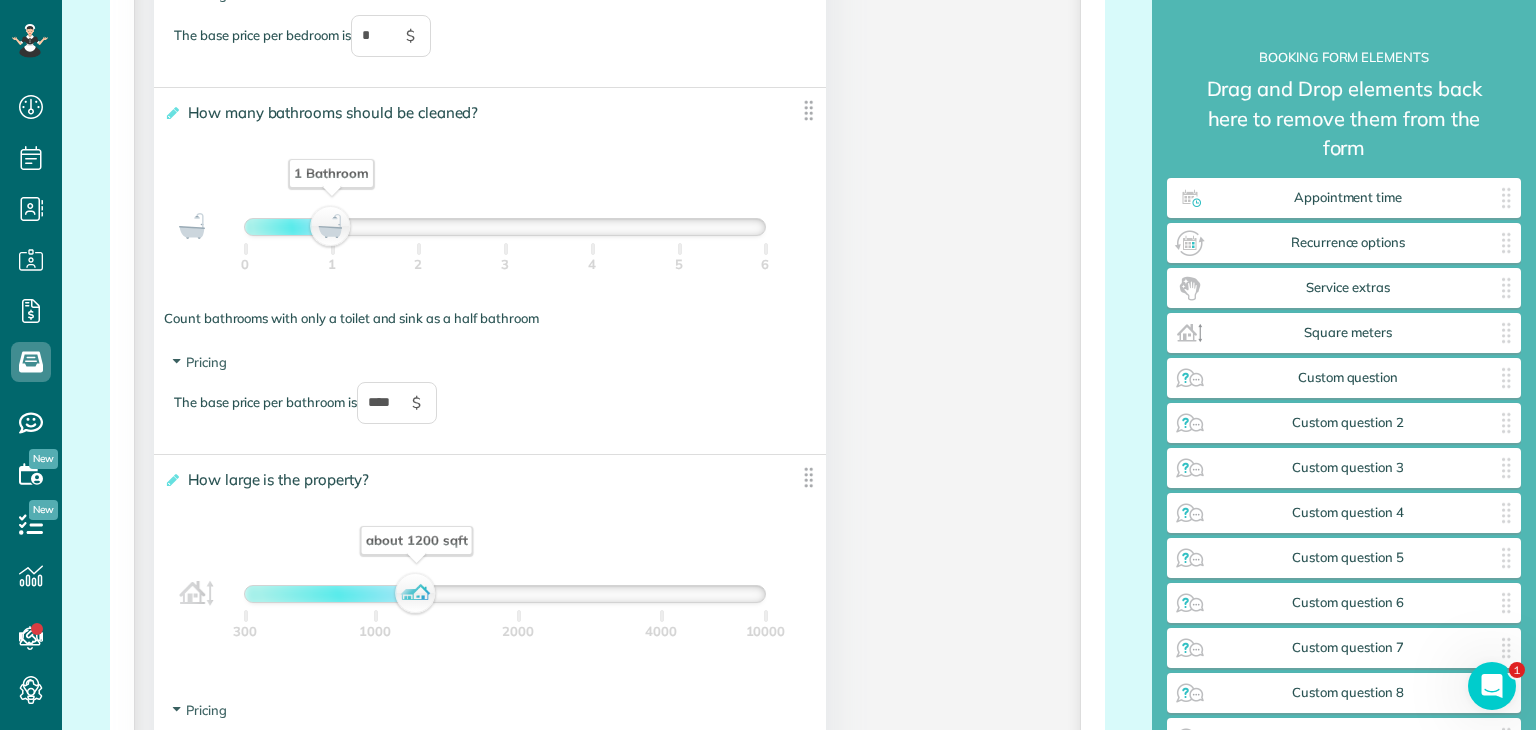 type on "**" 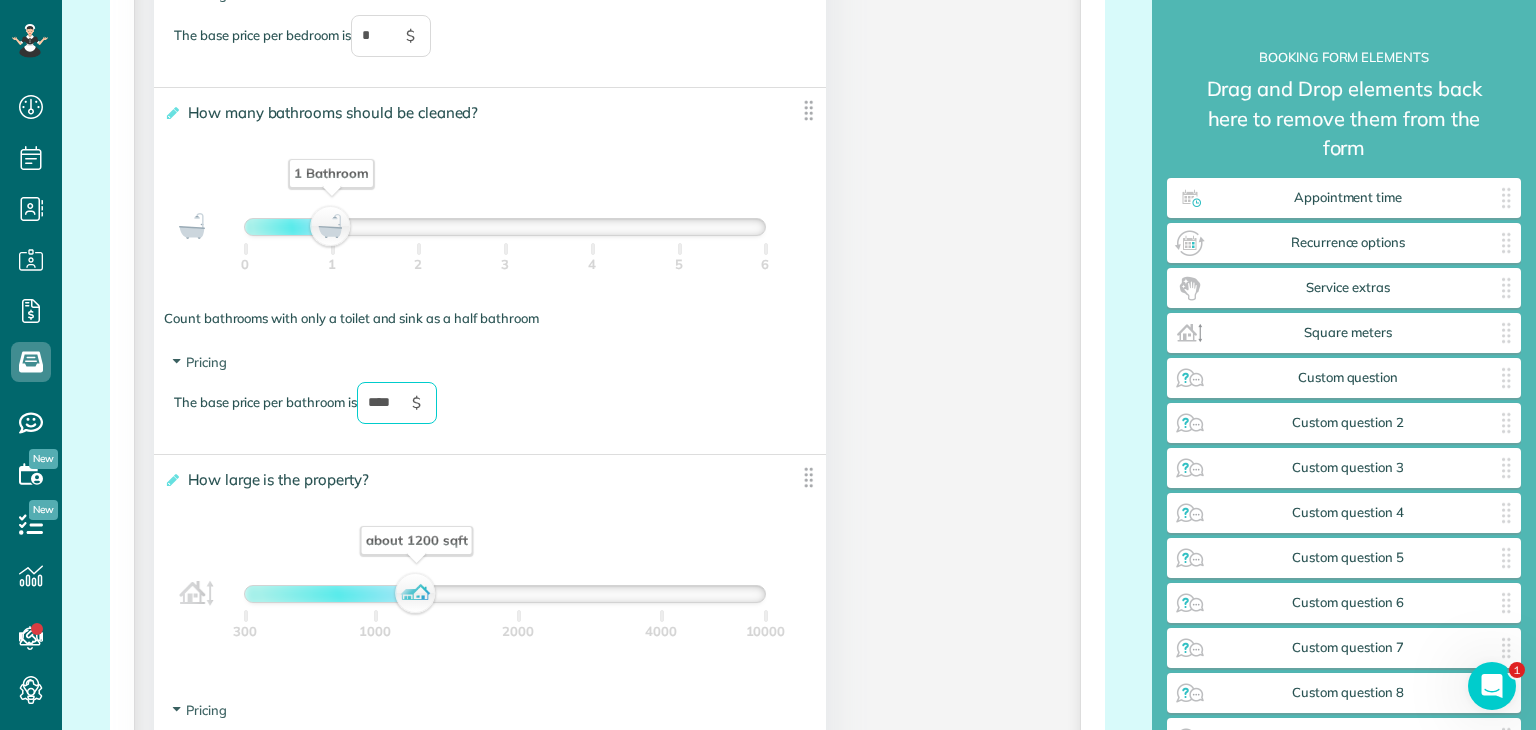 click on "****" at bounding box center [397, 403] 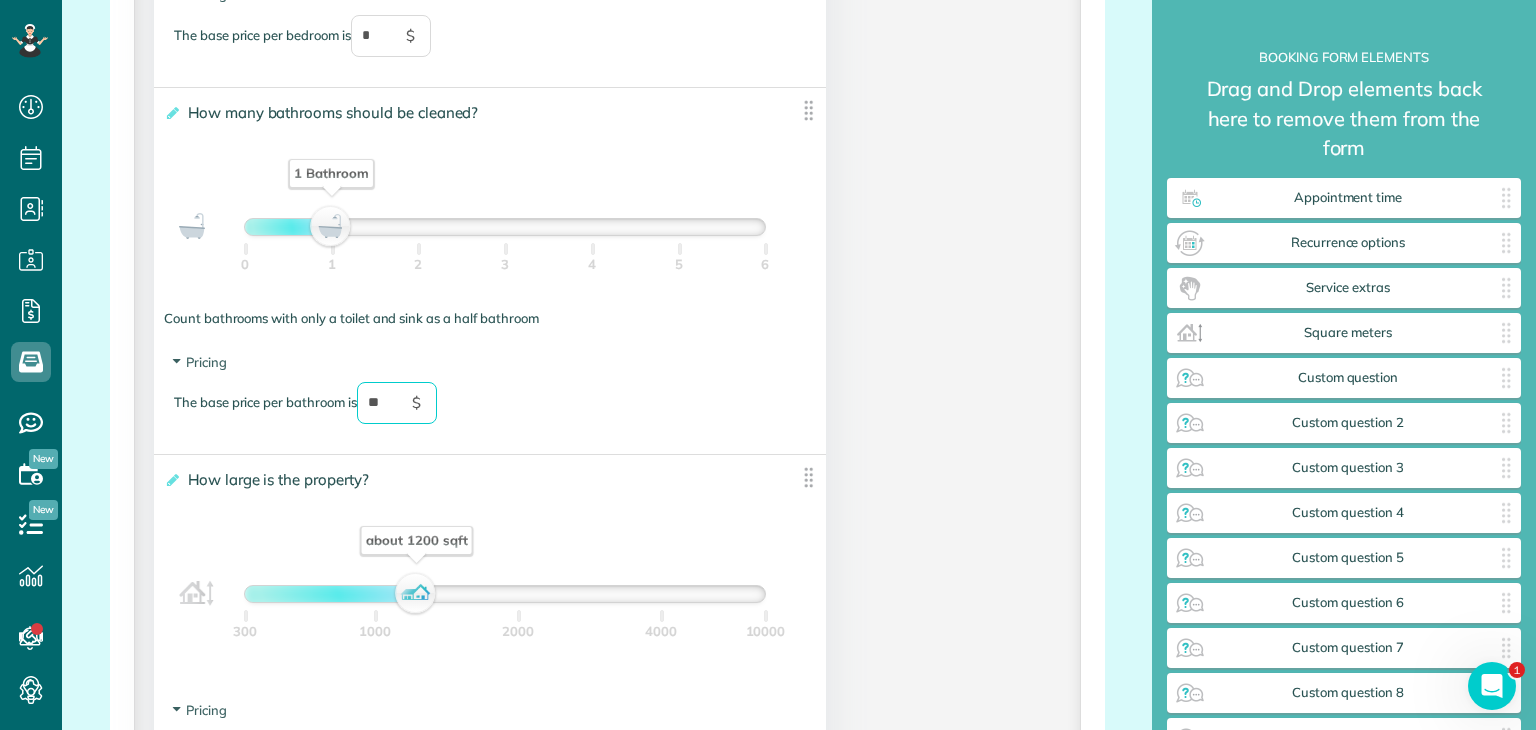 scroll, scrollTop: 1600, scrollLeft: 0, axis: vertical 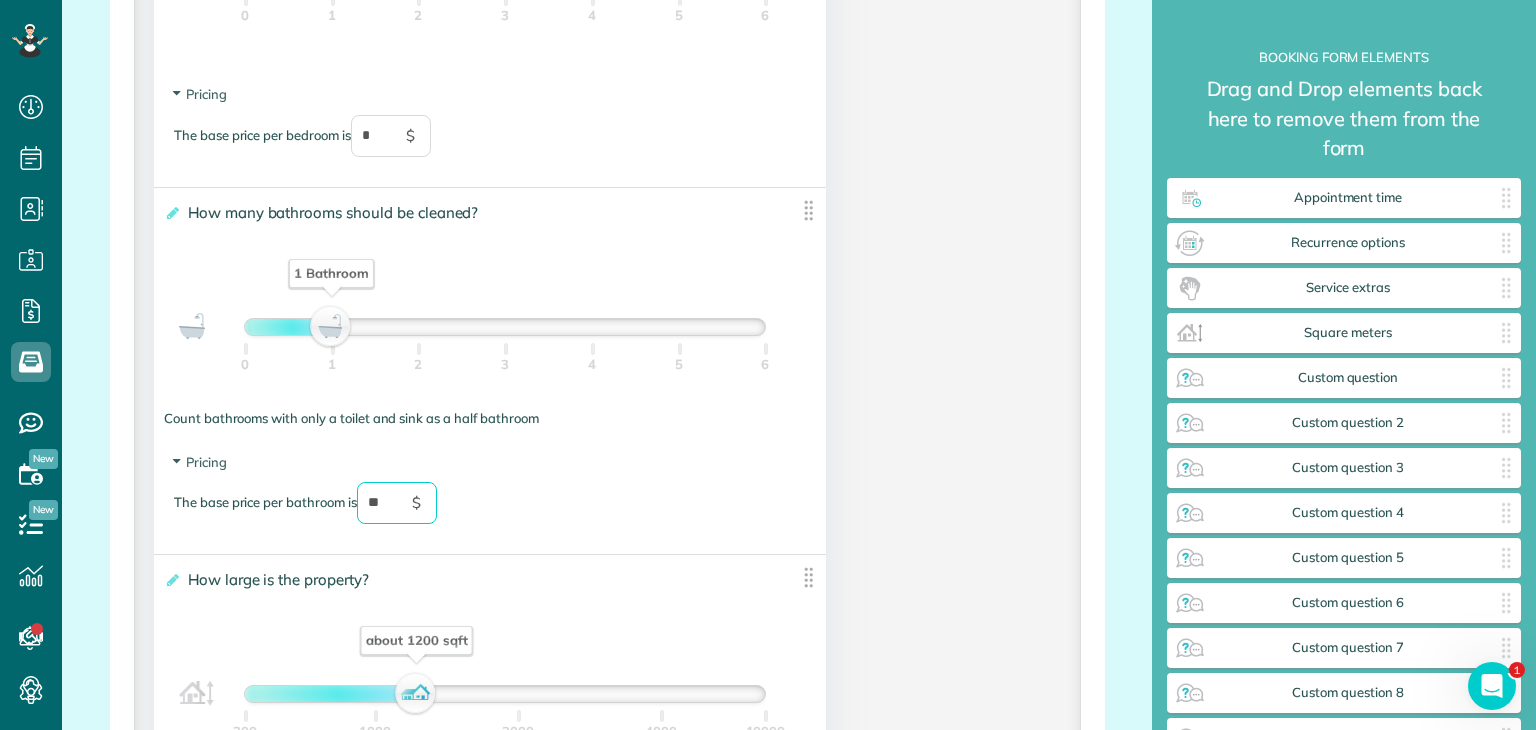 type on "**" 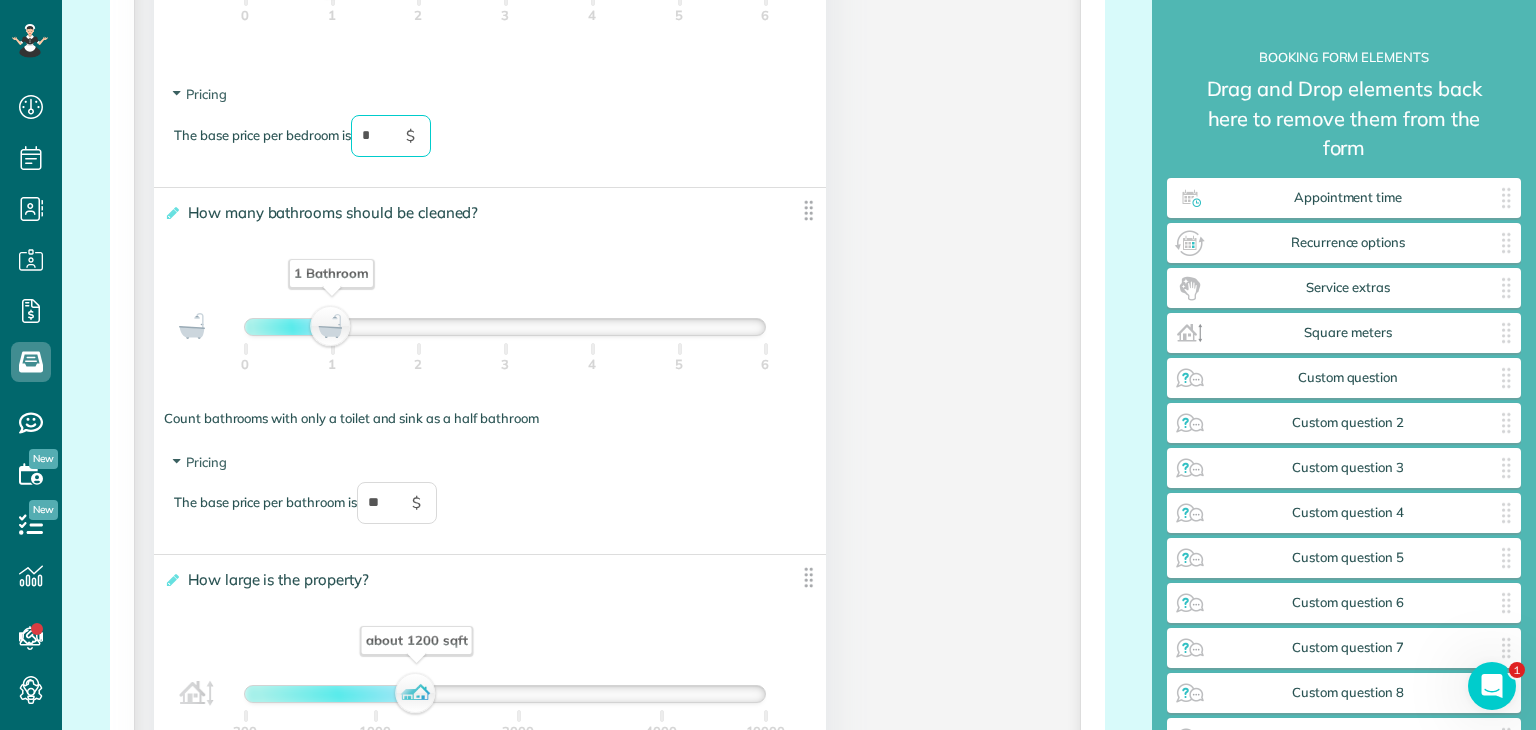 click on "*" at bounding box center [391, 136] 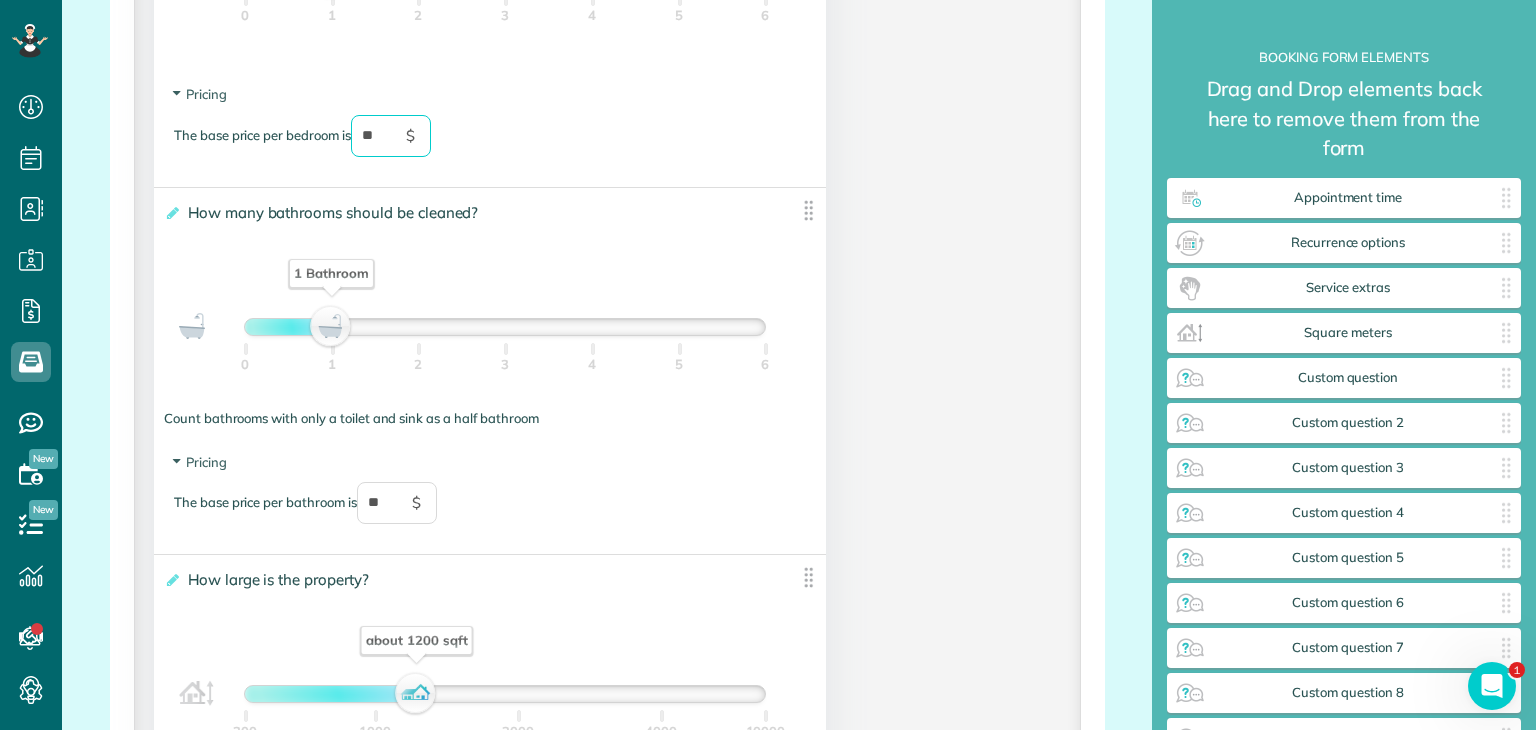 click on "**********" at bounding box center [475, 213] 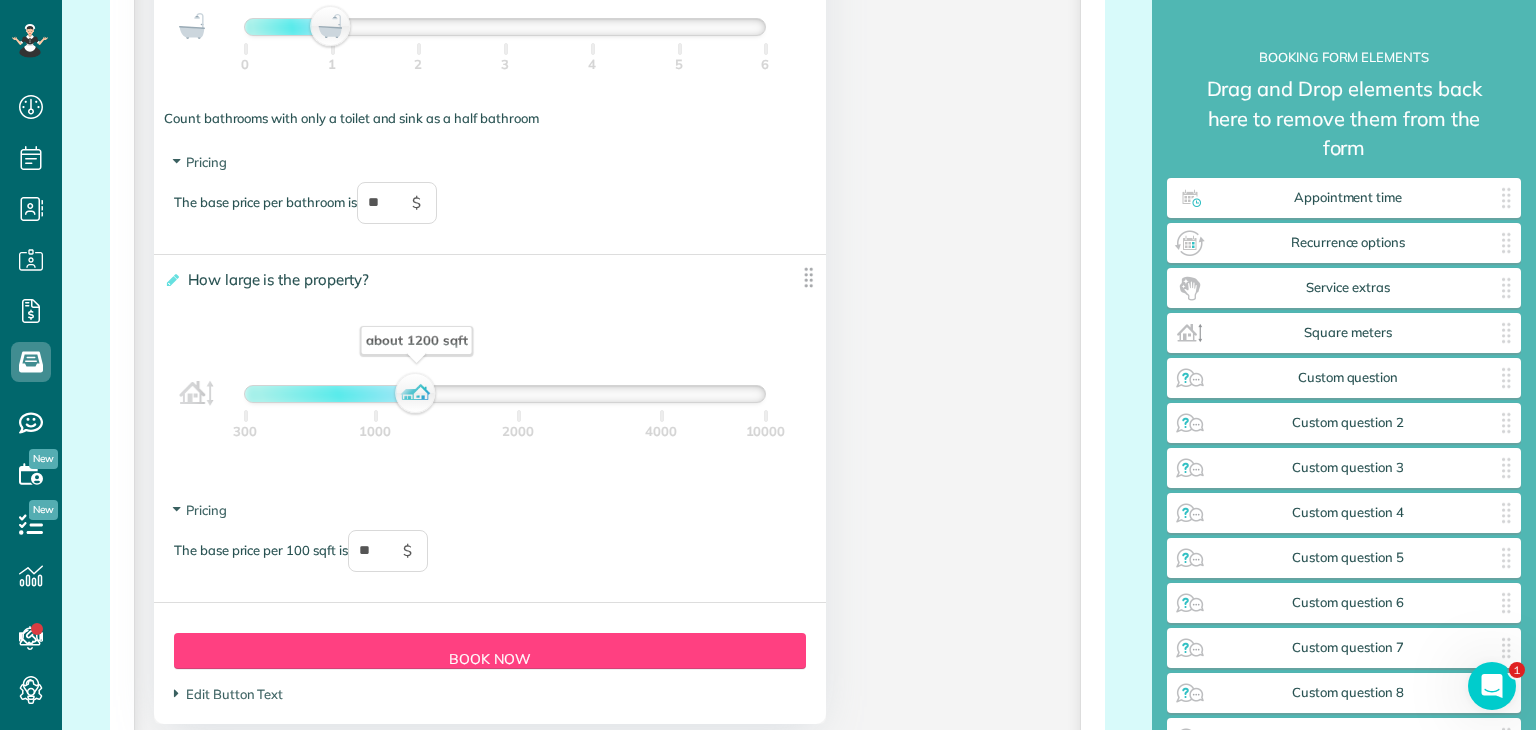 scroll, scrollTop: 2200, scrollLeft: 0, axis: vertical 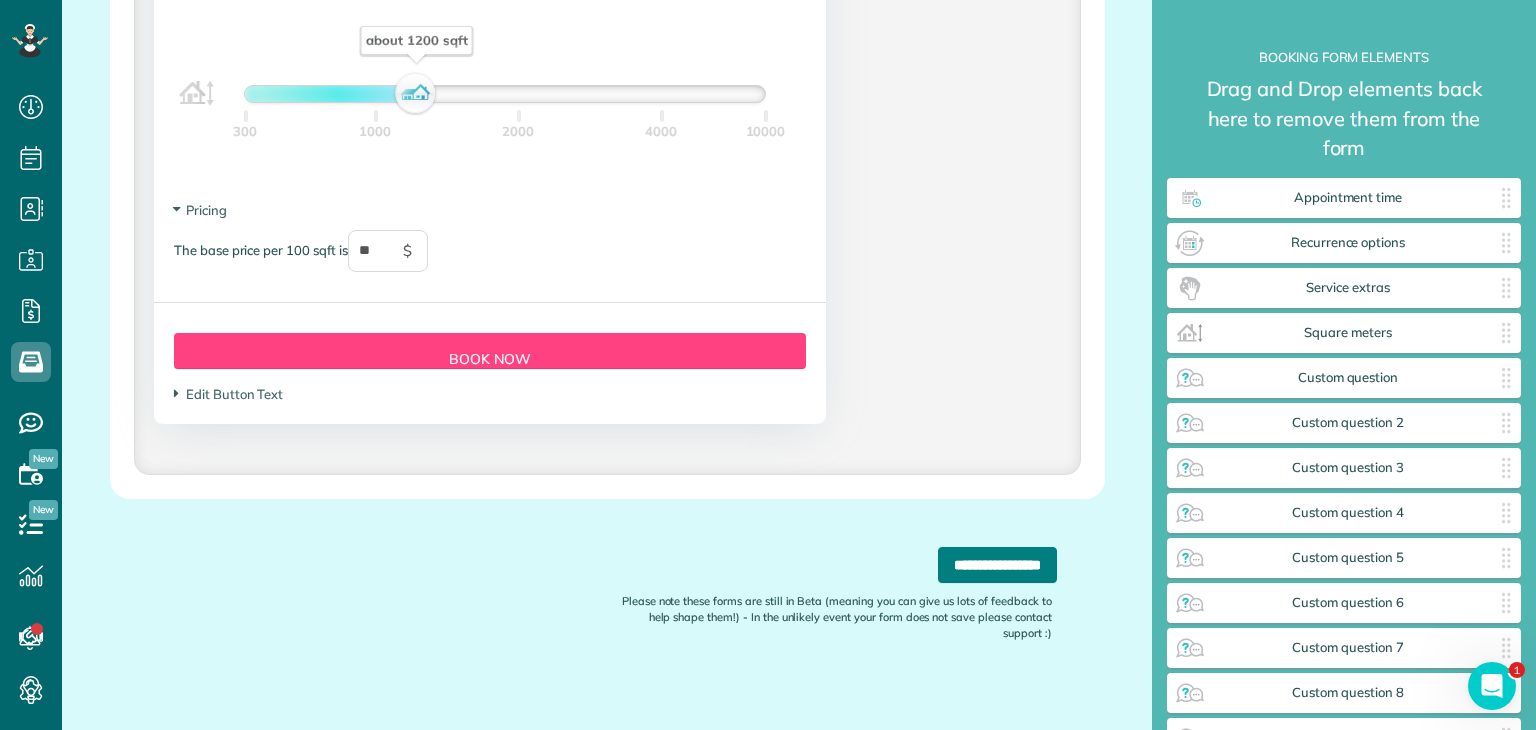 type on "**" 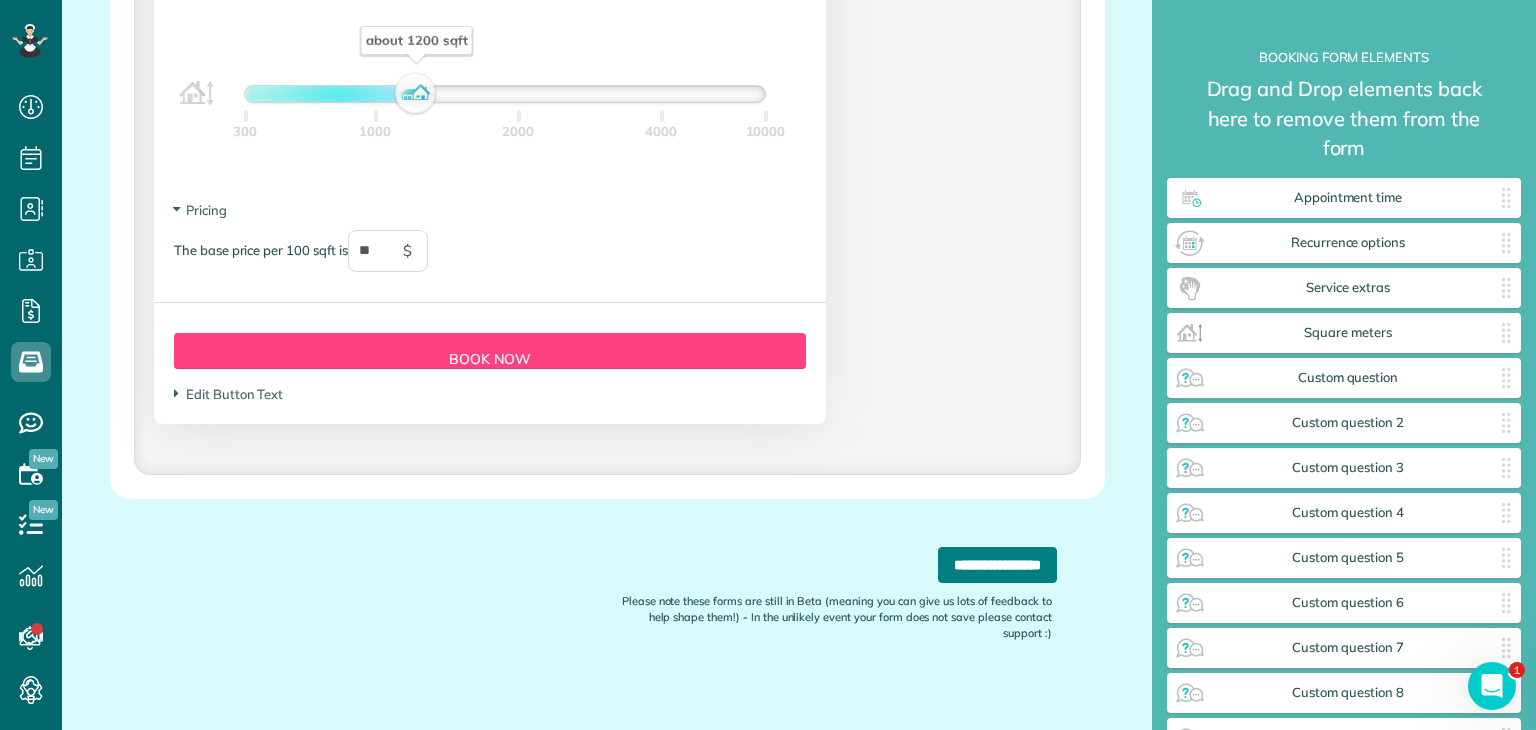 drag, startPoint x: 912, startPoint y: 567, endPoint x: 888, endPoint y: 543, distance: 33.941124 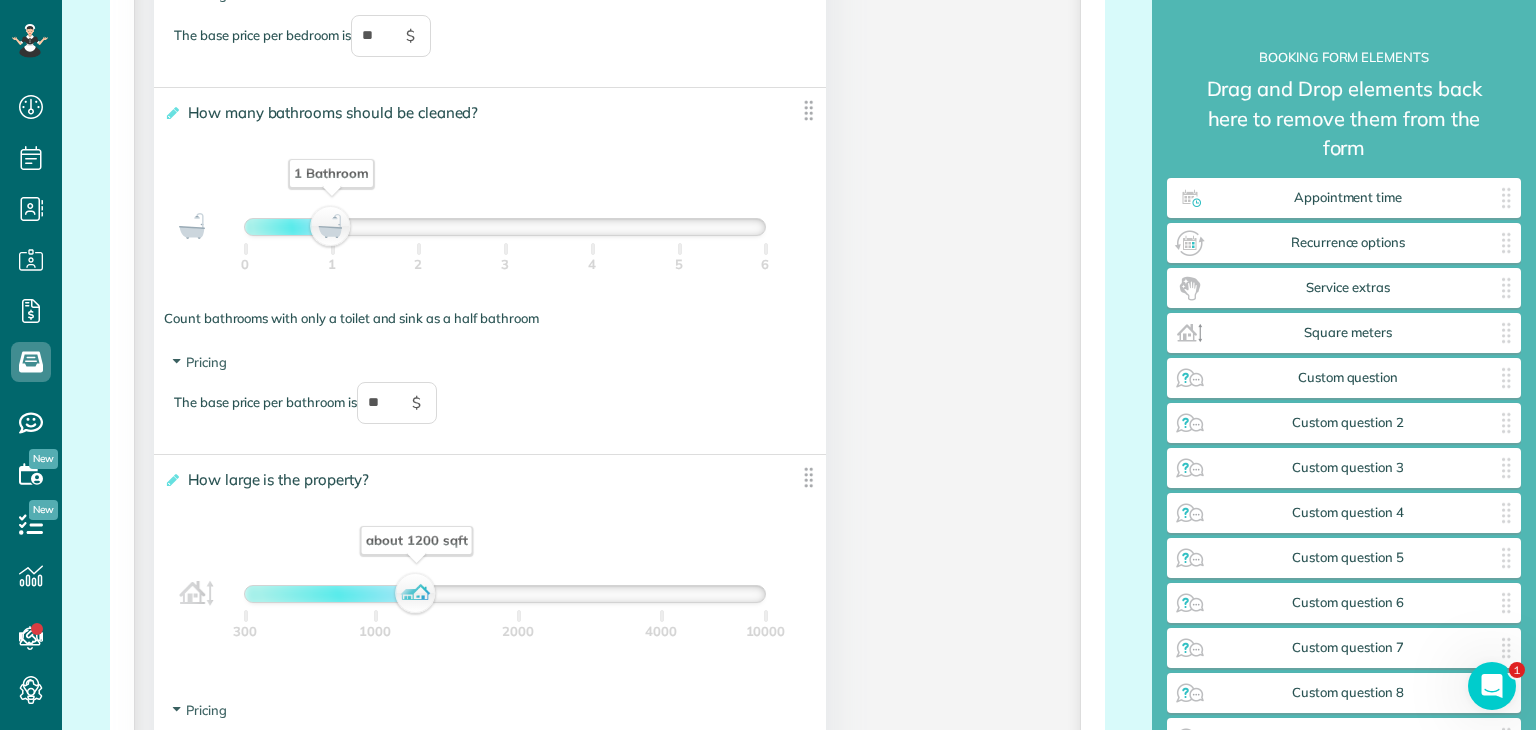 scroll, scrollTop: 1600, scrollLeft: 0, axis: vertical 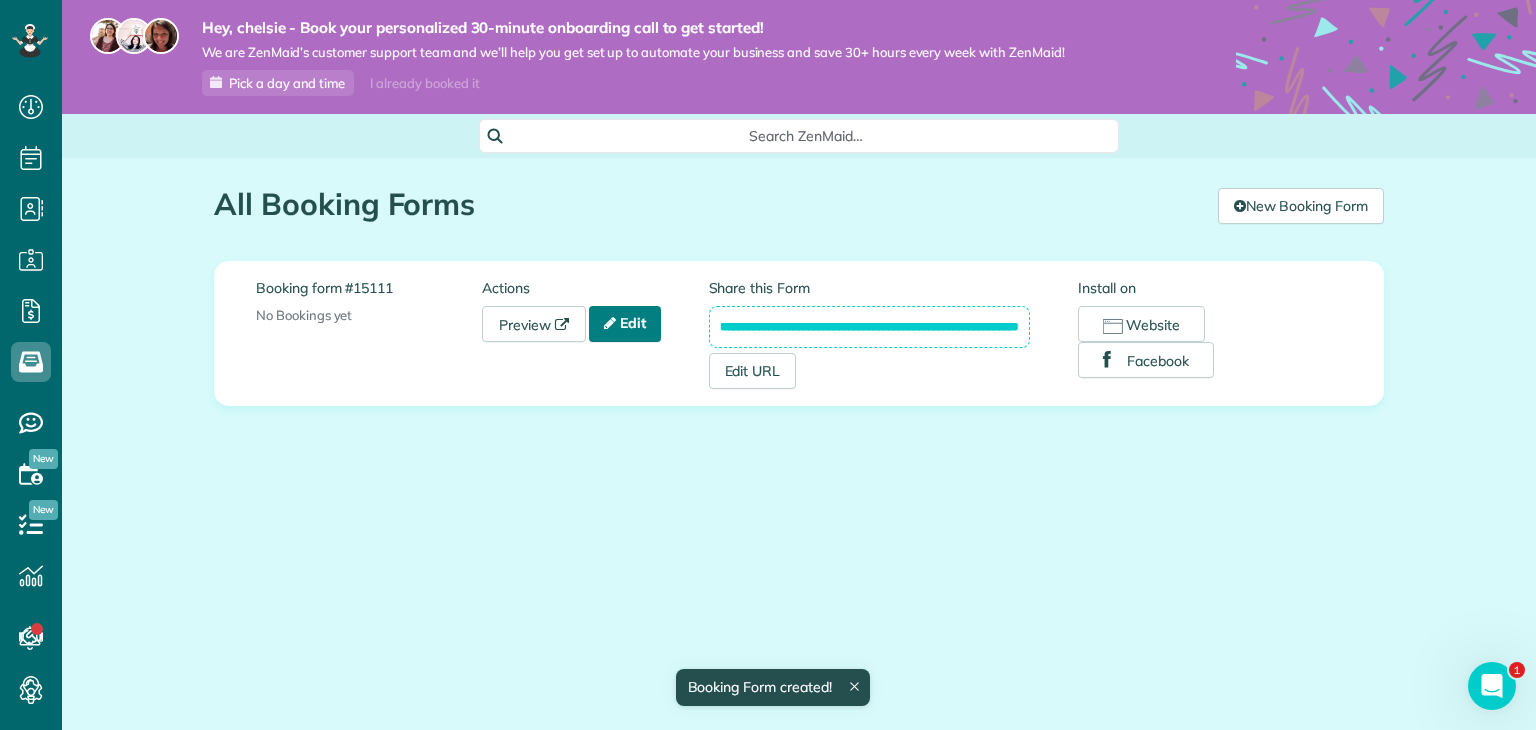 click on "Edit" at bounding box center (625, 324) 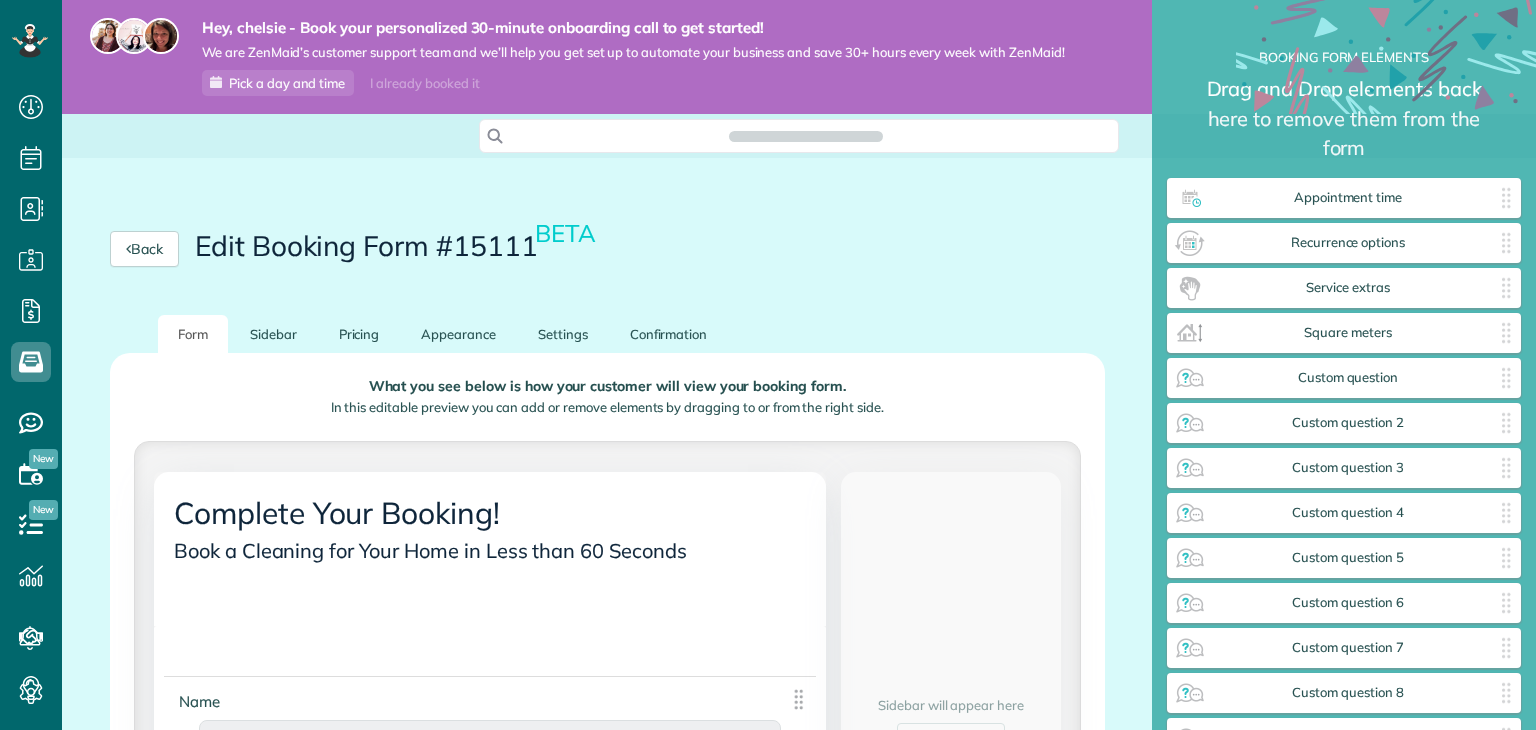 scroll, scrollTop: 0, scrollLeft: 0, axis: both 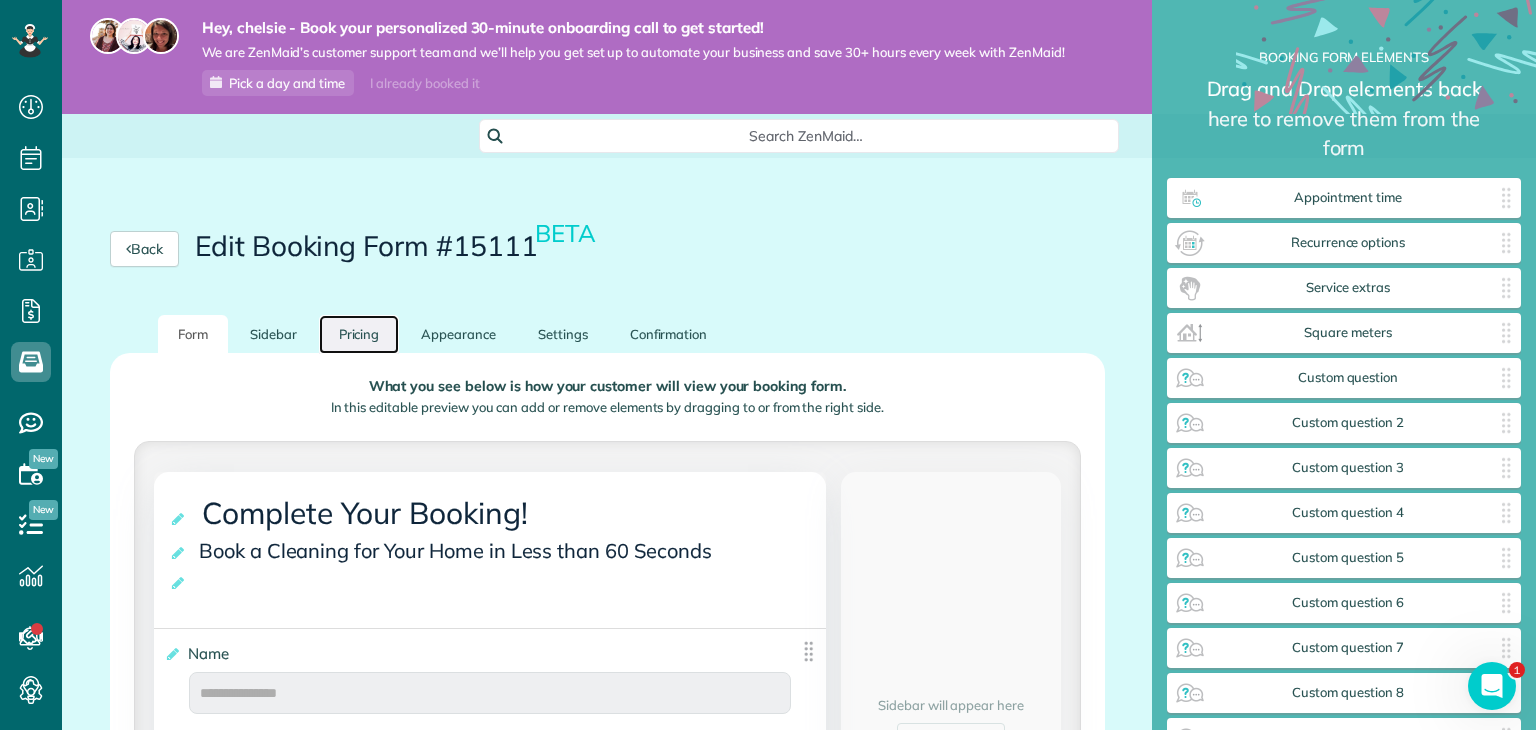 click on "Pricing" at bounding box center (359, 334) 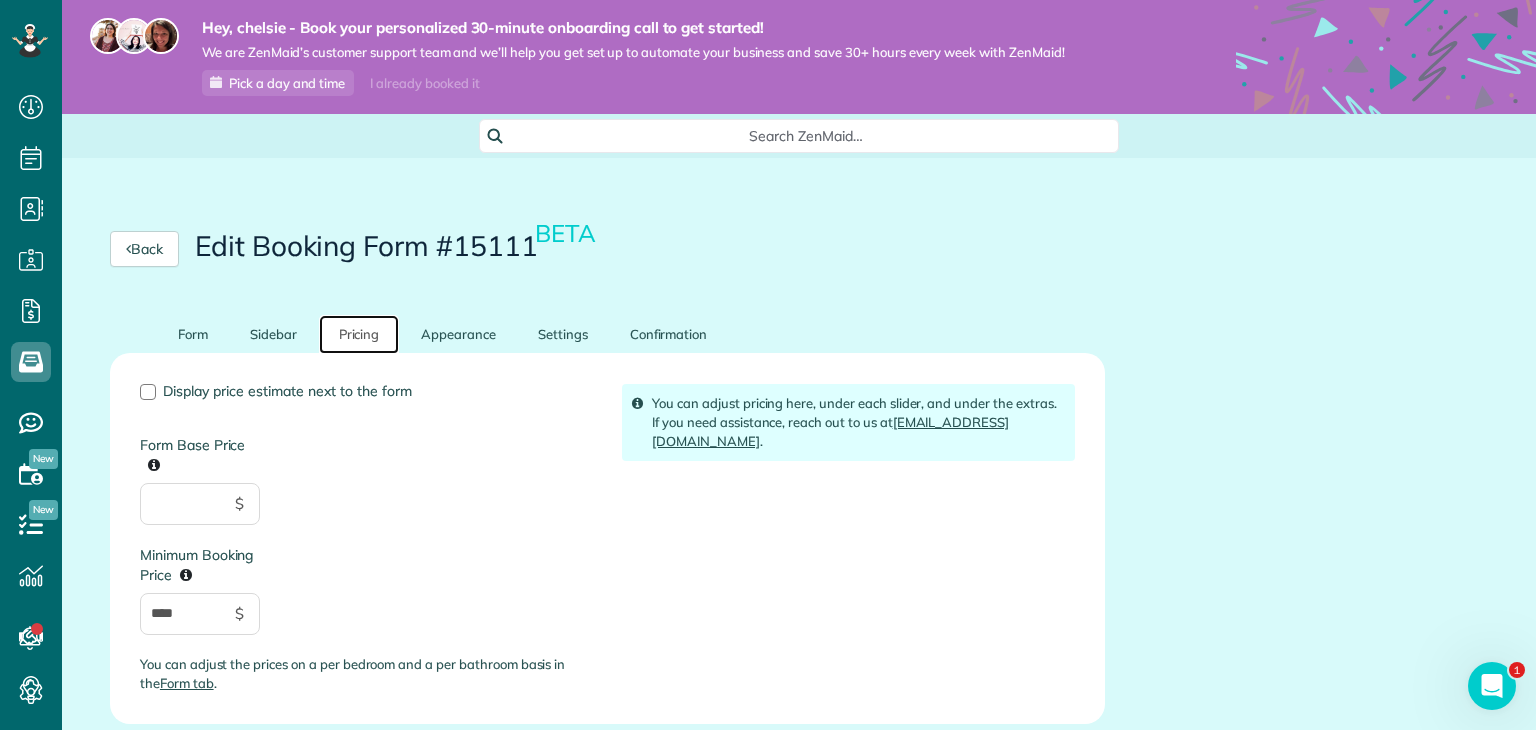 scroll, scrollTop: 200, scrollLeft: 0, axis: vertical 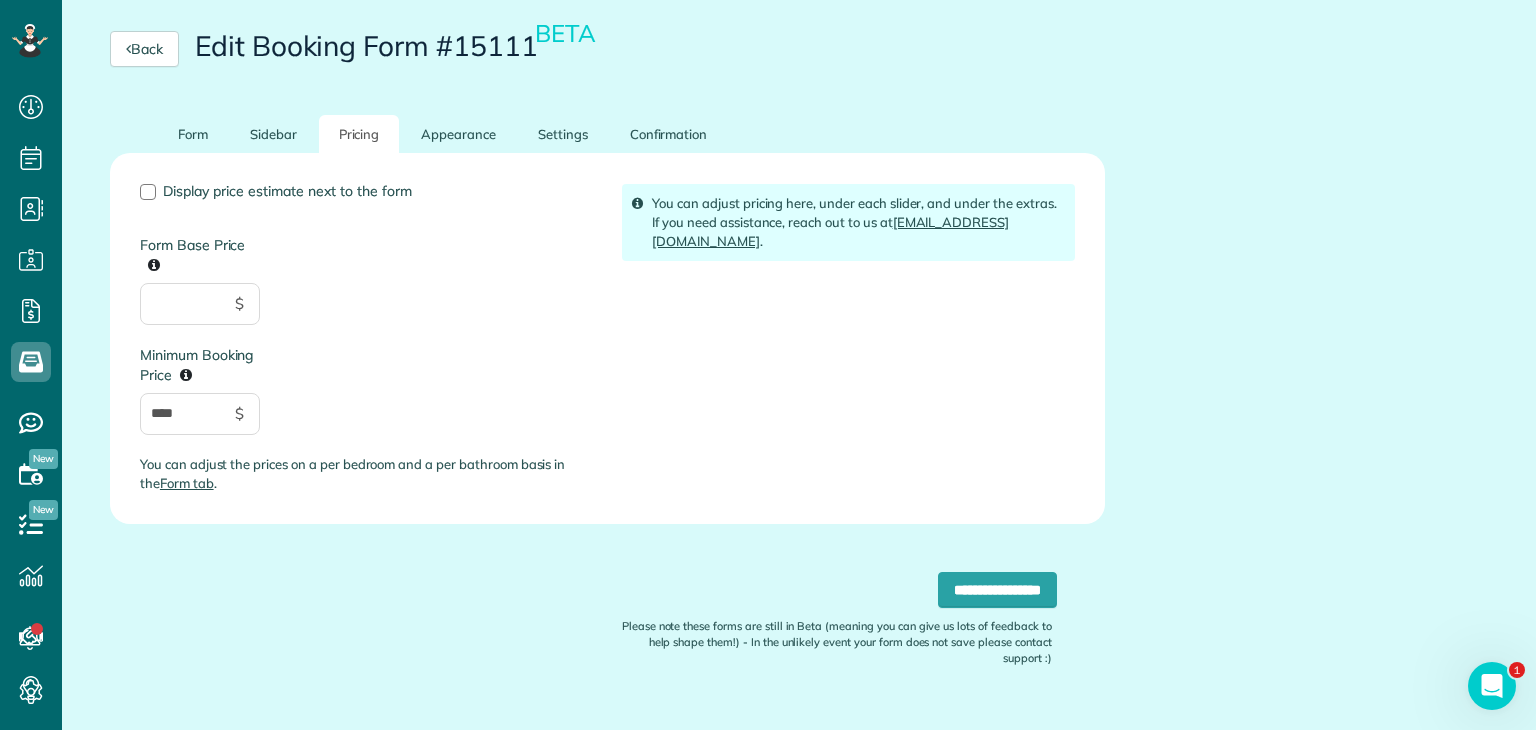 click on "Display price estimate next to the form
Form Base Price
$
Minimum Booking Price
****
$
You can adjust the prices on a per bedroom and a per bathroom basis in the  Form tab .
You can adjust pricing here, under each slider, and under the extras. If you need assistance, reach out to us at   support@zenmaid.com ." at bounding box center [607, 338] 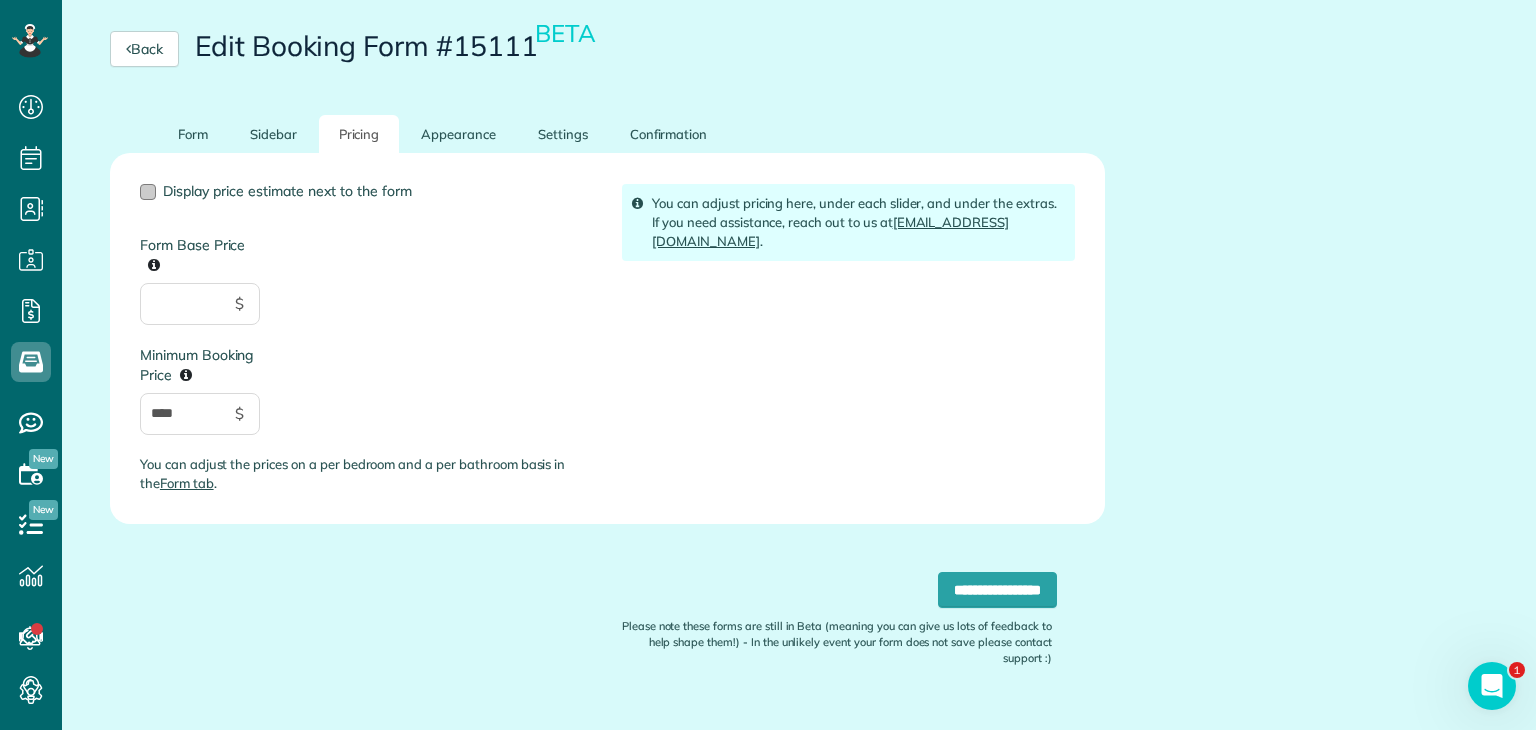 click at bounding box center [148, 192] 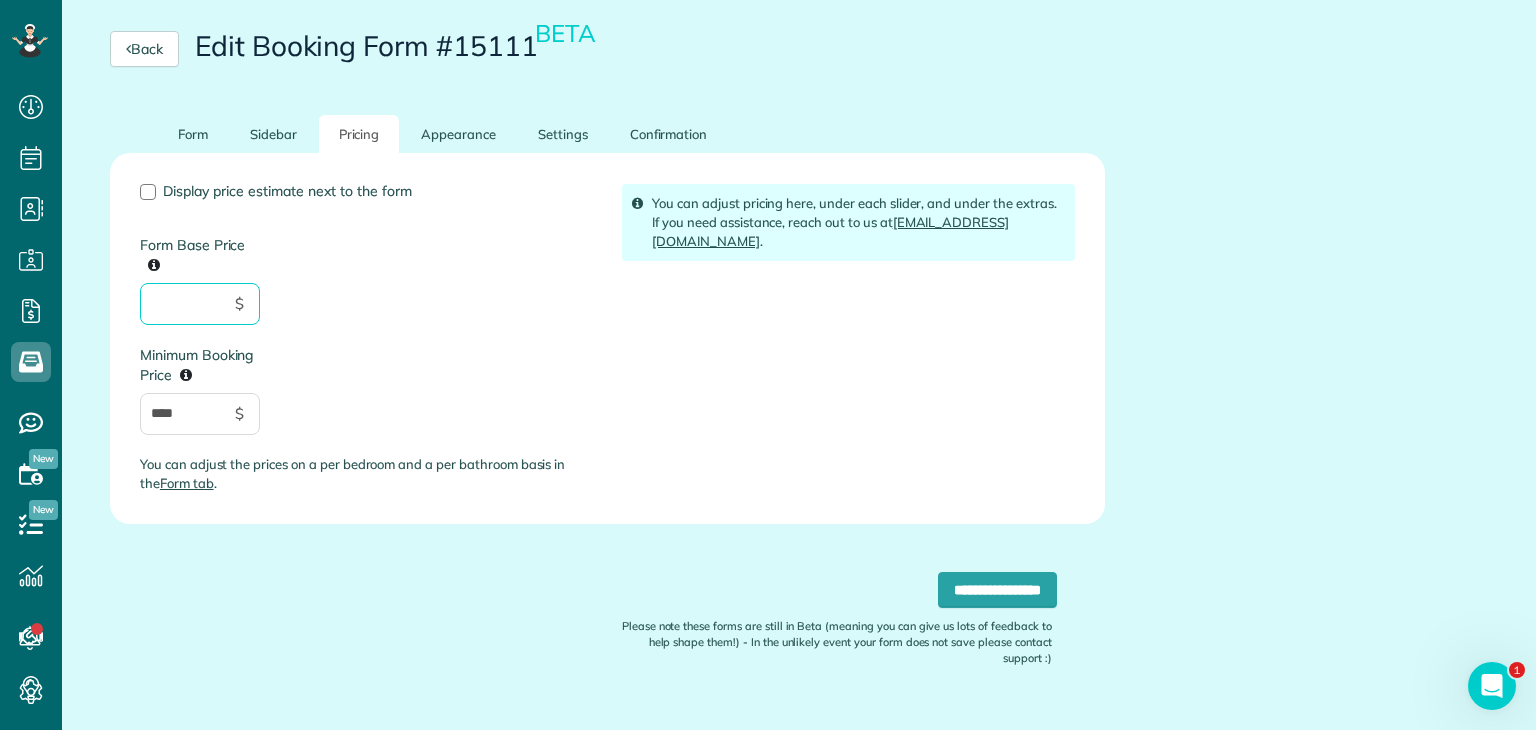 click on "Form Base Price" at bounding box center [200, 304] 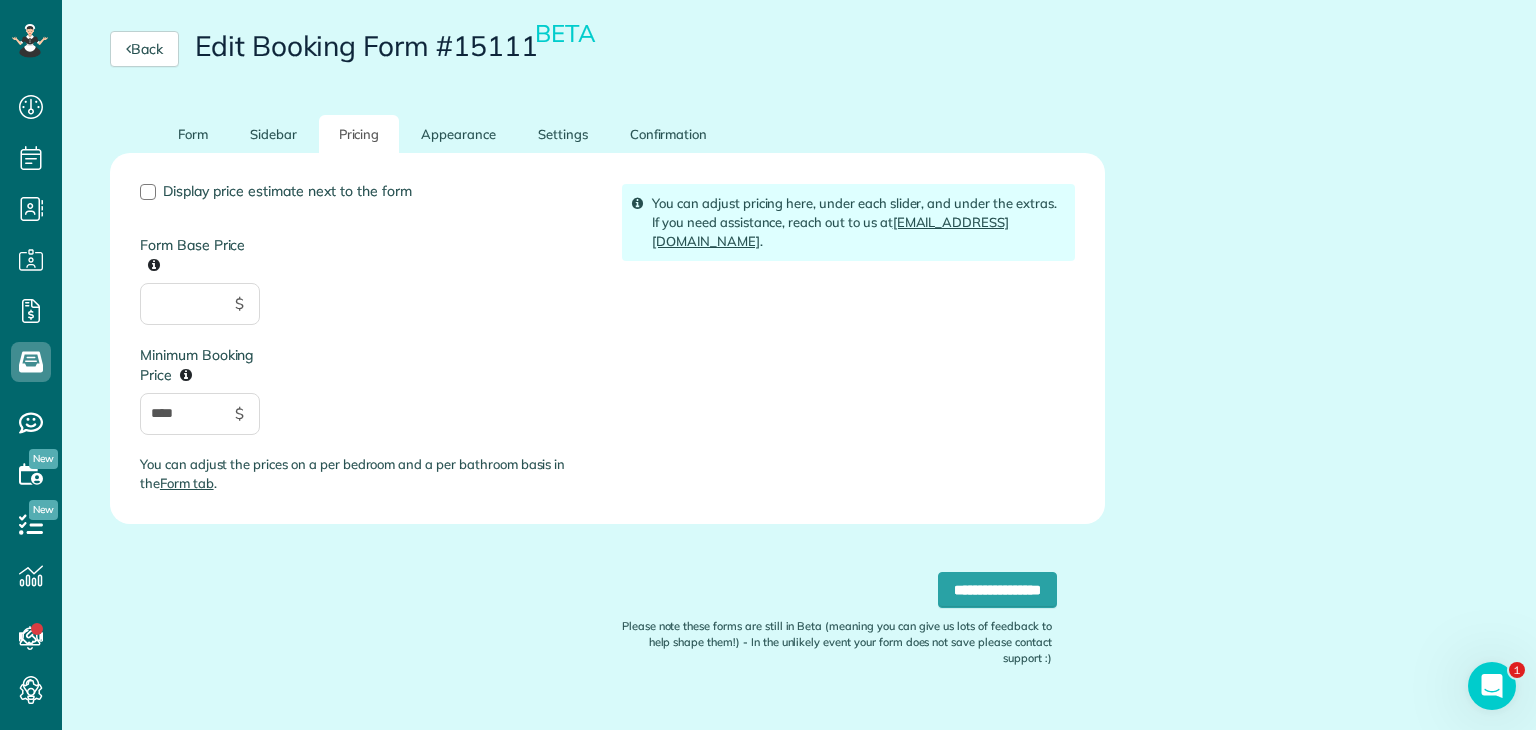 click on "Display price estimate next to the form
Form Base Price
$
Minimum Booking Price
****
$
You can adjust the prices on a per bedroom and a per bathroom basis in the  Form tab ." at bounding box center [366, 346] 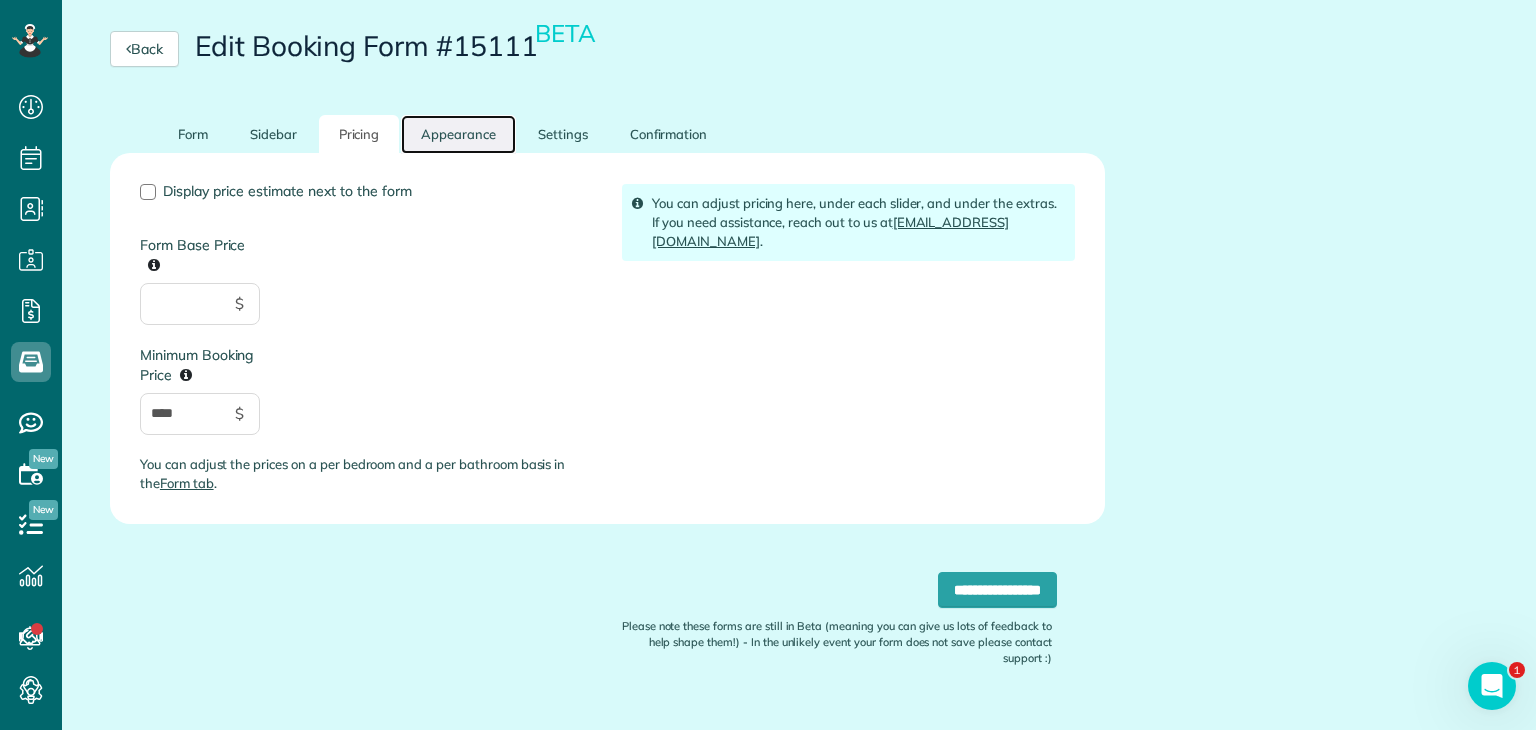 click on "Appearance" at bounding box center (458, 134) 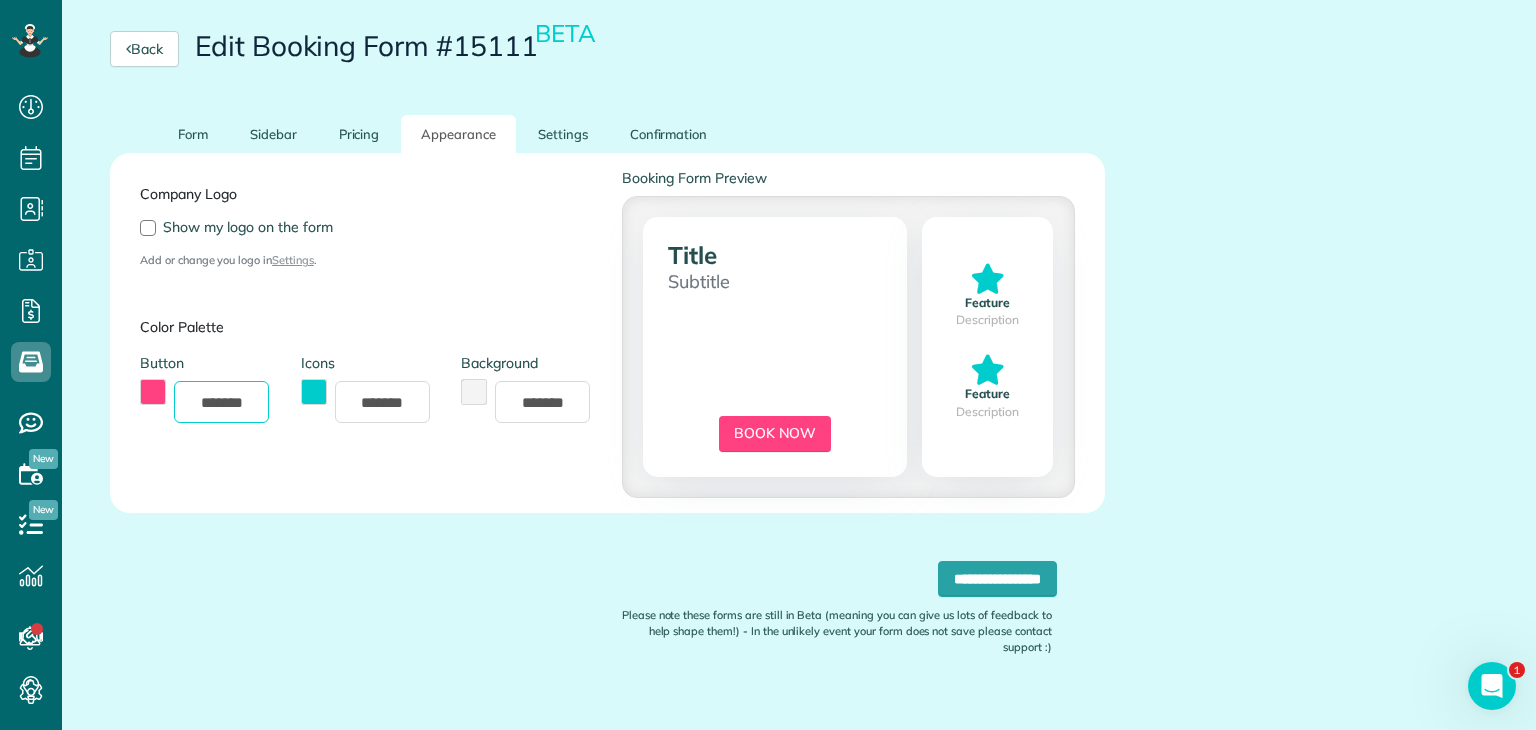 click on "*******" at bounding box center (221, 402) 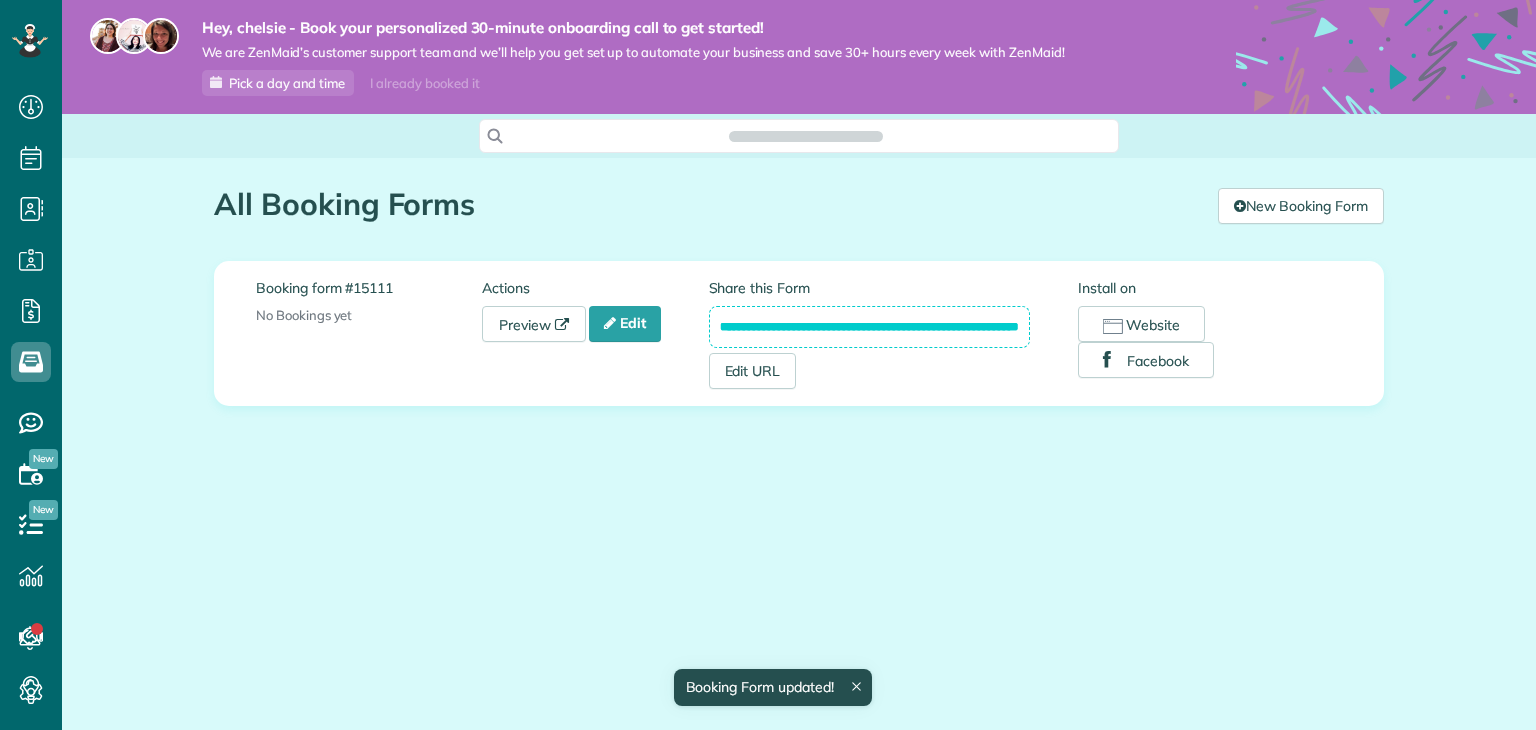 scroll, scrollTop: 0, scrollLeft: 0, axis: both 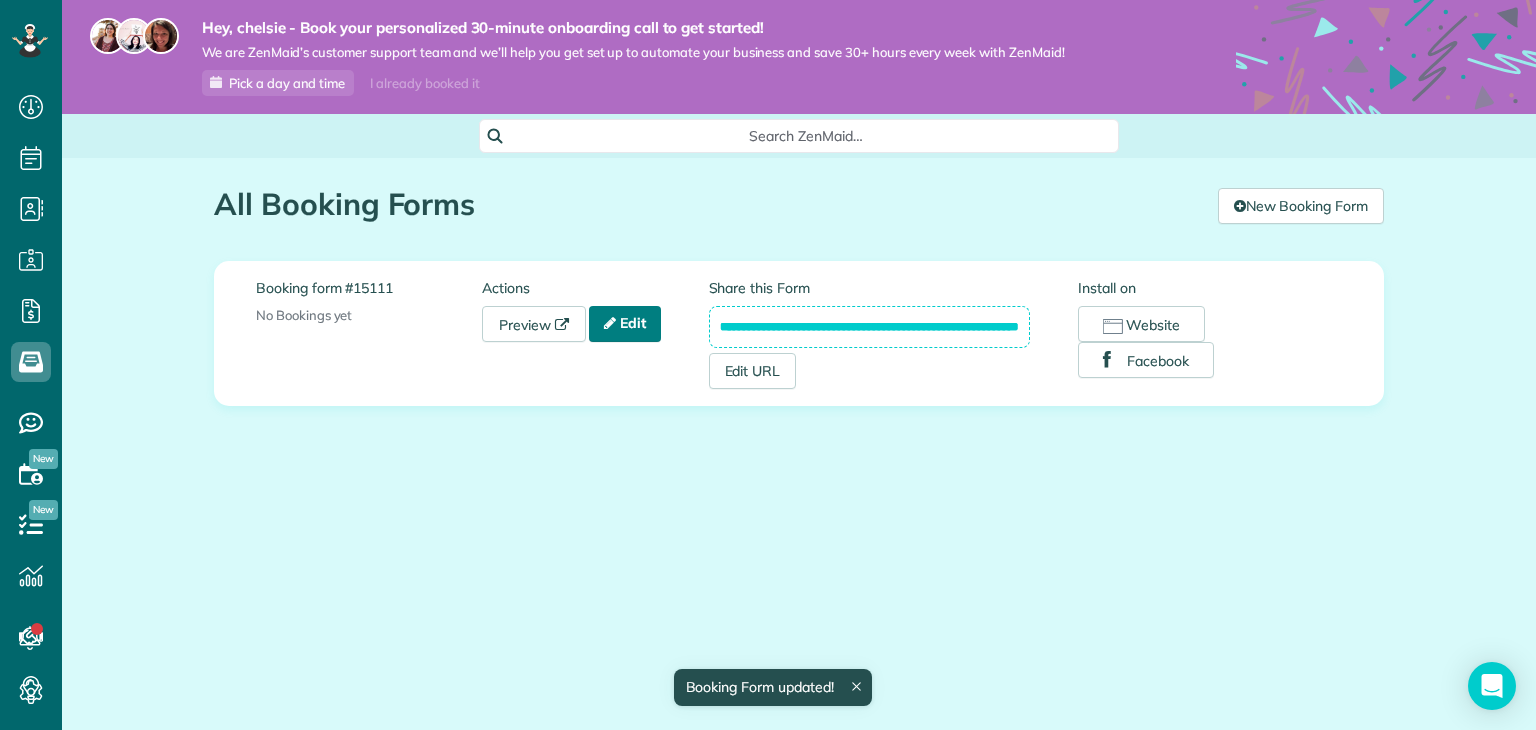 click on "Edit" at bounding box center (625, 324) 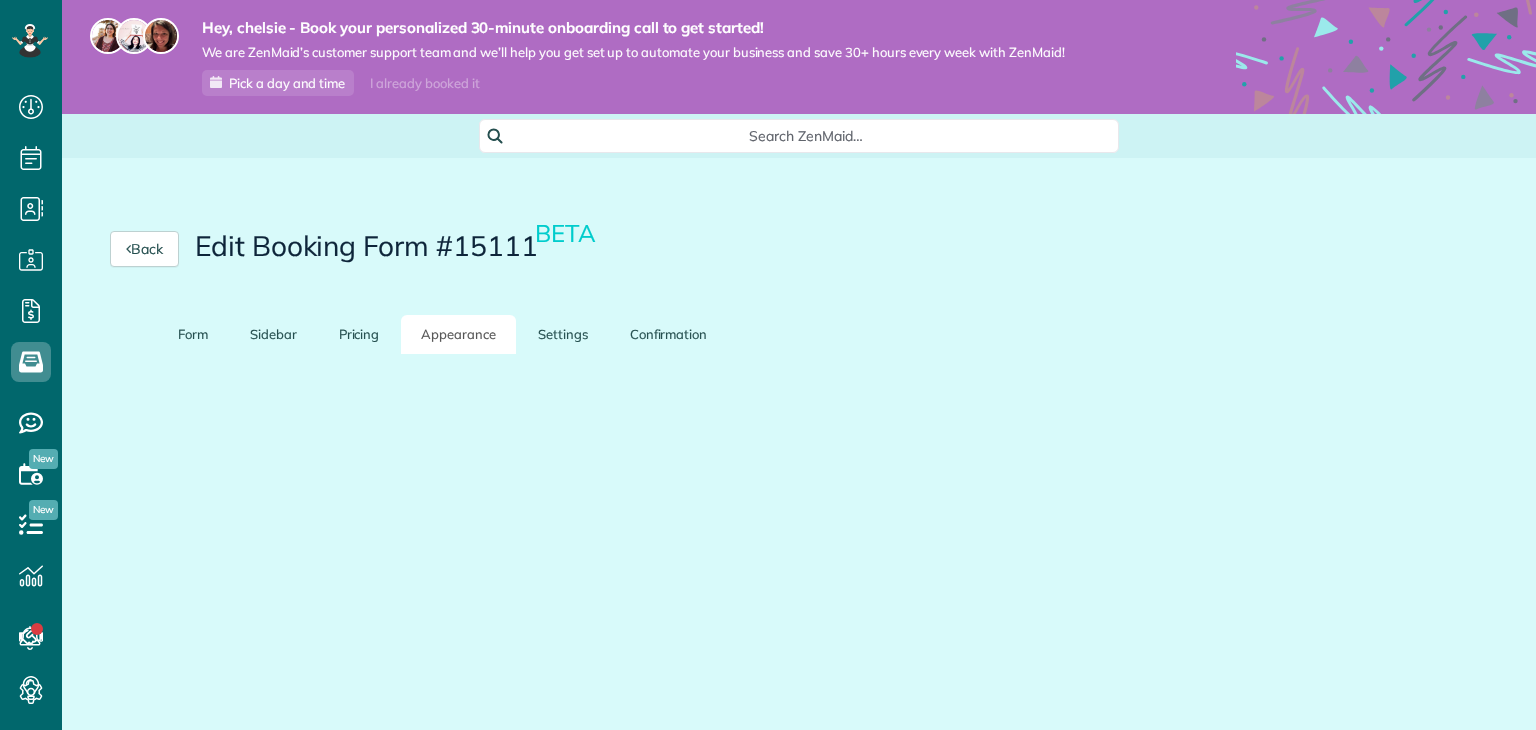 scroll, scrollTop: 0, scrollLeft: 0, axis: both 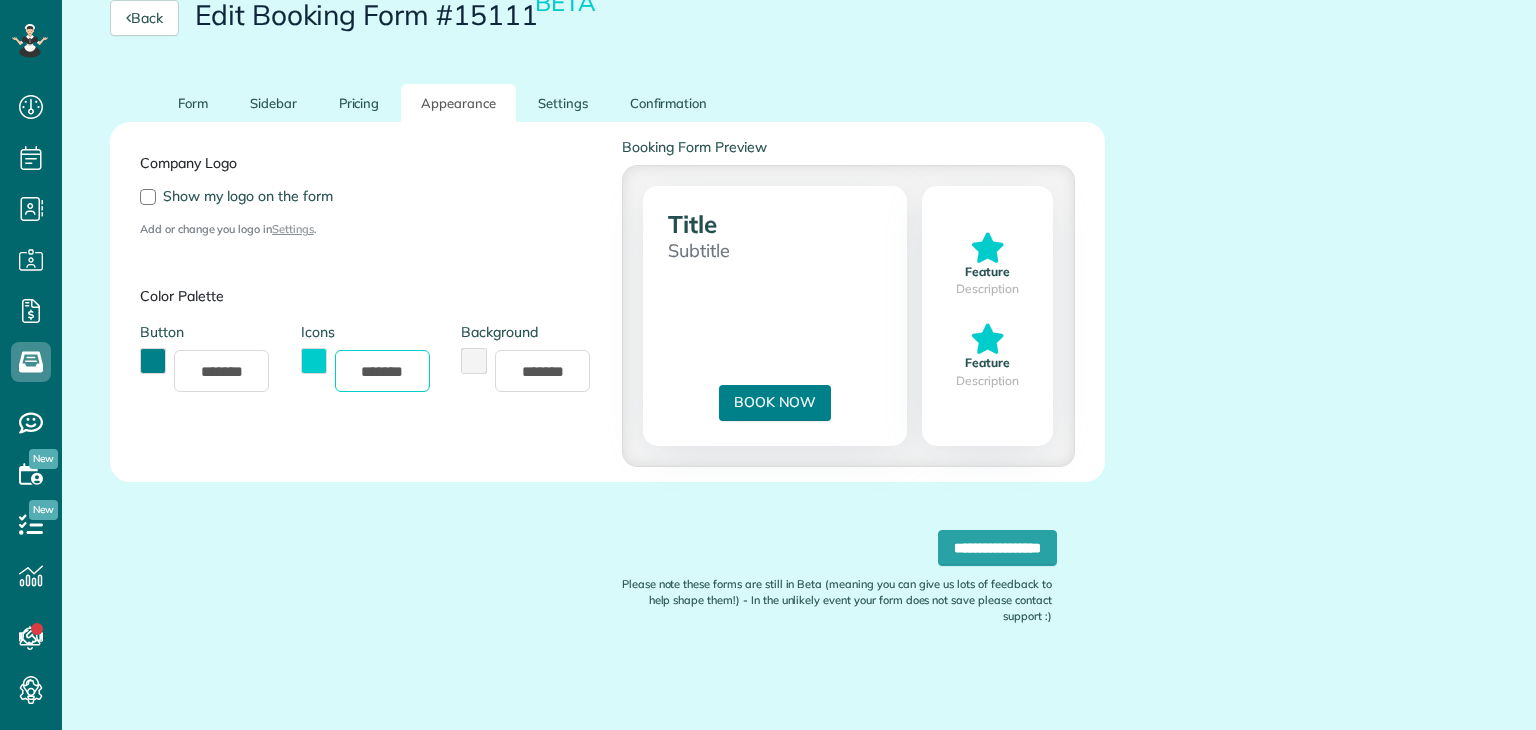 click on "*******" at bounding box center [382, 371] 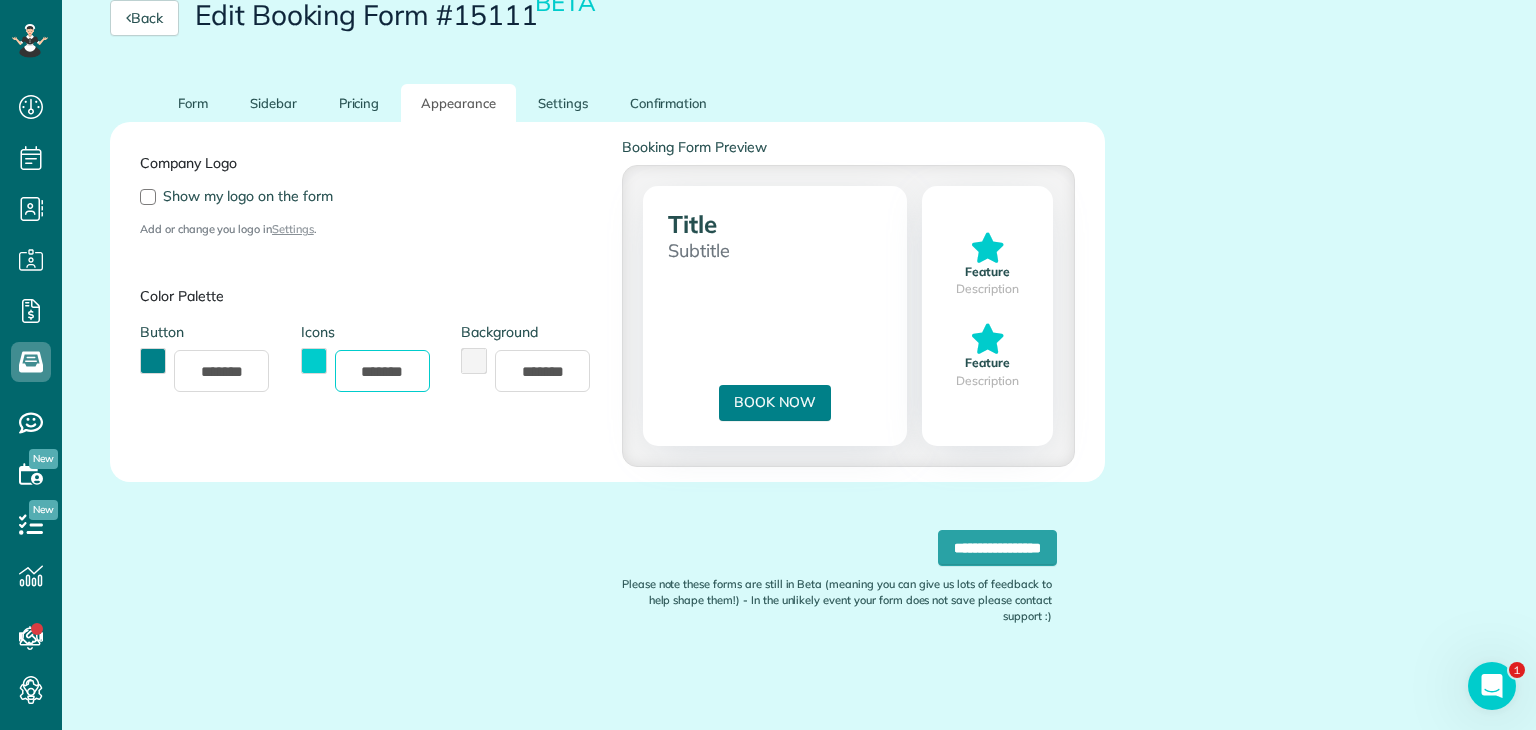 scroll, scrollTop: 0, scrollLeft: 0, axis: both 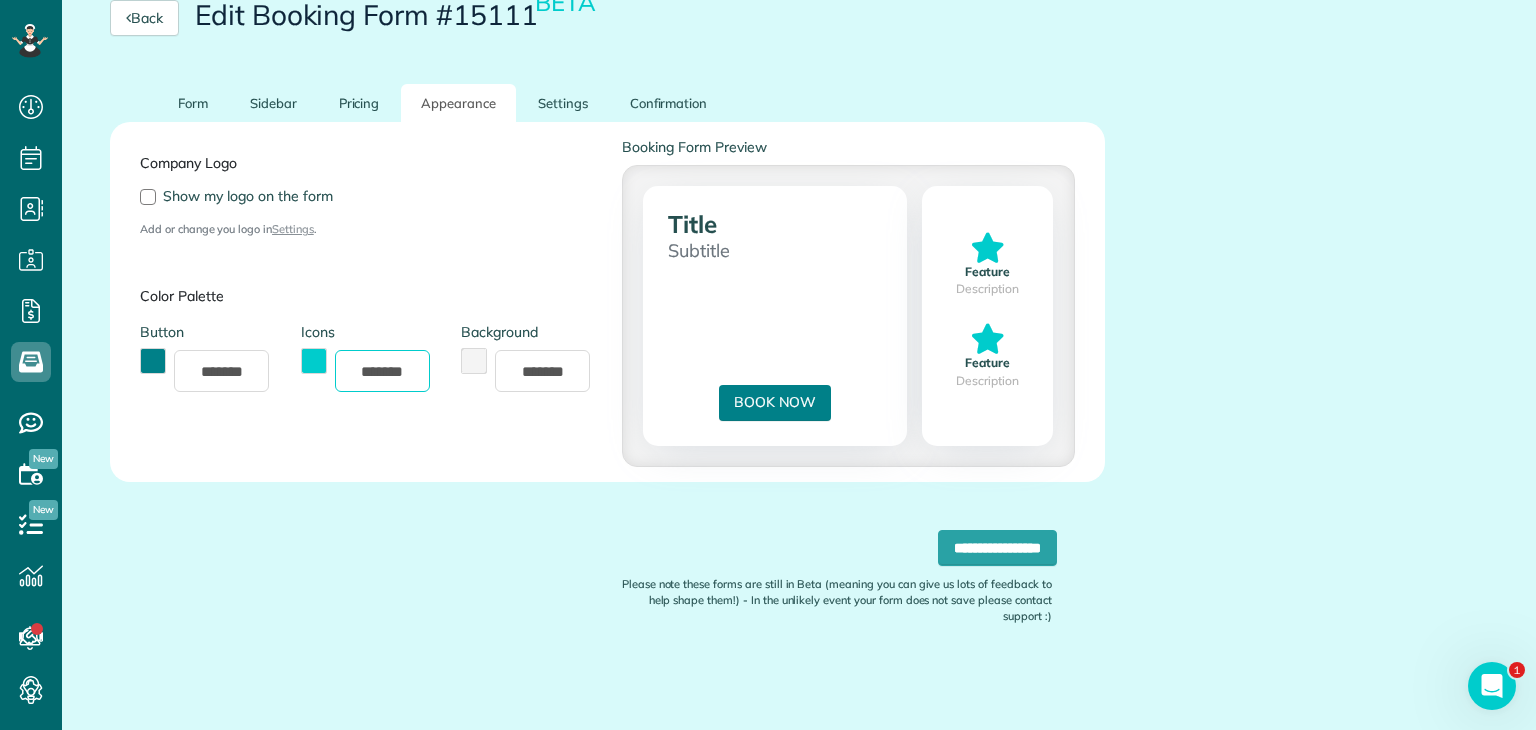 type on "*******" 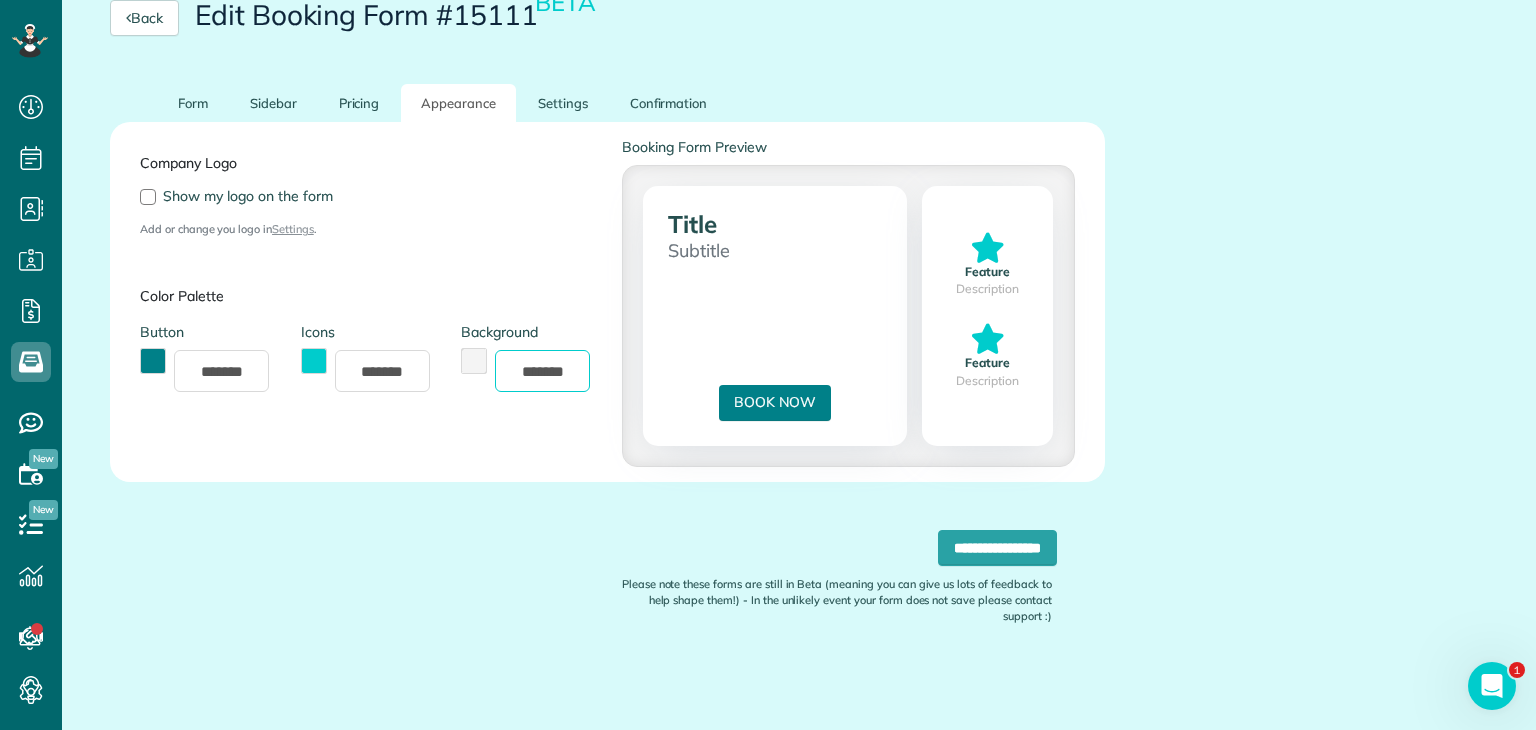 click on "*******" at bounding box center [542, 371] 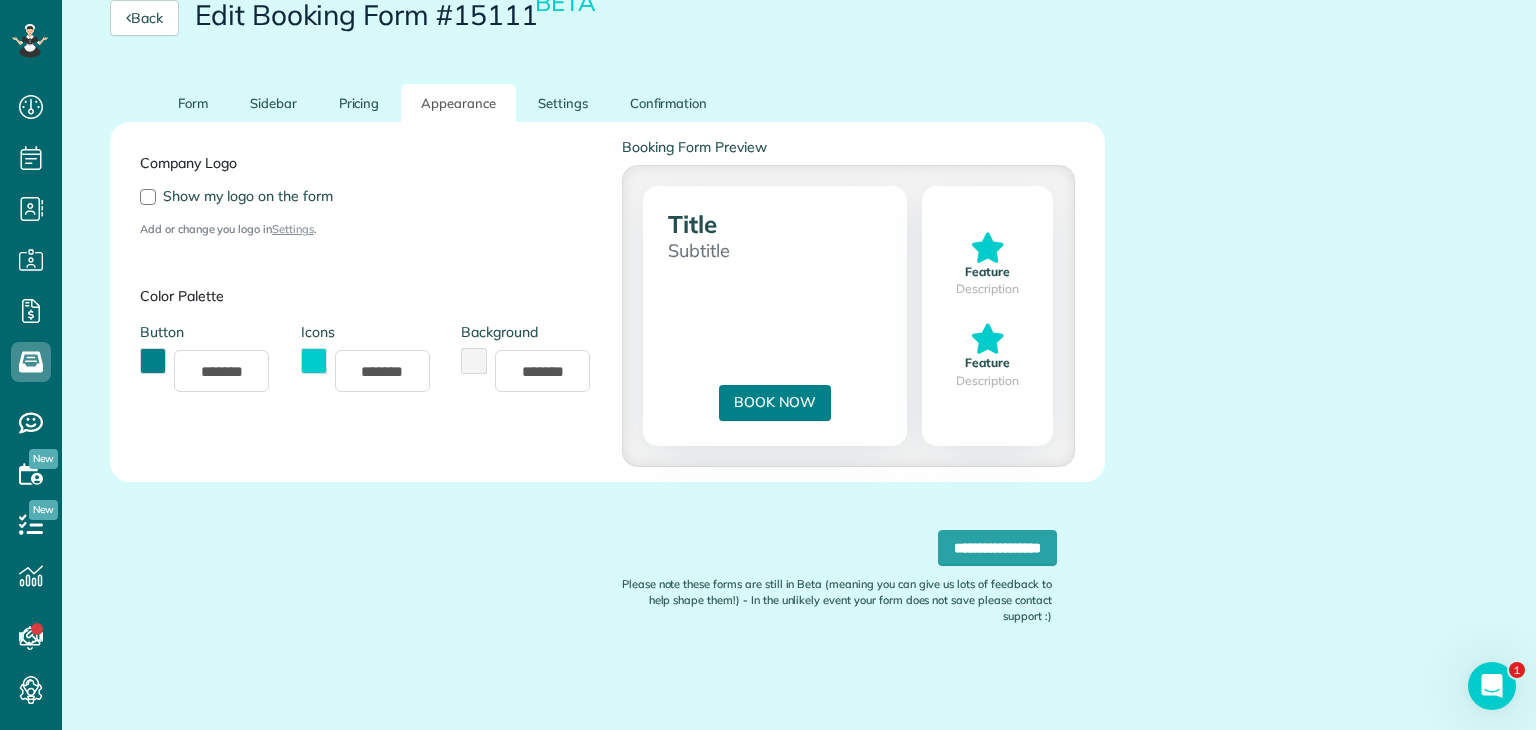 click on "Company Logo
Show my logo on the form
Add or change you logo in
Settings .
Color Palette
Button
*******
Icons
*******
Background
*******" at bounding box center [366, 302] 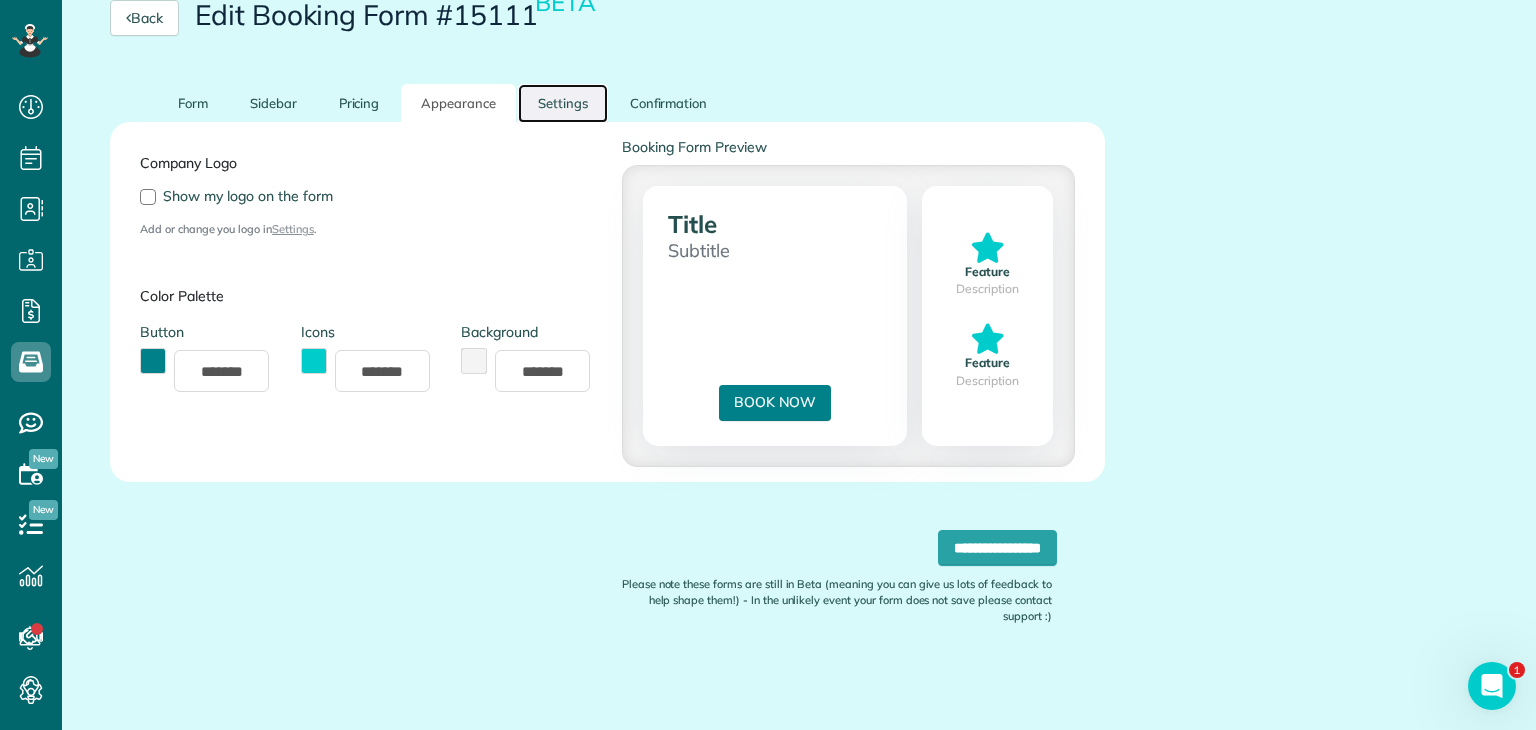 click on "Settings" at bounding box center (563, 103) 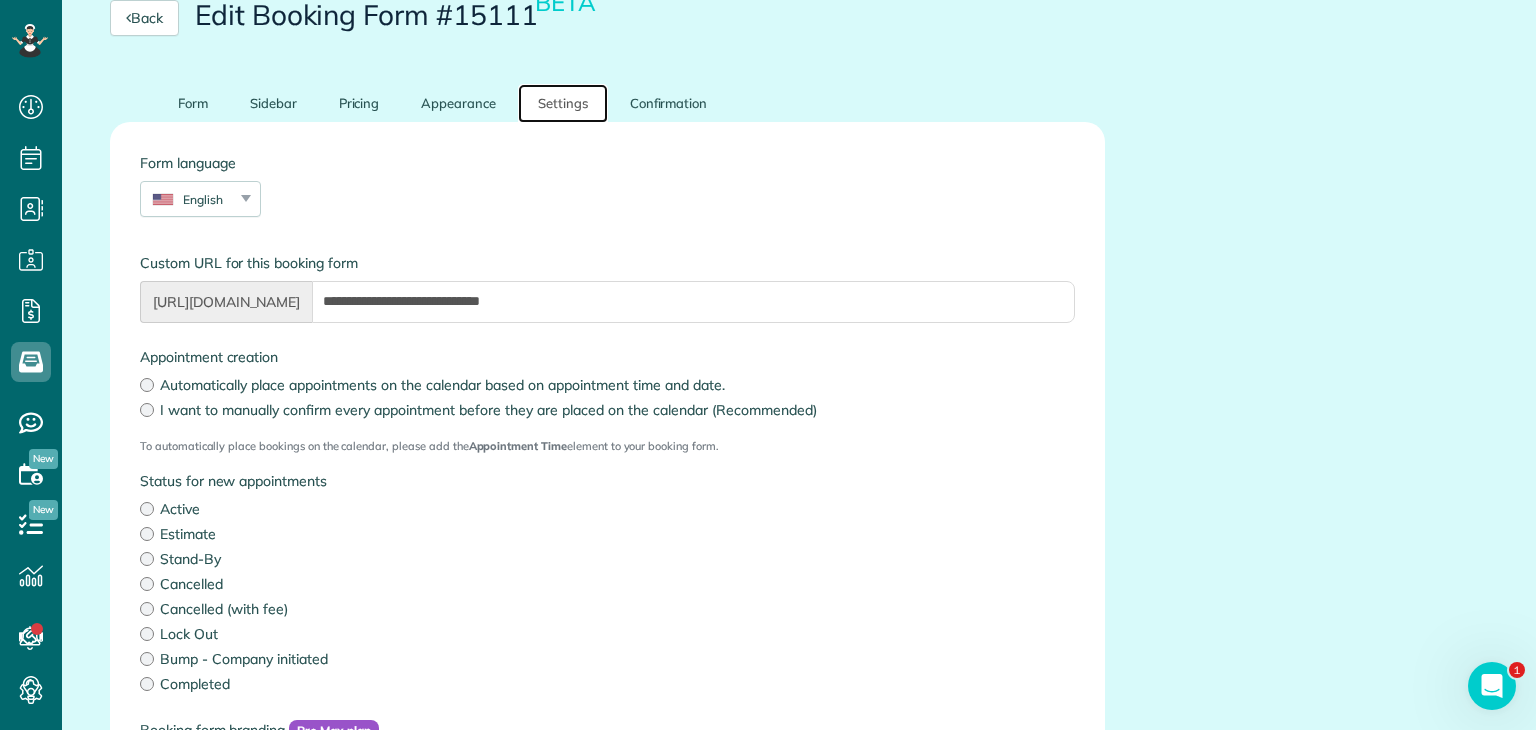 scroll, scrollTop: 531, scrollLeft: 0, axis: vertical 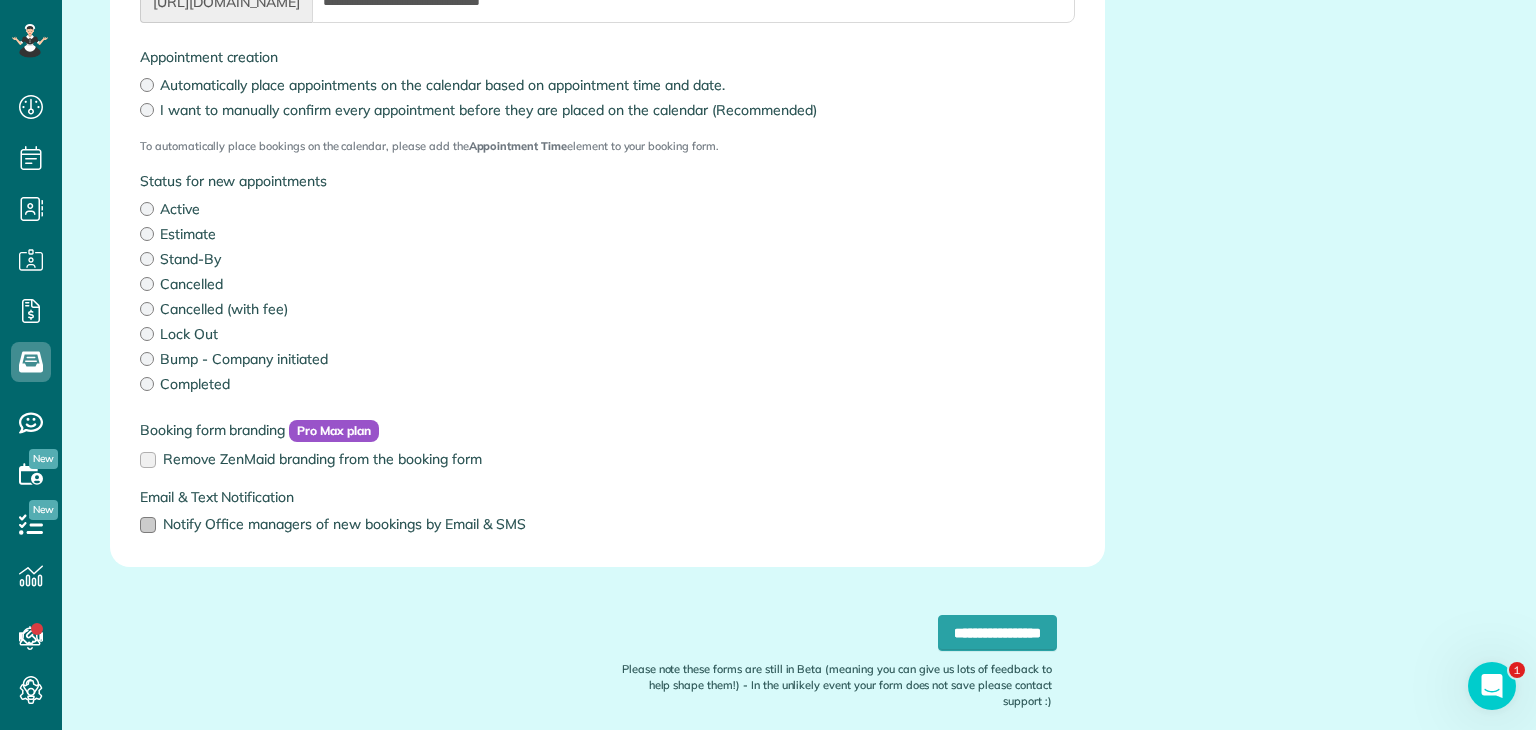 click on "Notify Office managers of new bookings by Email & SMS" at bounding box center (344, 524) 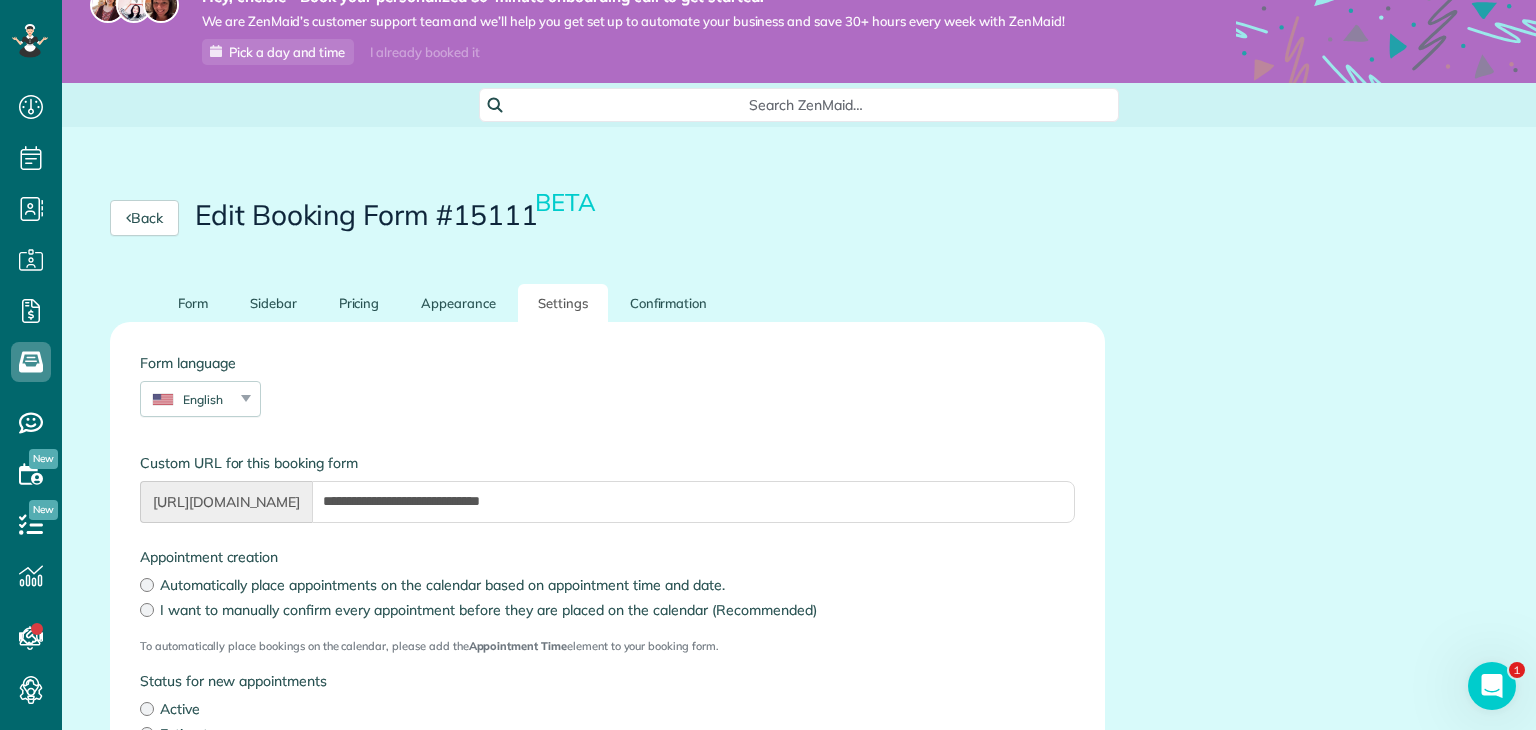 scroll, scrollTop: 0, scrollLeft: 0, axis: both 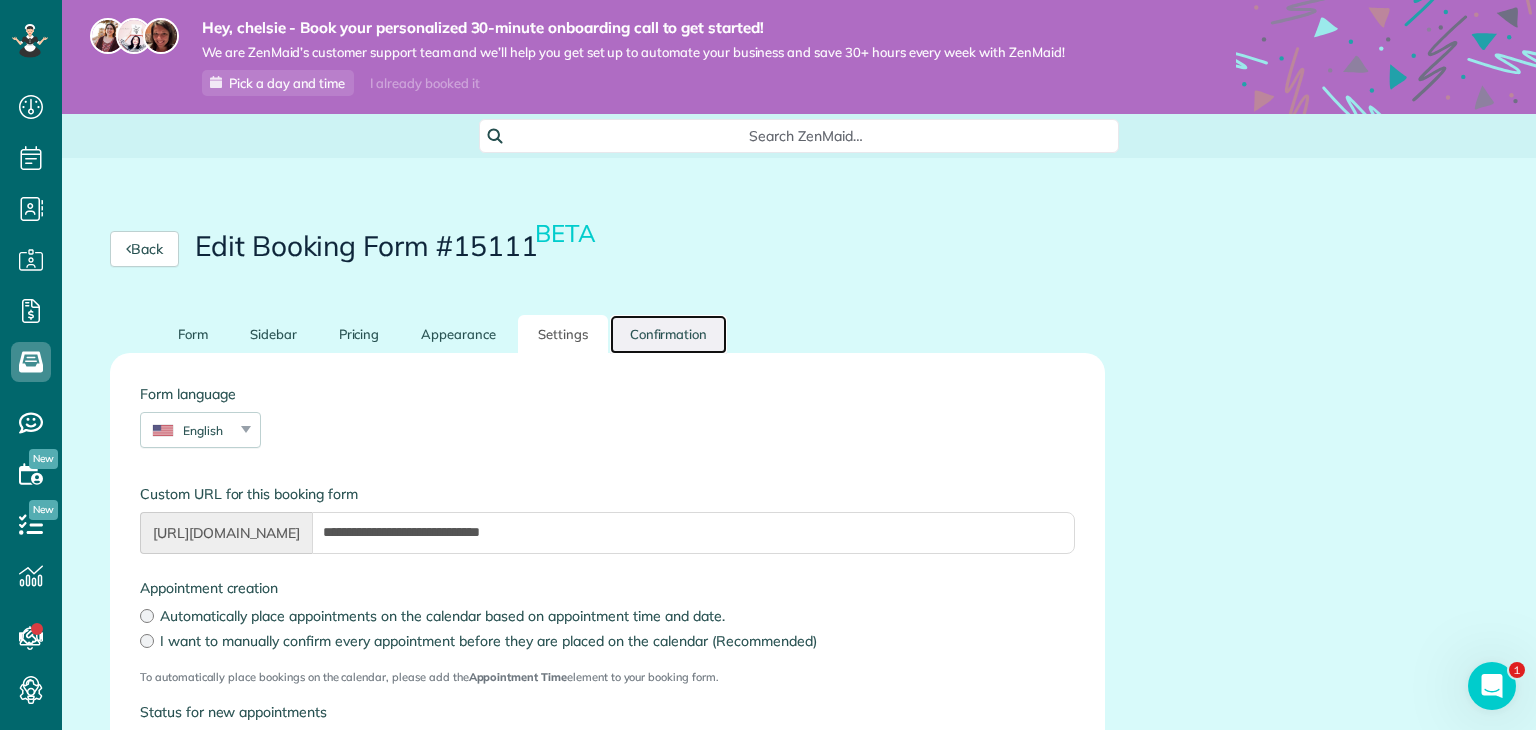 click on "Confirmation" at bounding box center (669, 334) 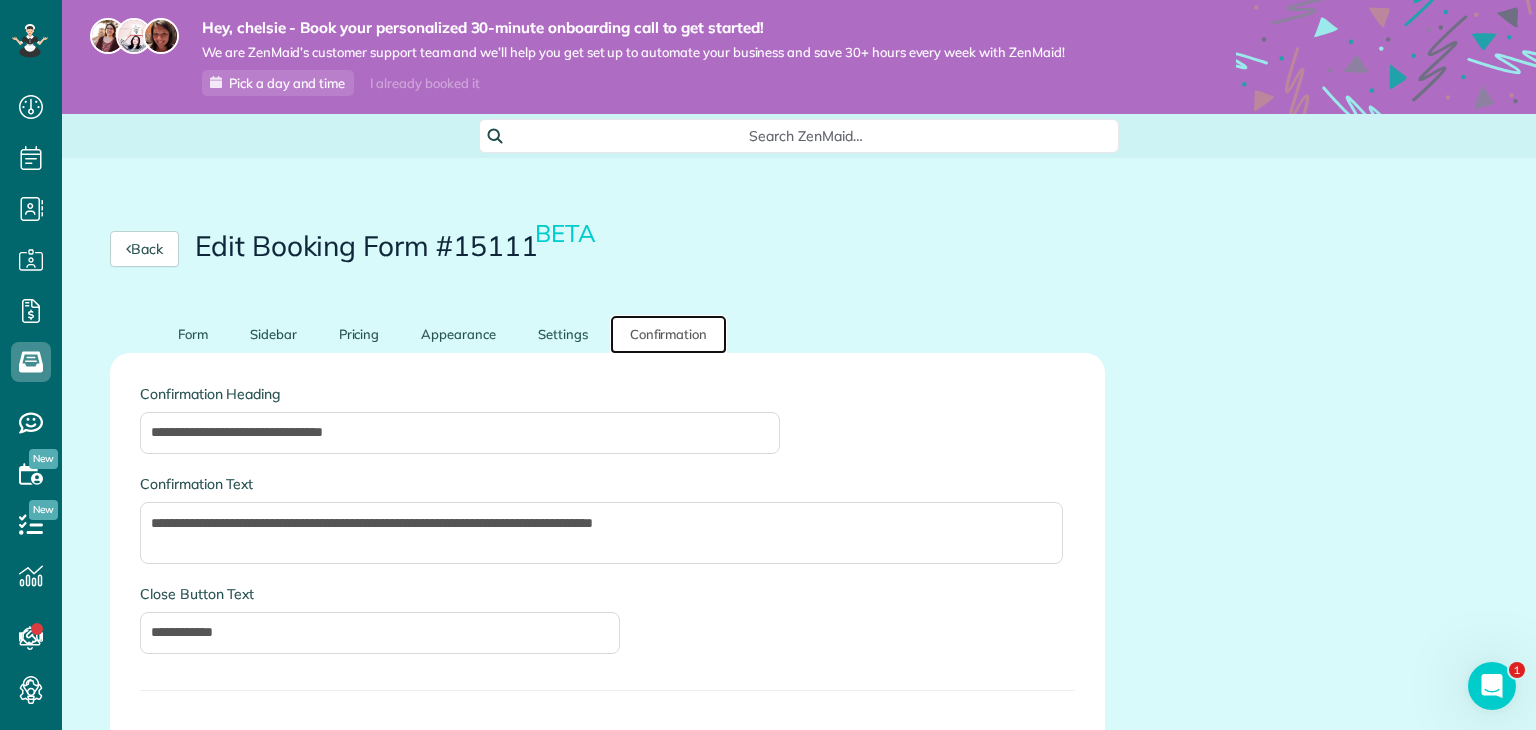 scroll, scrollTop: 200, scrollLeft: 0, axis: vertical 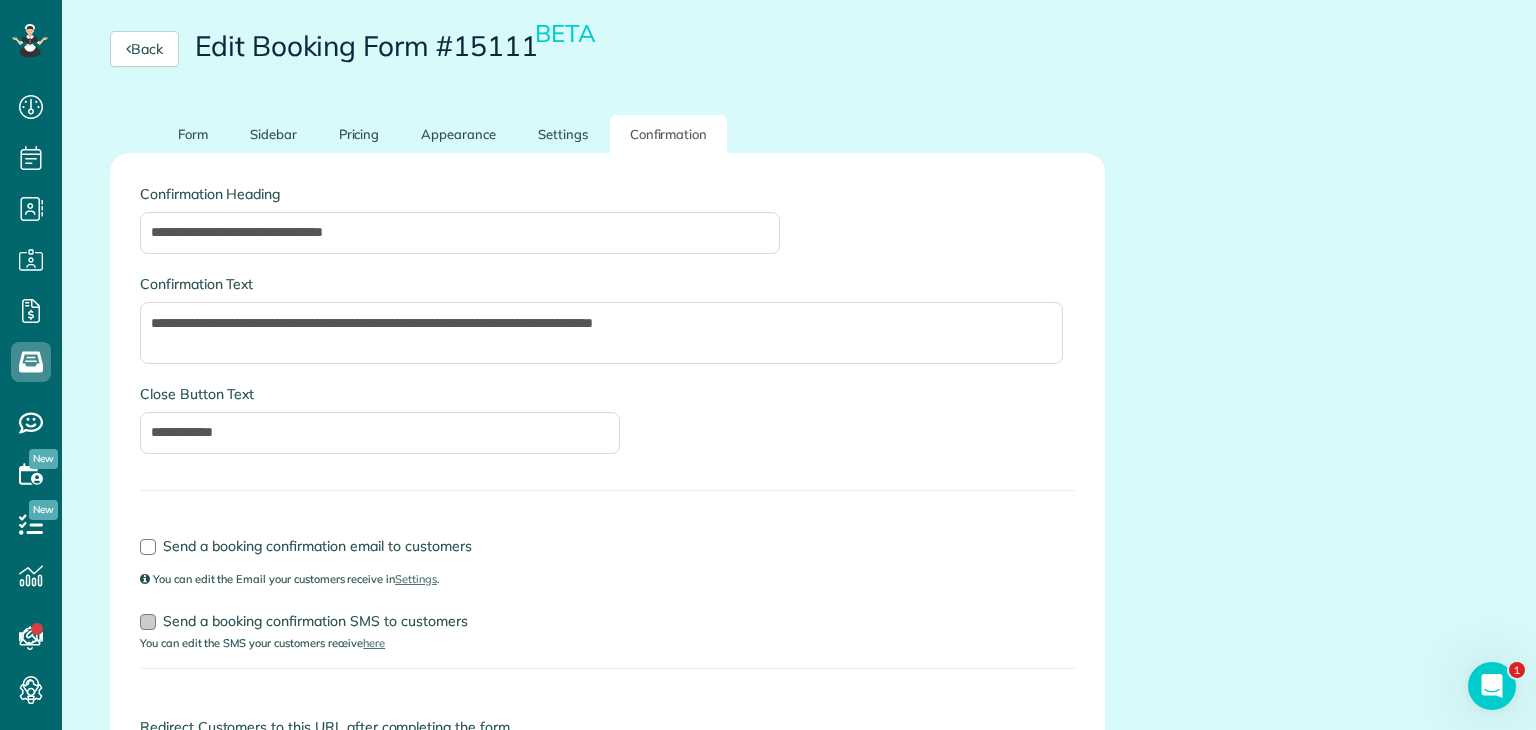click on "Send a booking confirmation SMS to customers" at bounding box center [315, 621] 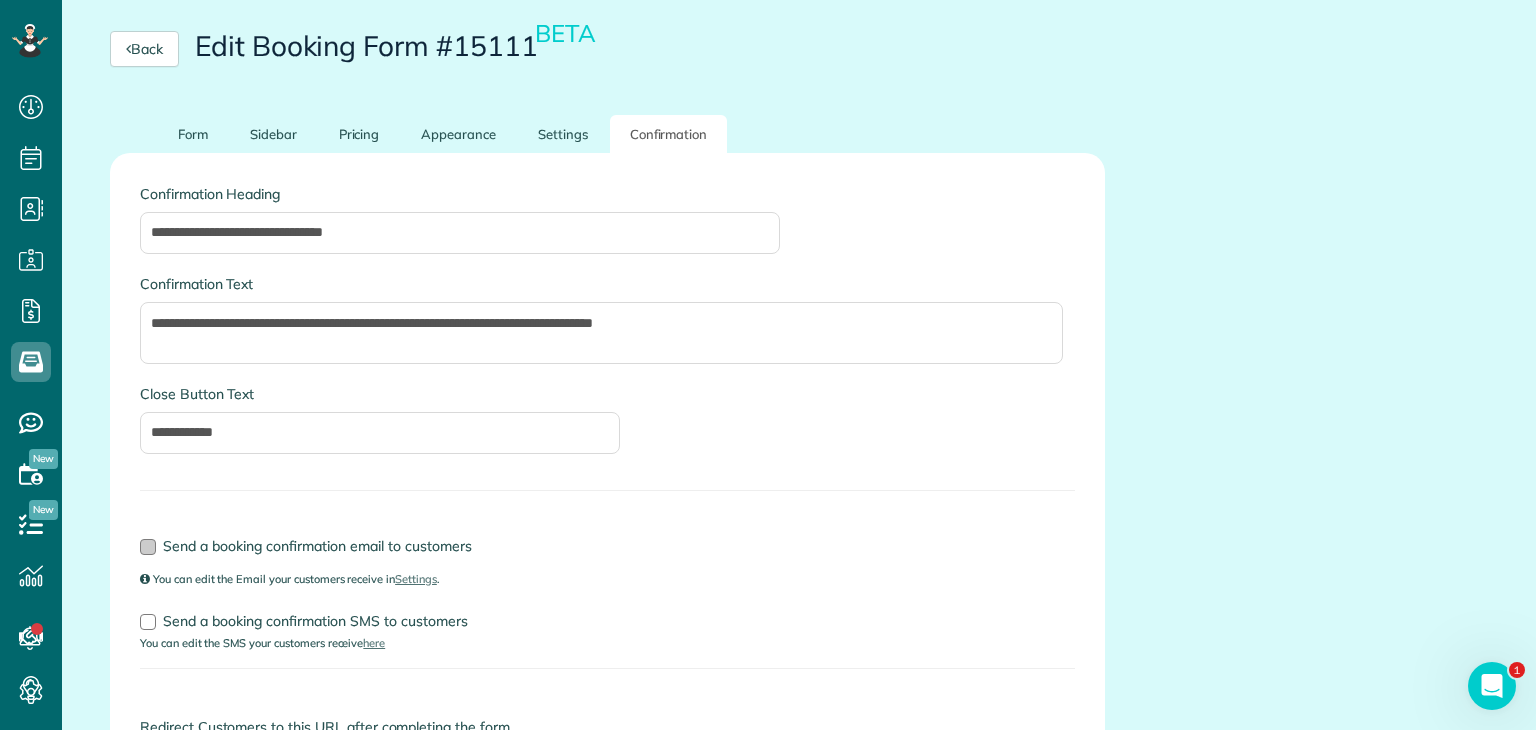 click on "Send a booking confirmation email to customers" at bounding box center [317, 546] 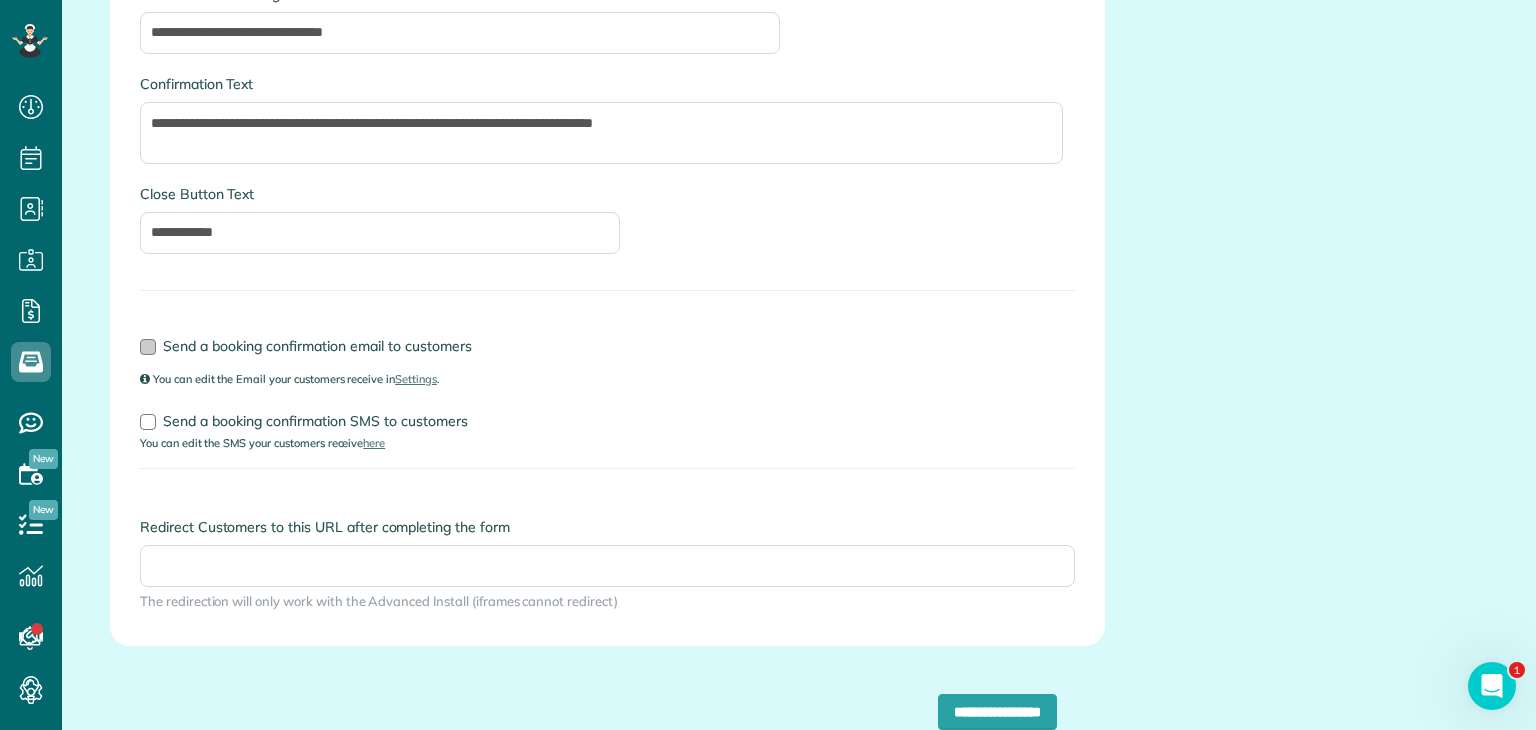 scroll, scrollTop: 300, scrollLeft: 0, axis: vertical 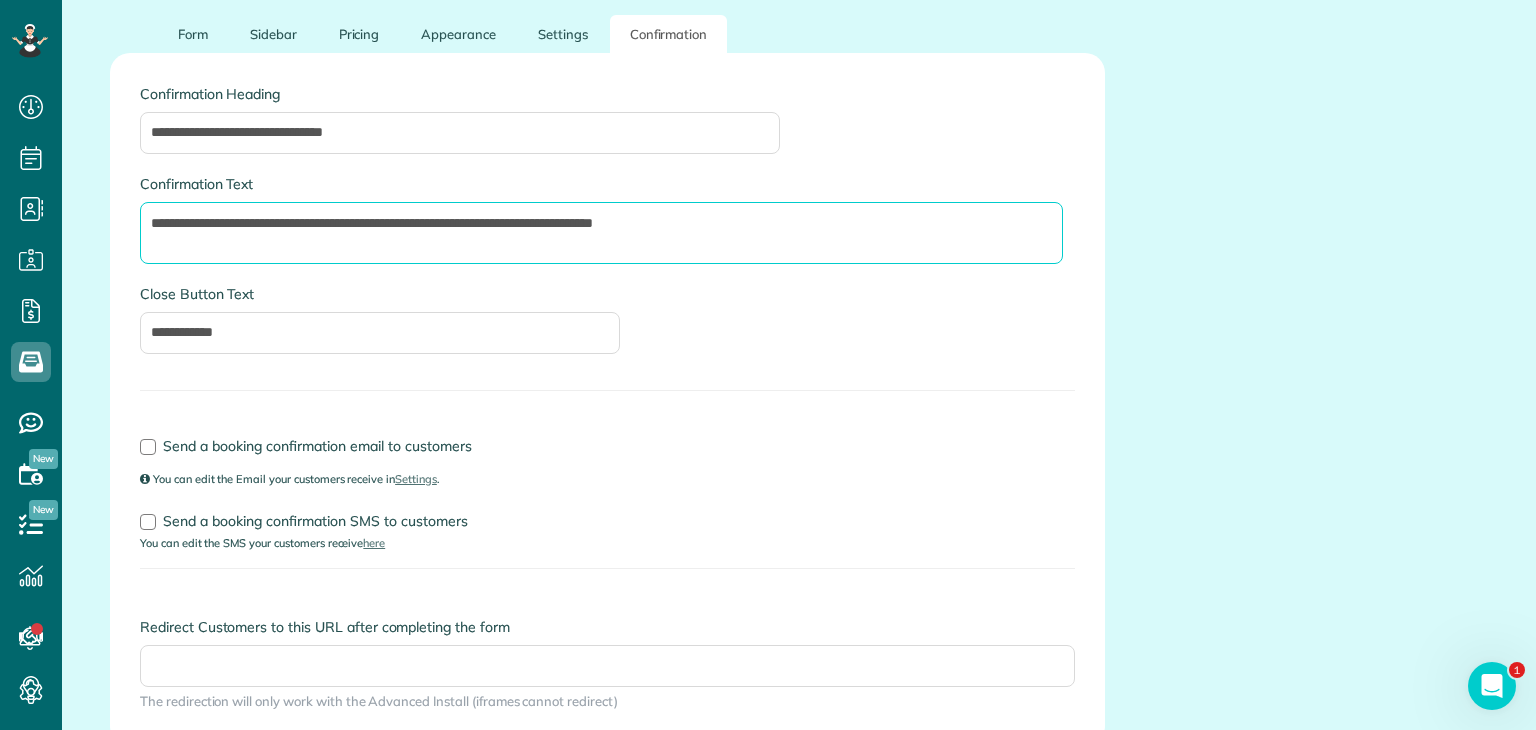 click on "**********" at bounding box center [601, 233] 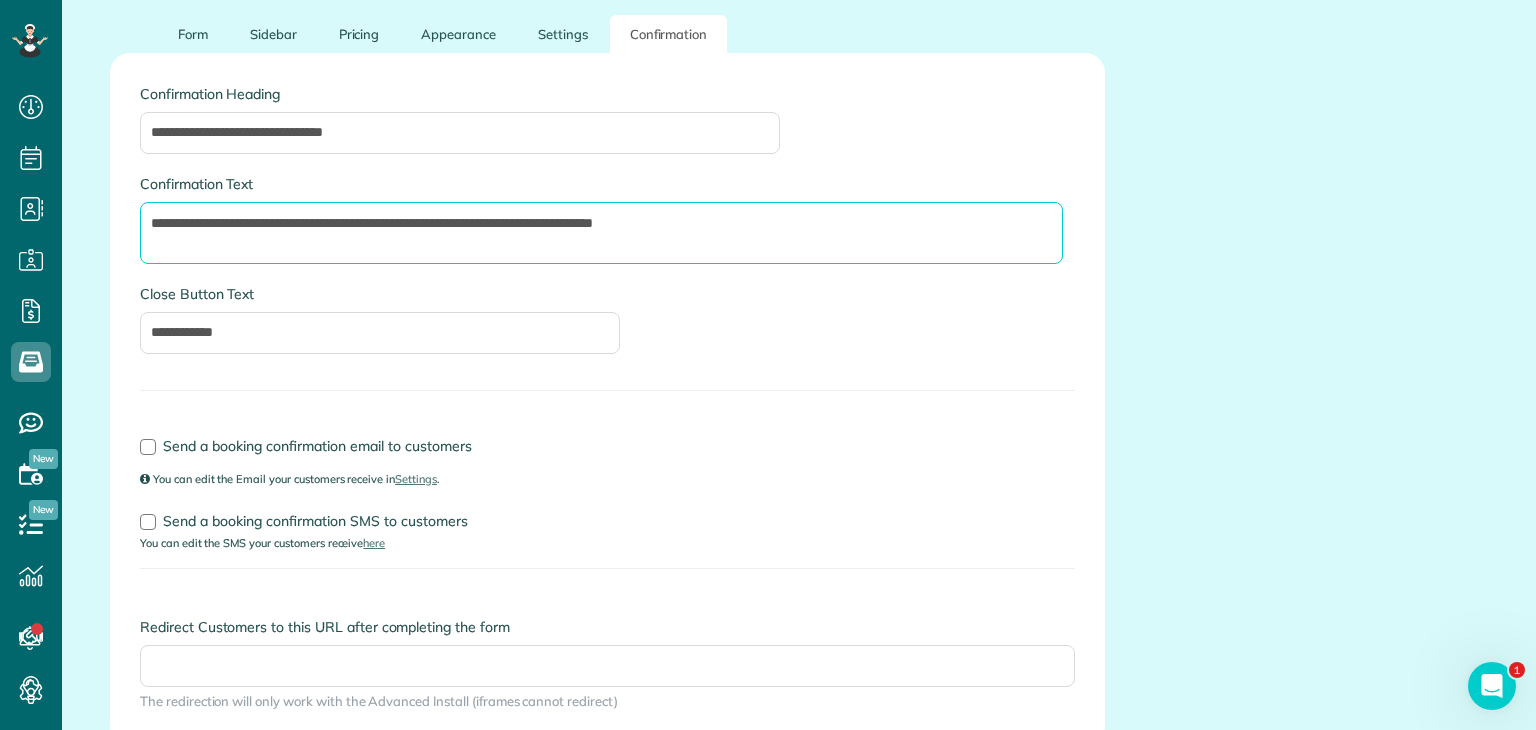 scroll, scrollTop: 0, scrollLeft: 0, axis: both 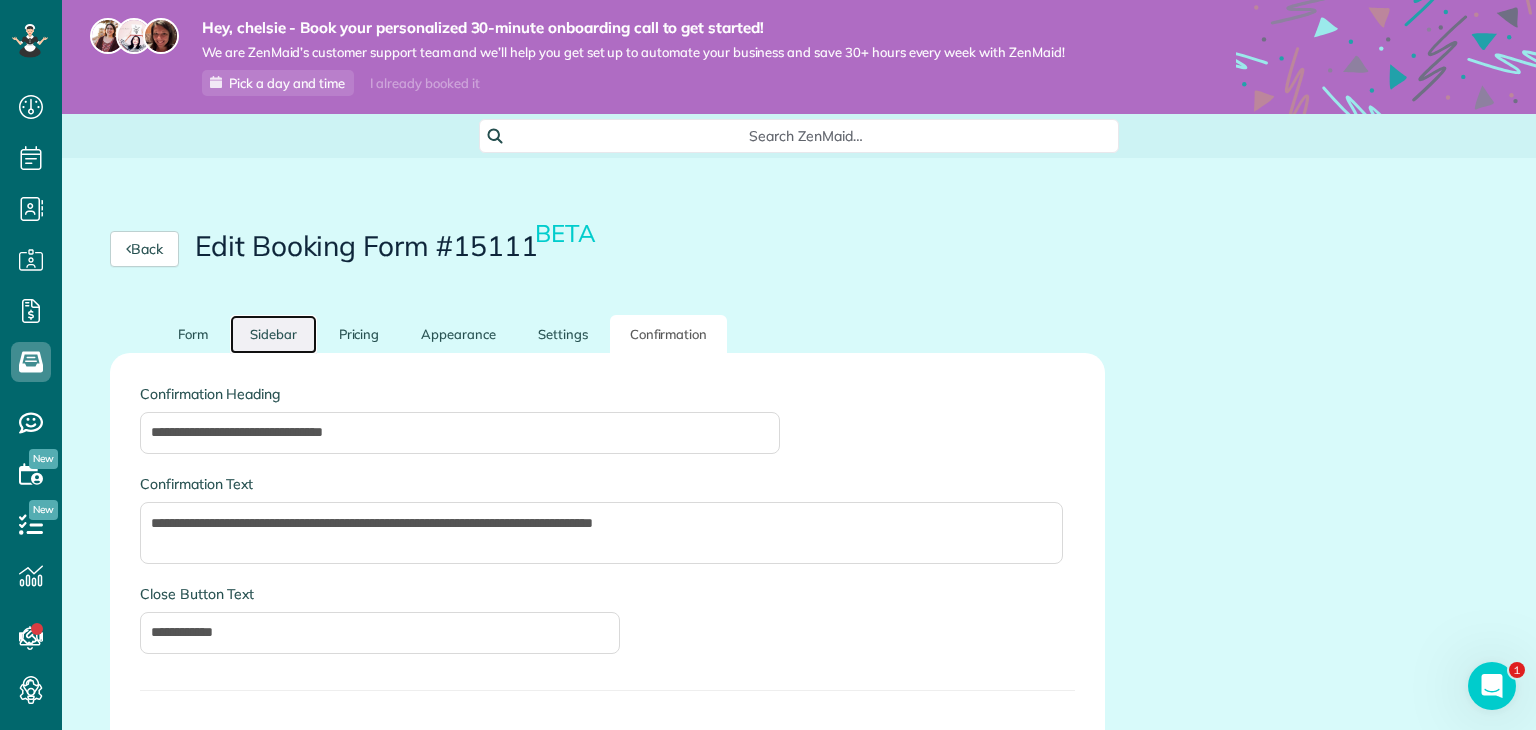 click on "Sidebar" at bounding box center [273, 334] 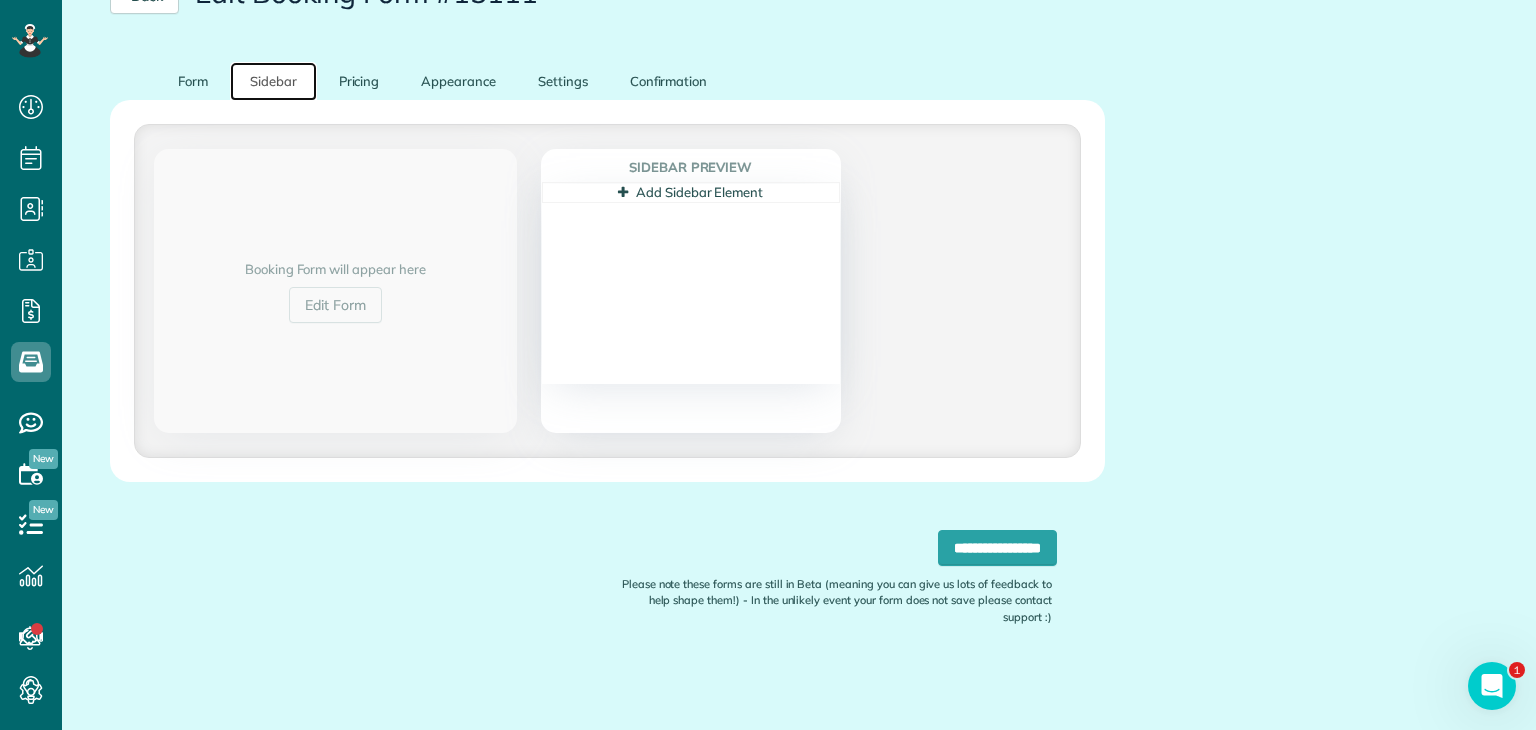 scroll, scrollTop: 53, scrollLeft: 0, axis: vertical 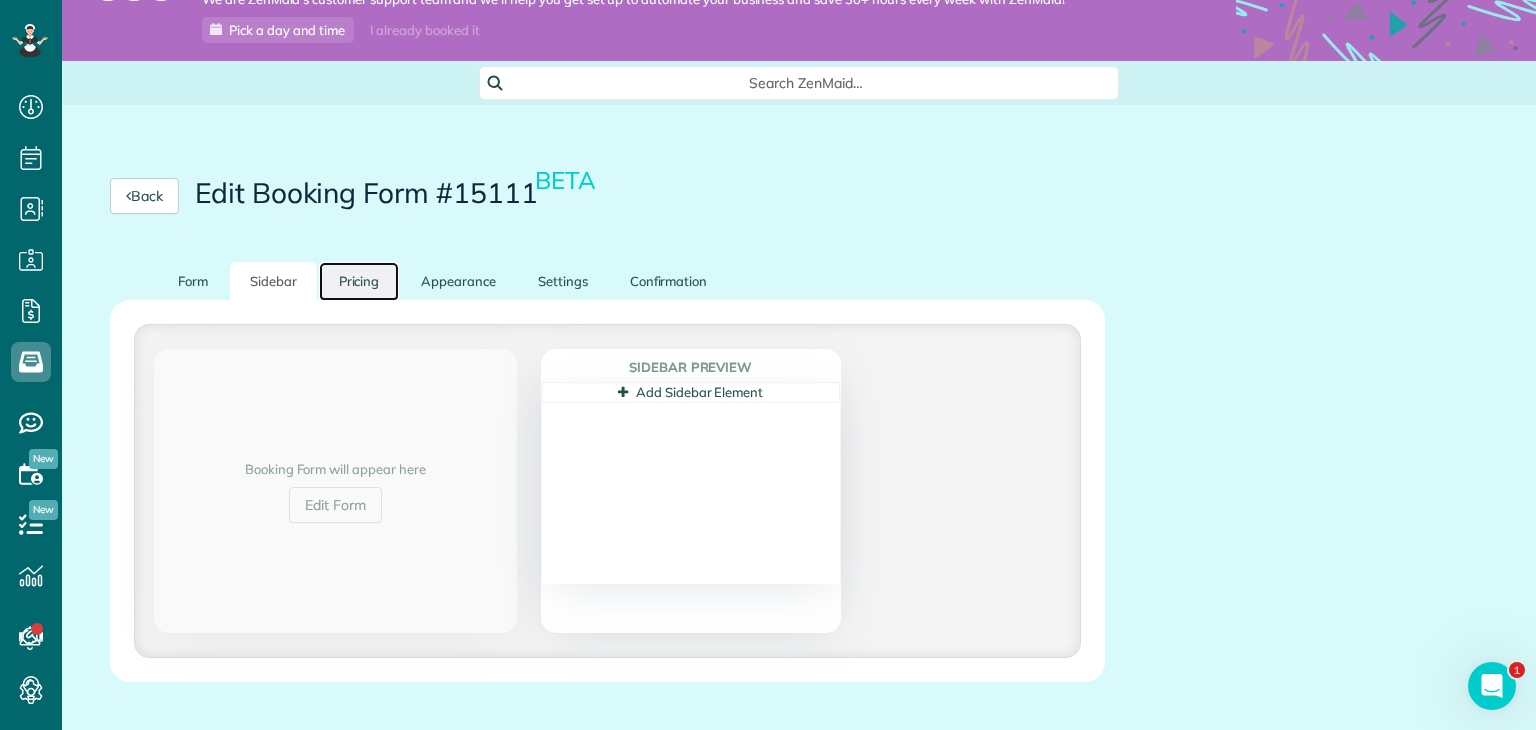 click on "Pricing" at bounding box center [359, 281] 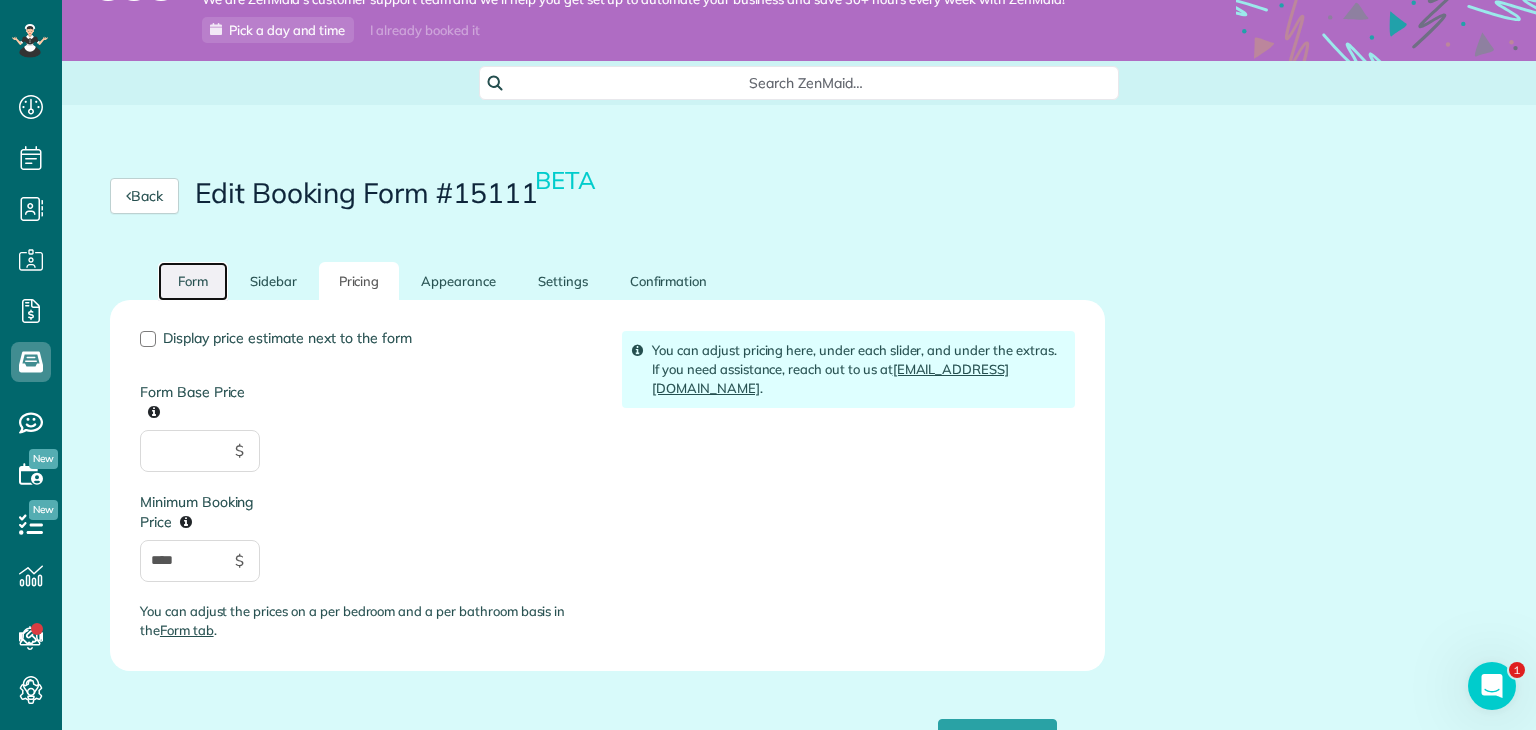 click on "Form" at bounding box center [193, 281] 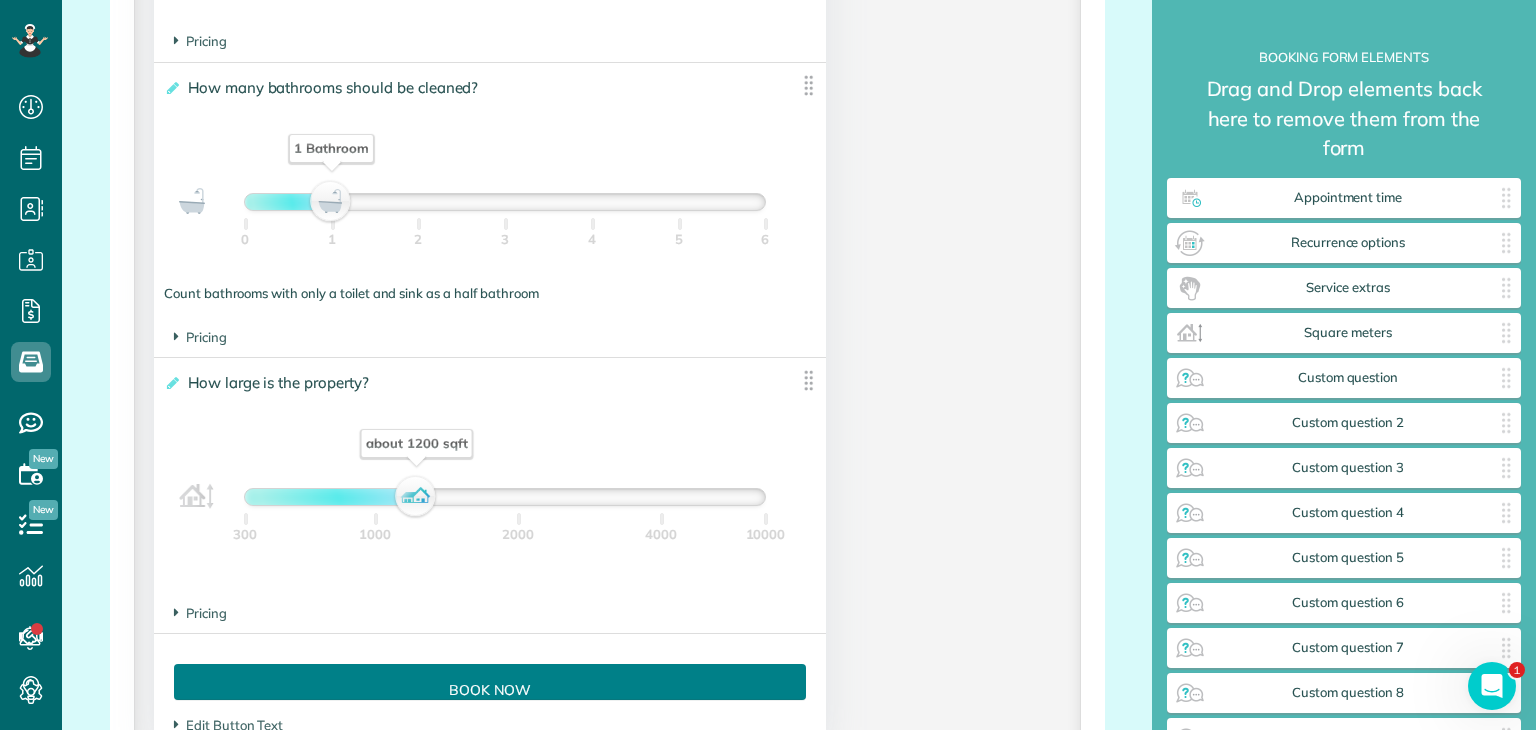 scroll, scrollTop: 1953, scrollLeft: 0, axis: vertical 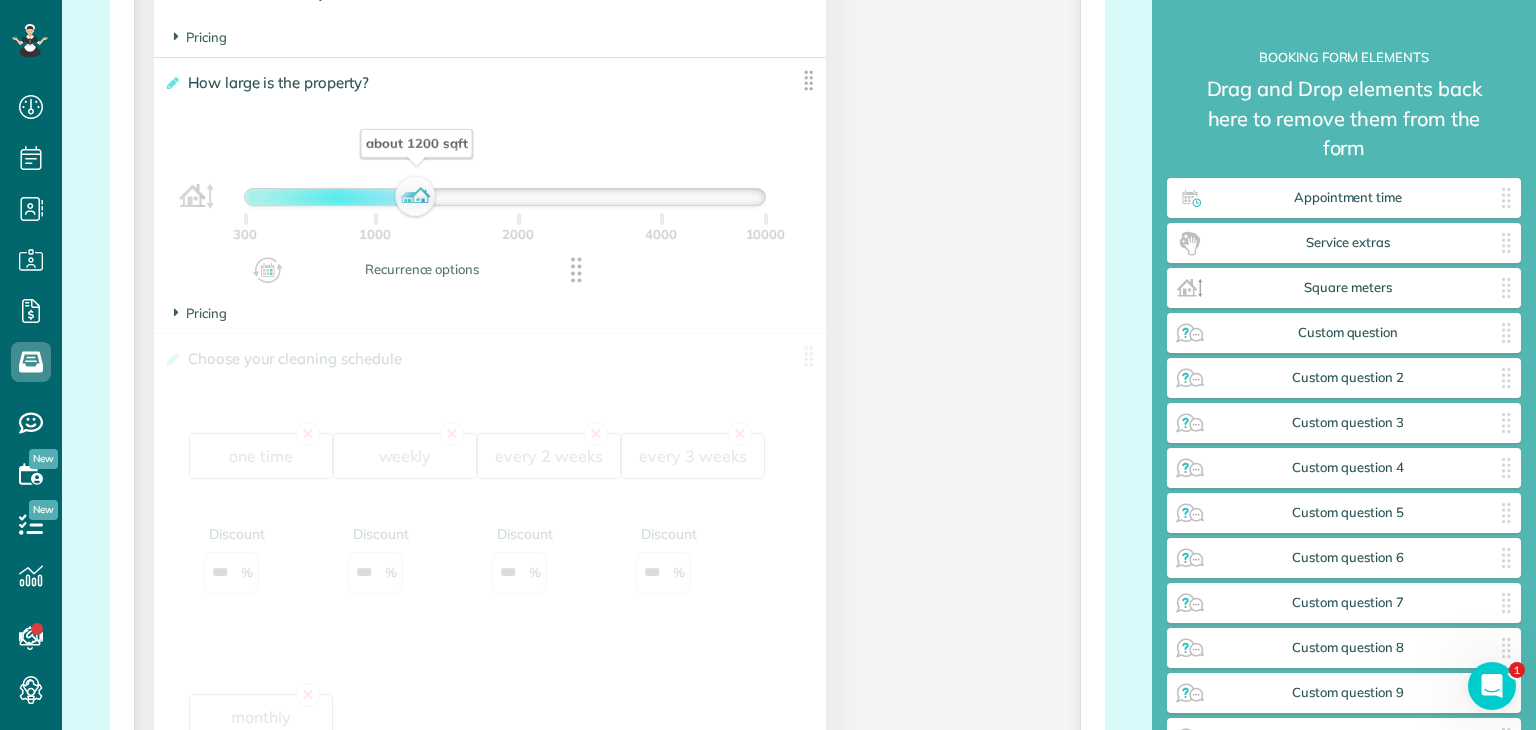 drag, startPoint x: 1291, startPoint y: 249, endPoint x: 368, endPoint y: 276, distance: 923.39484 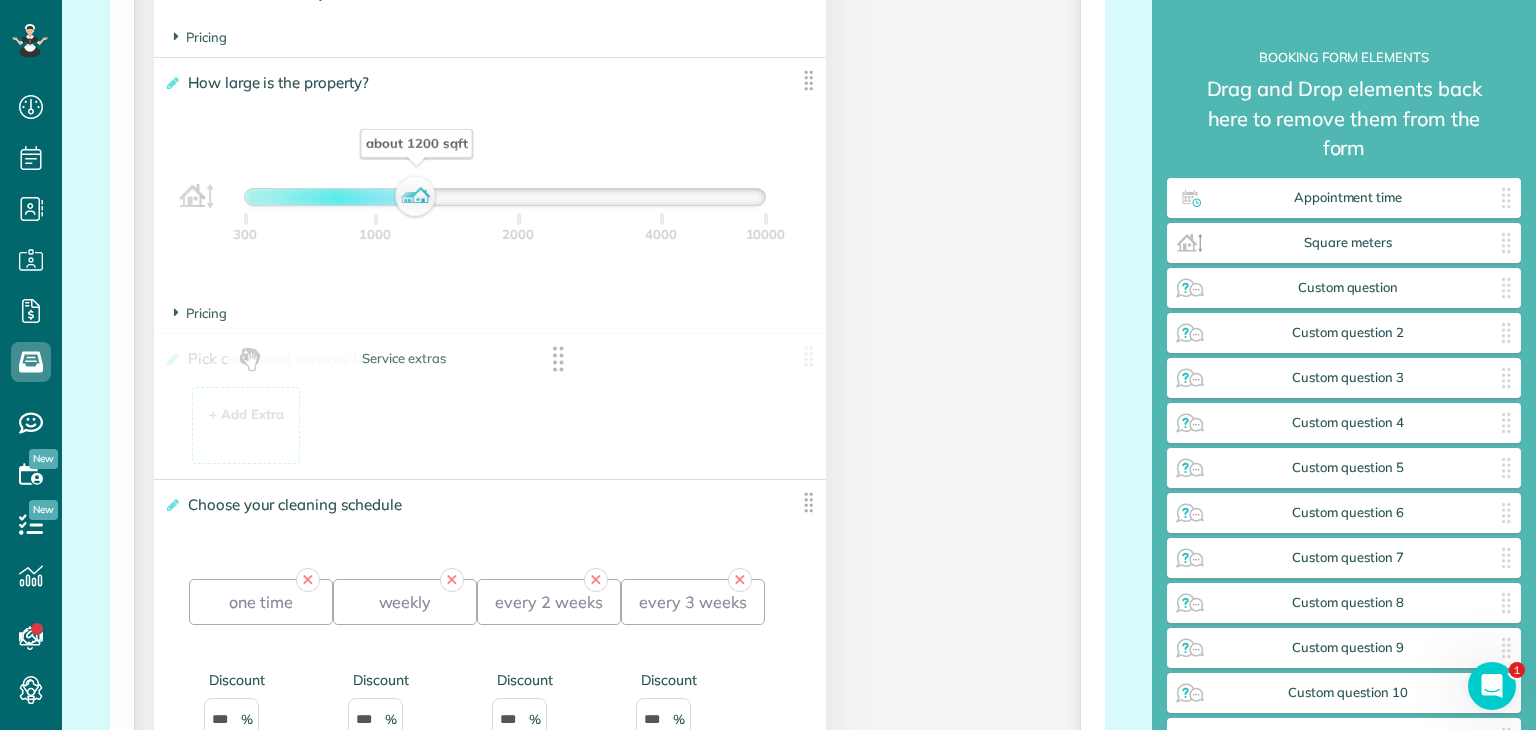 drag, startPoint x: 1264, startPoint y: 246, endPoint x: 324, endPoint y: 364, distance: 947.37744 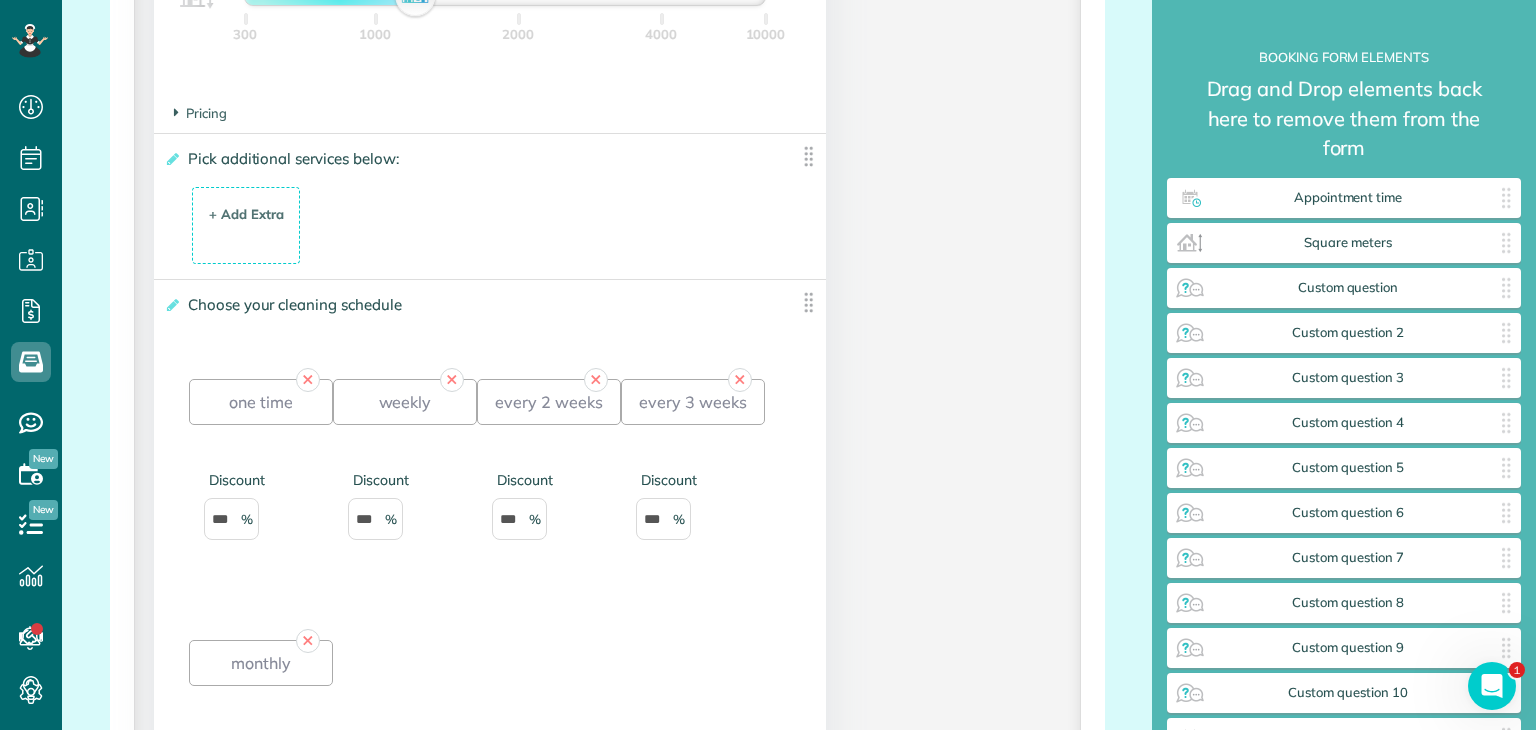 scroll, scrollTop: 2253, scrollLeft: 0, axis: vertical 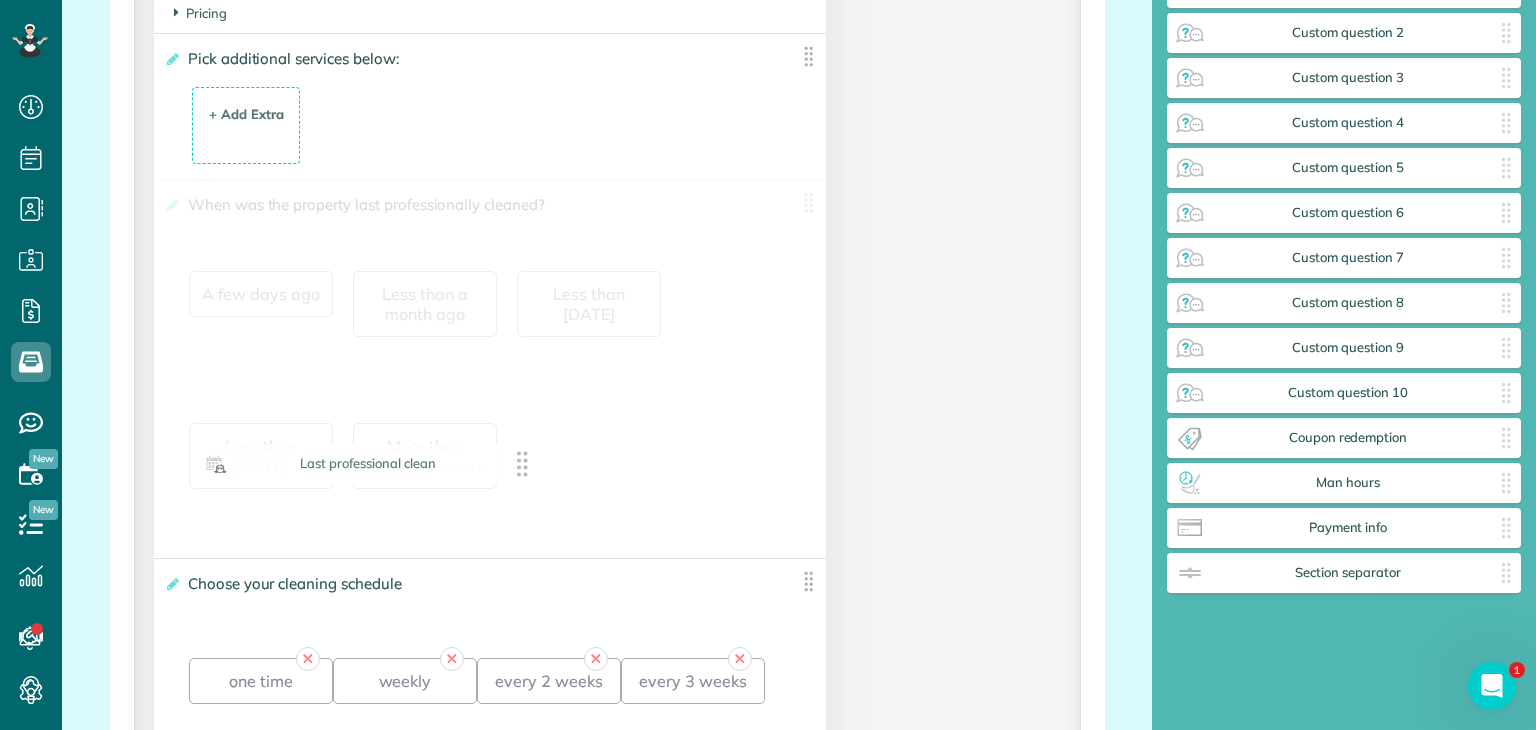 drag, startPoint x: 1276, startPoint y: 439, endPoint x: 298, endPoint y: 467, distance: 978.40076 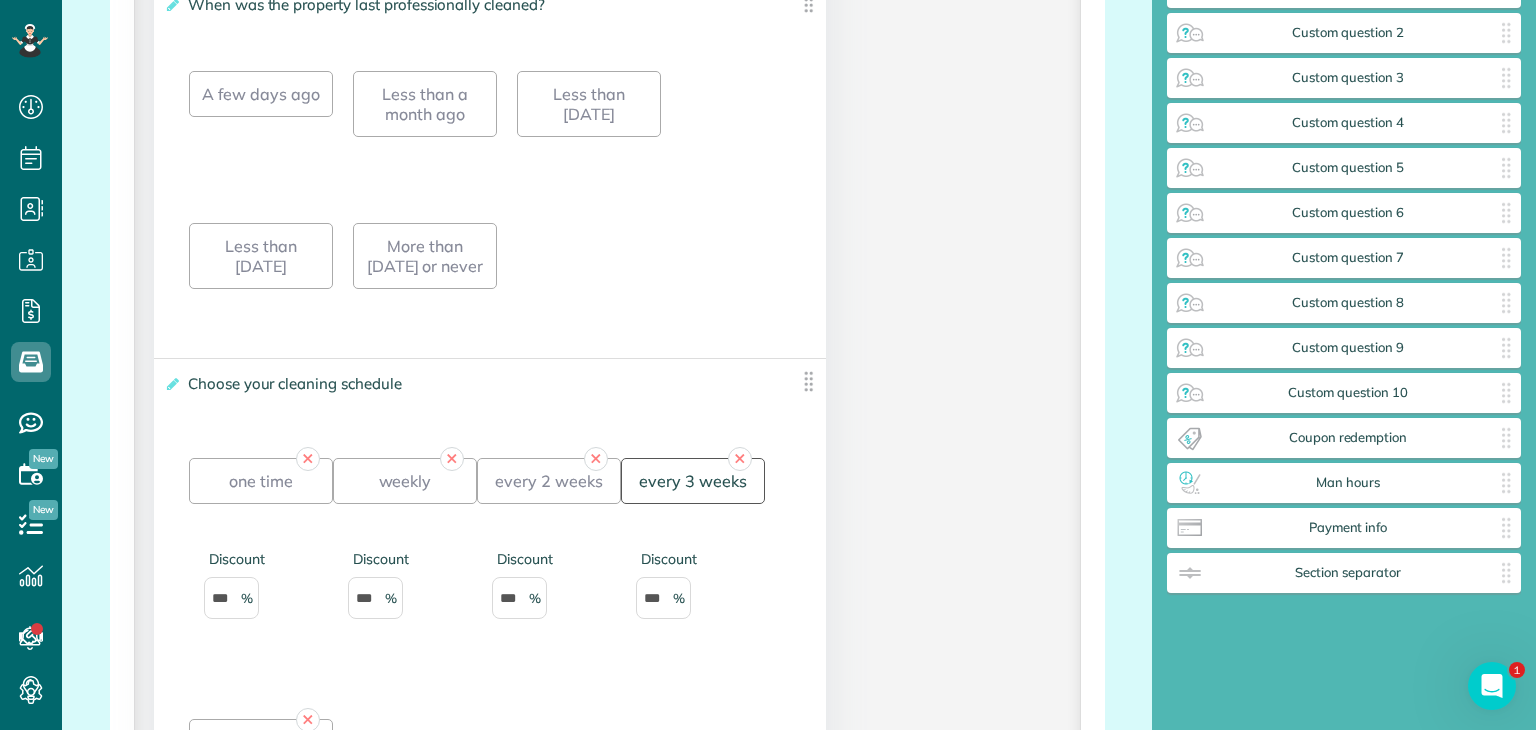 scroll, scrollTop: 2553, scrollLeft: 0, axis: vertical 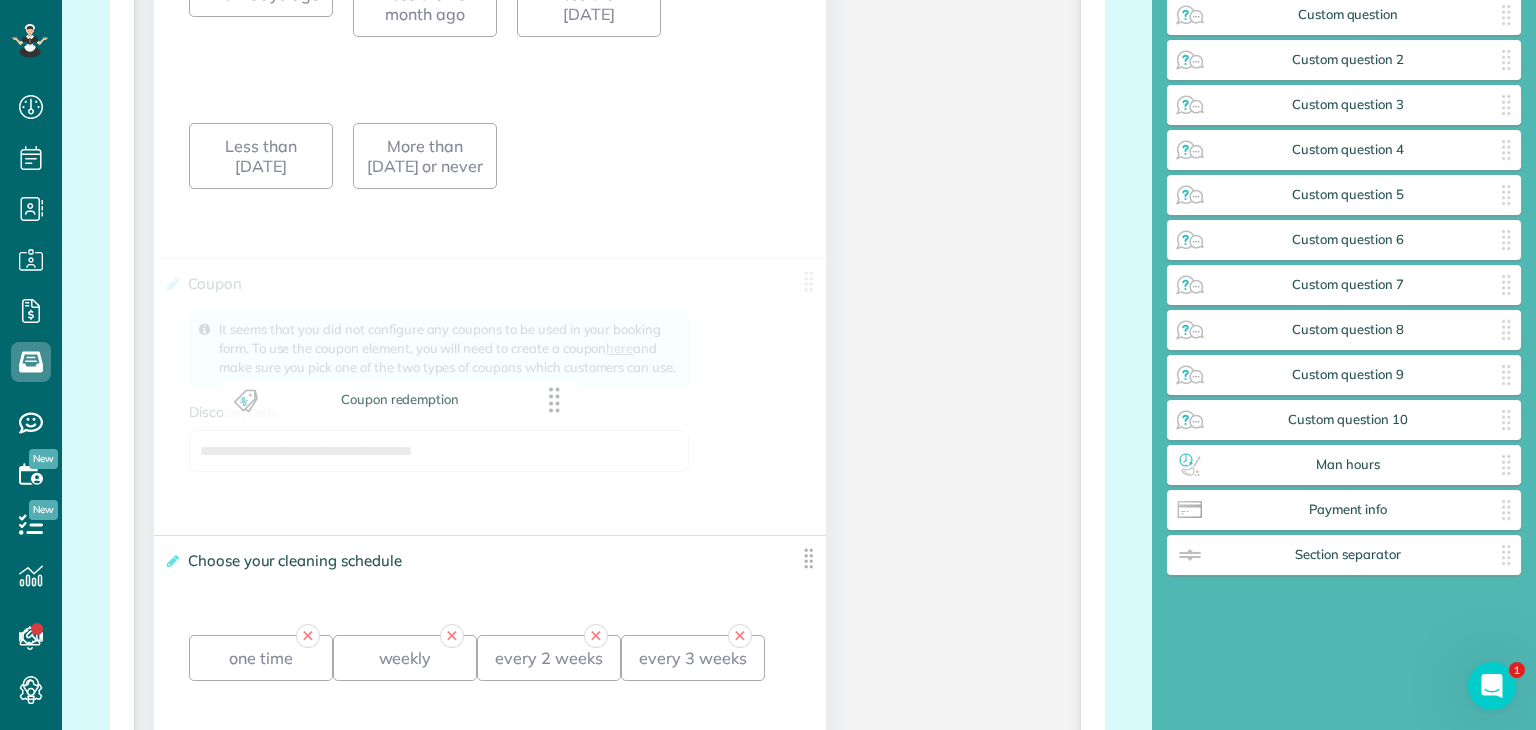 drag, startPoint x: 1287, startPoint y: 421, endPoint x: 338, endPoint y: 401, distance: 949.21075 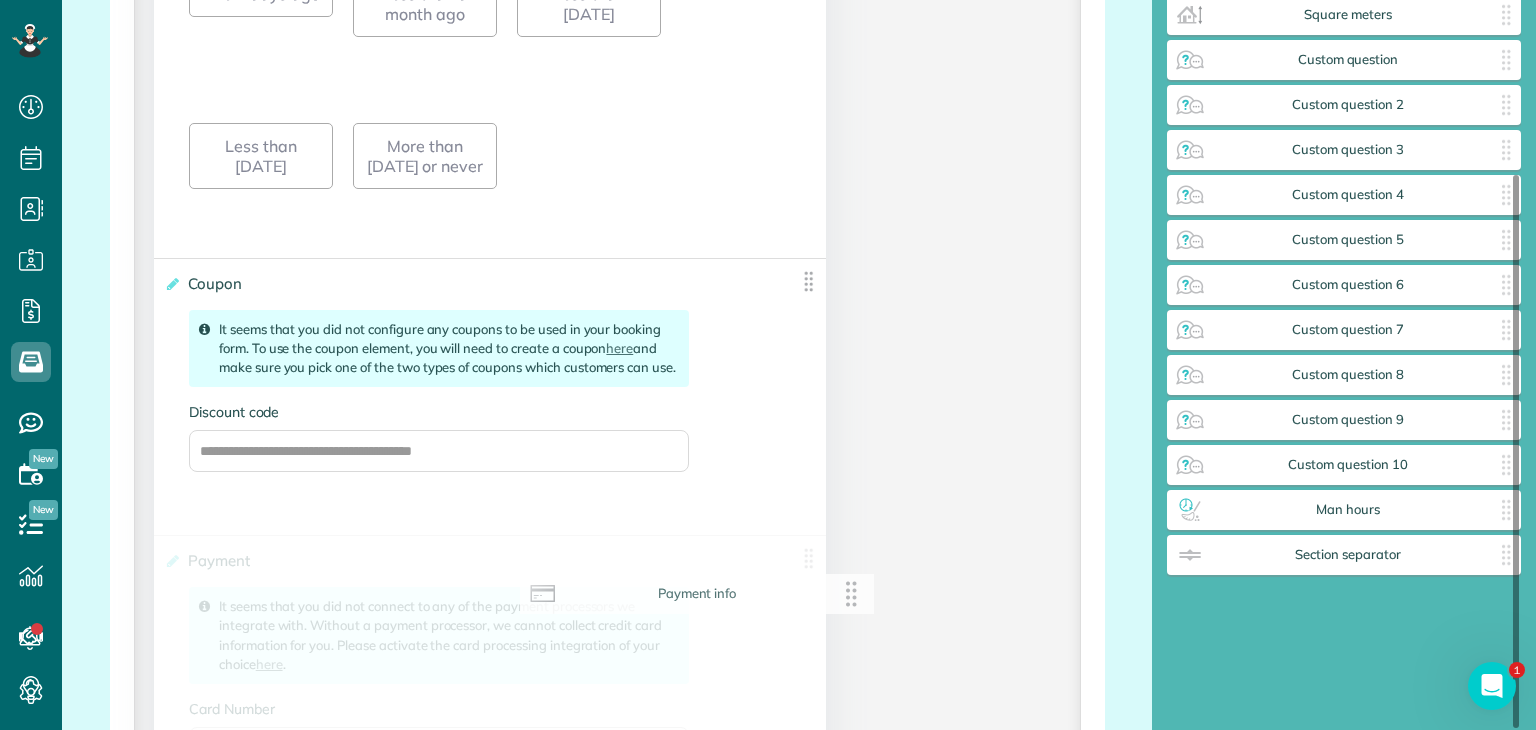 scroll, scrollTop: 228, scrollLeft: 0, axis: vertical 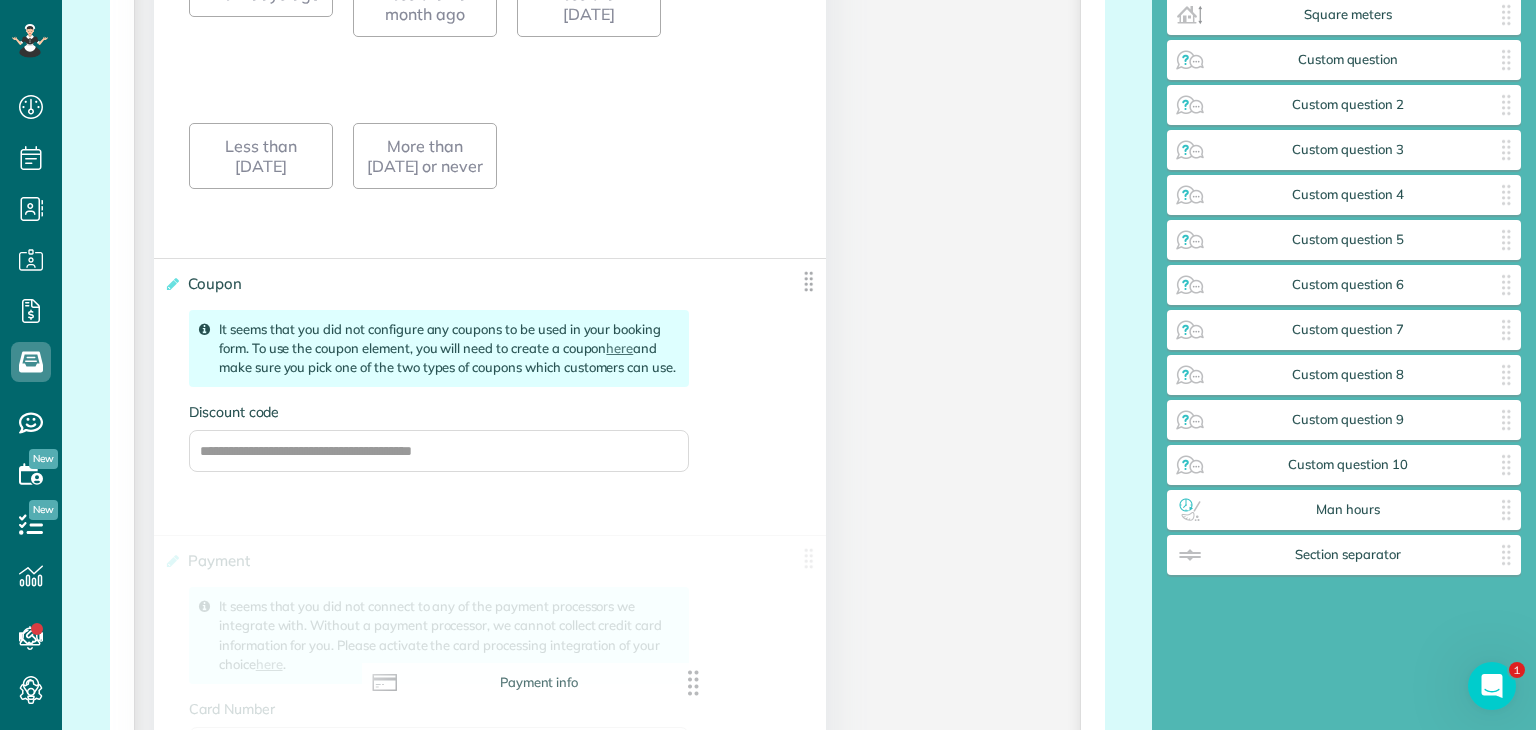 drag, startPoint x: 1398, startPoint y: 518, endPoint x: 592, endPoint y: 690, distance: 824.1481 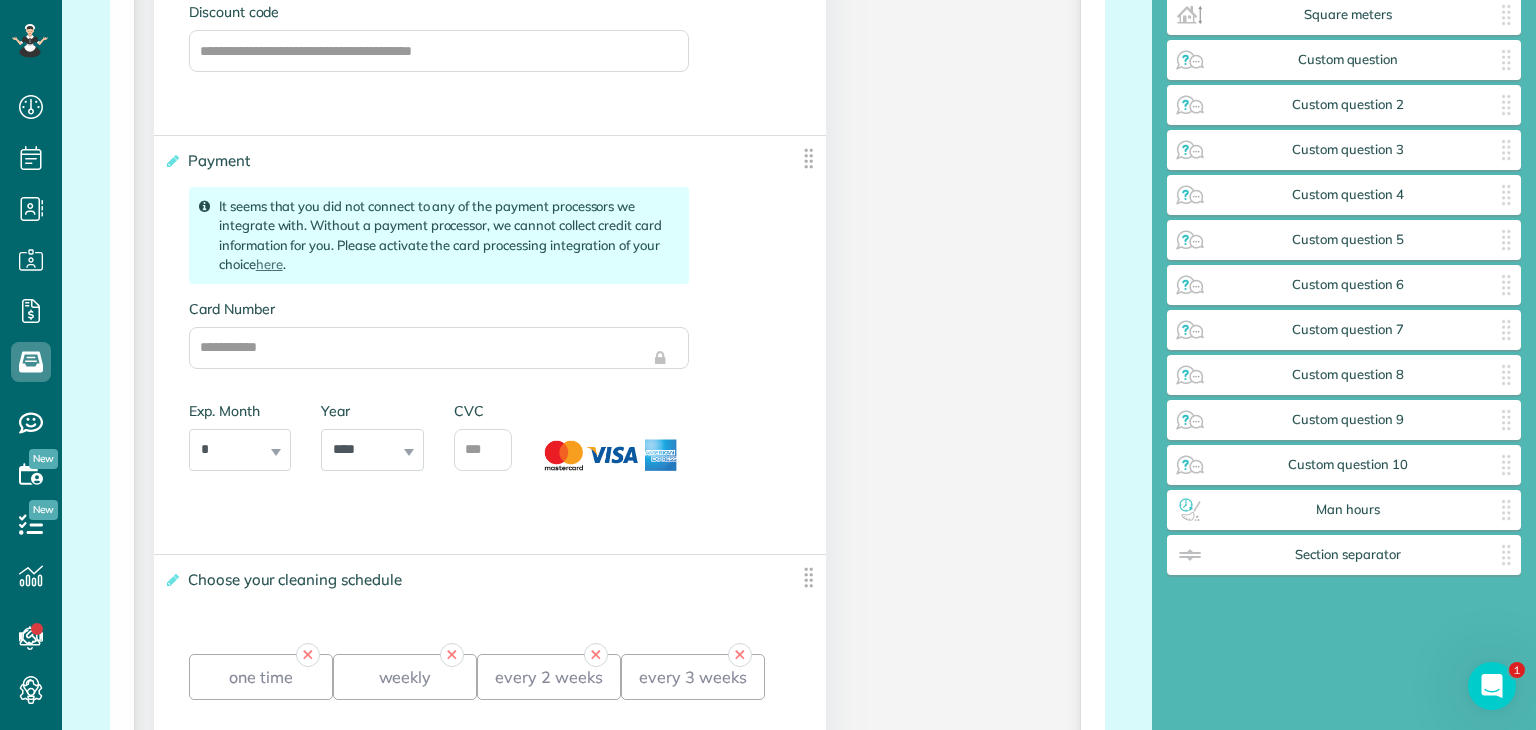 scroll, scrollTop: 3053, scrollLeft: 0, axis: vertical 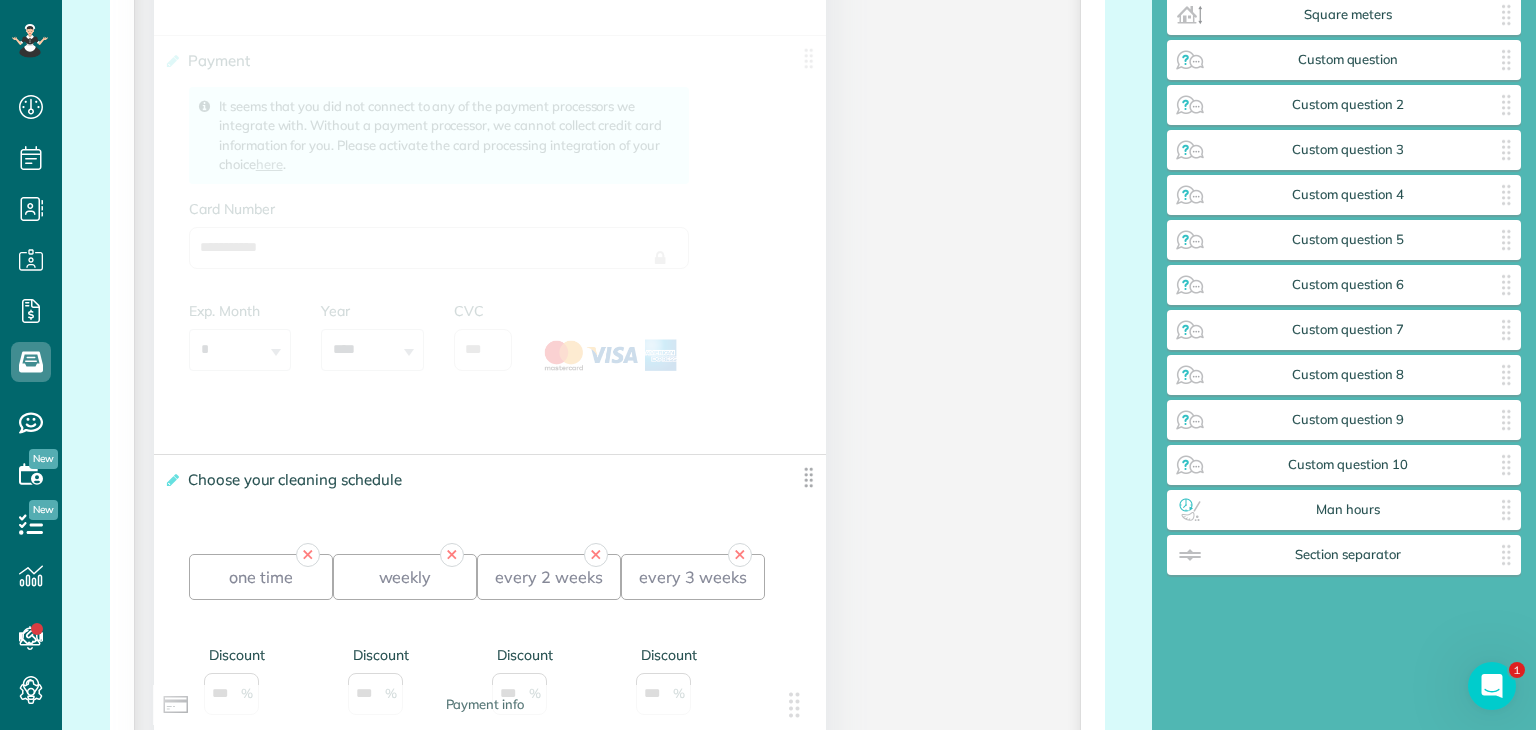 drag, startPoint x: 787, startPoint y: 96, endPoint x: 787, endPoint y: 720, distance: 624 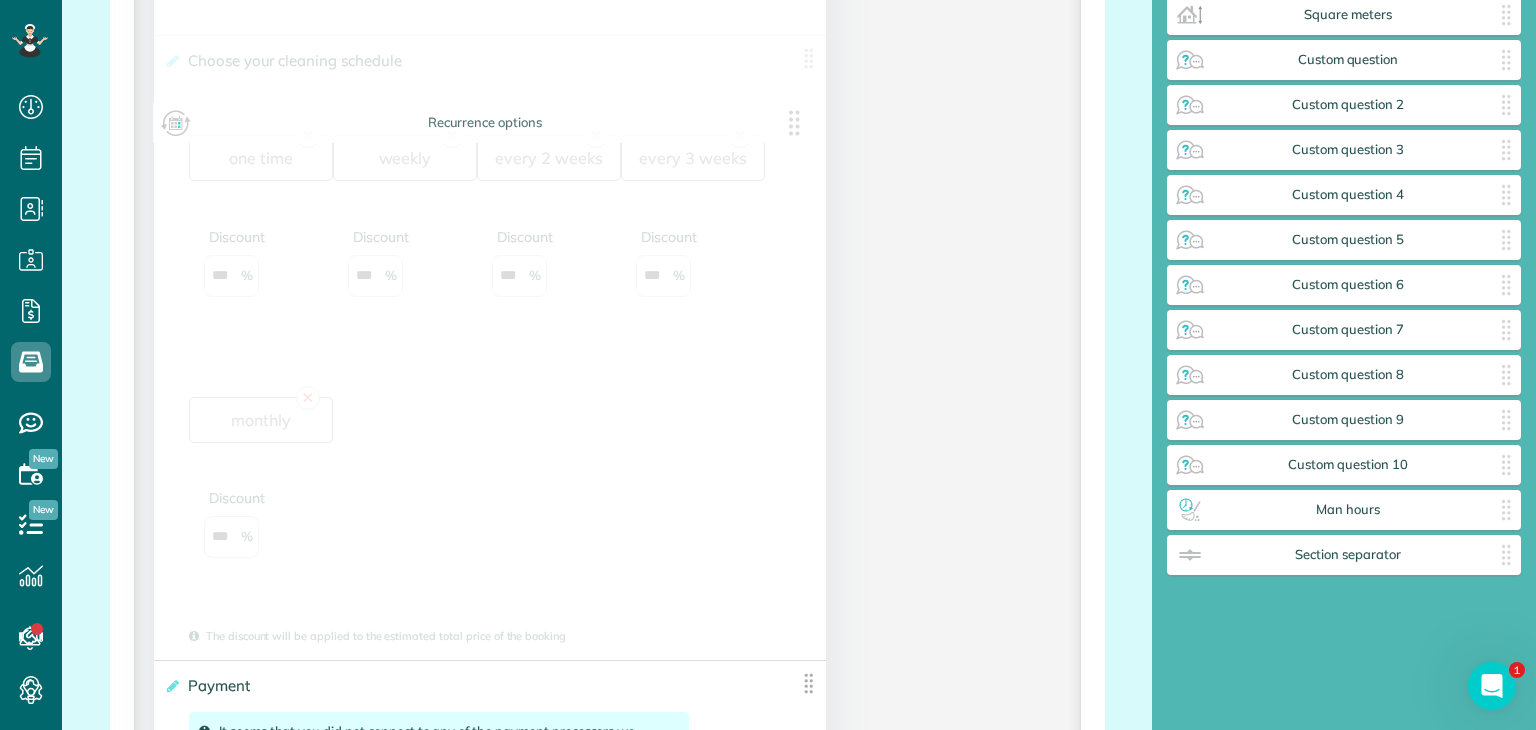 drag, startPoint x: 806, startPoint y: 502, endPoint x: 804, endPoint y: 129, distance: 373.00537 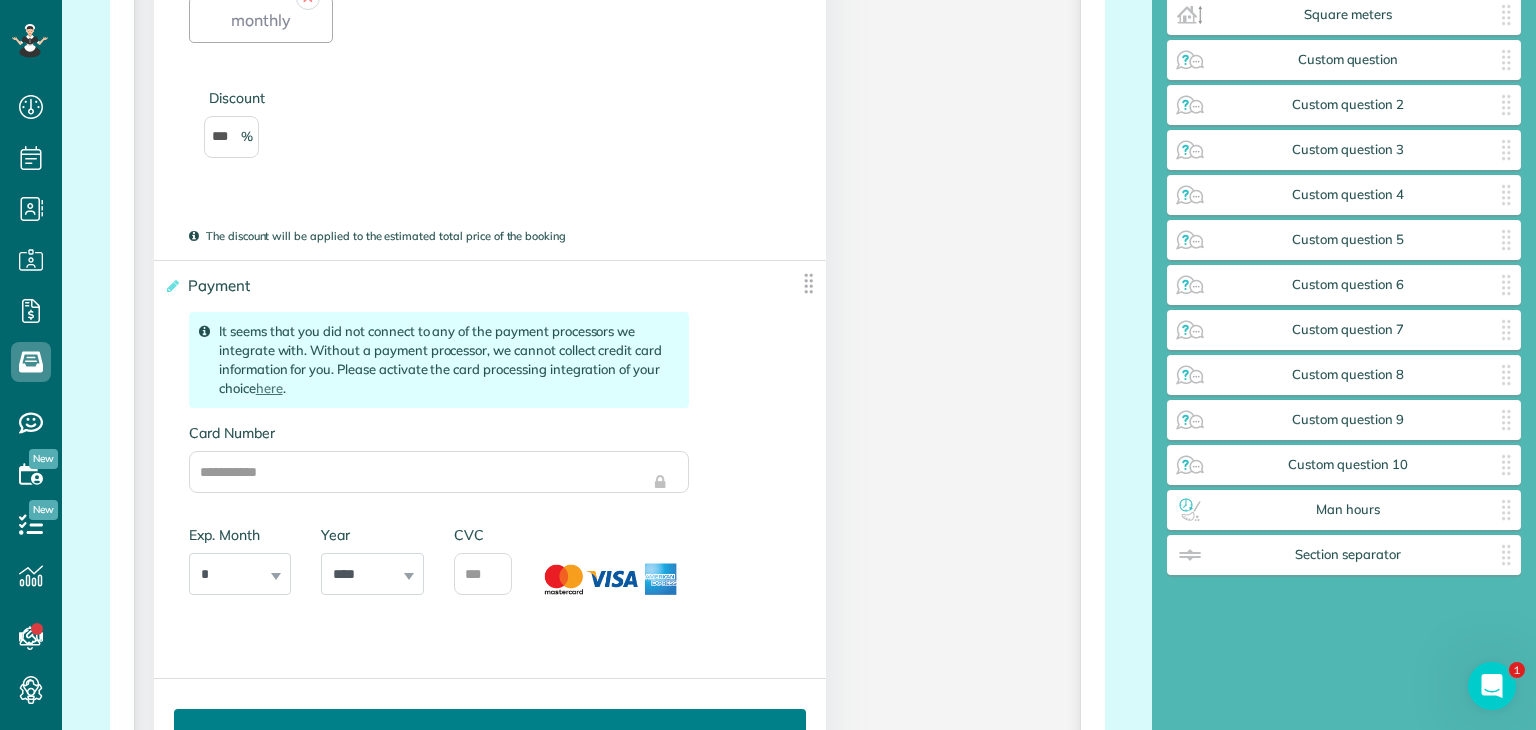 scroll, scrollTop: 3853, scrollLeft: 0, axis: vertical 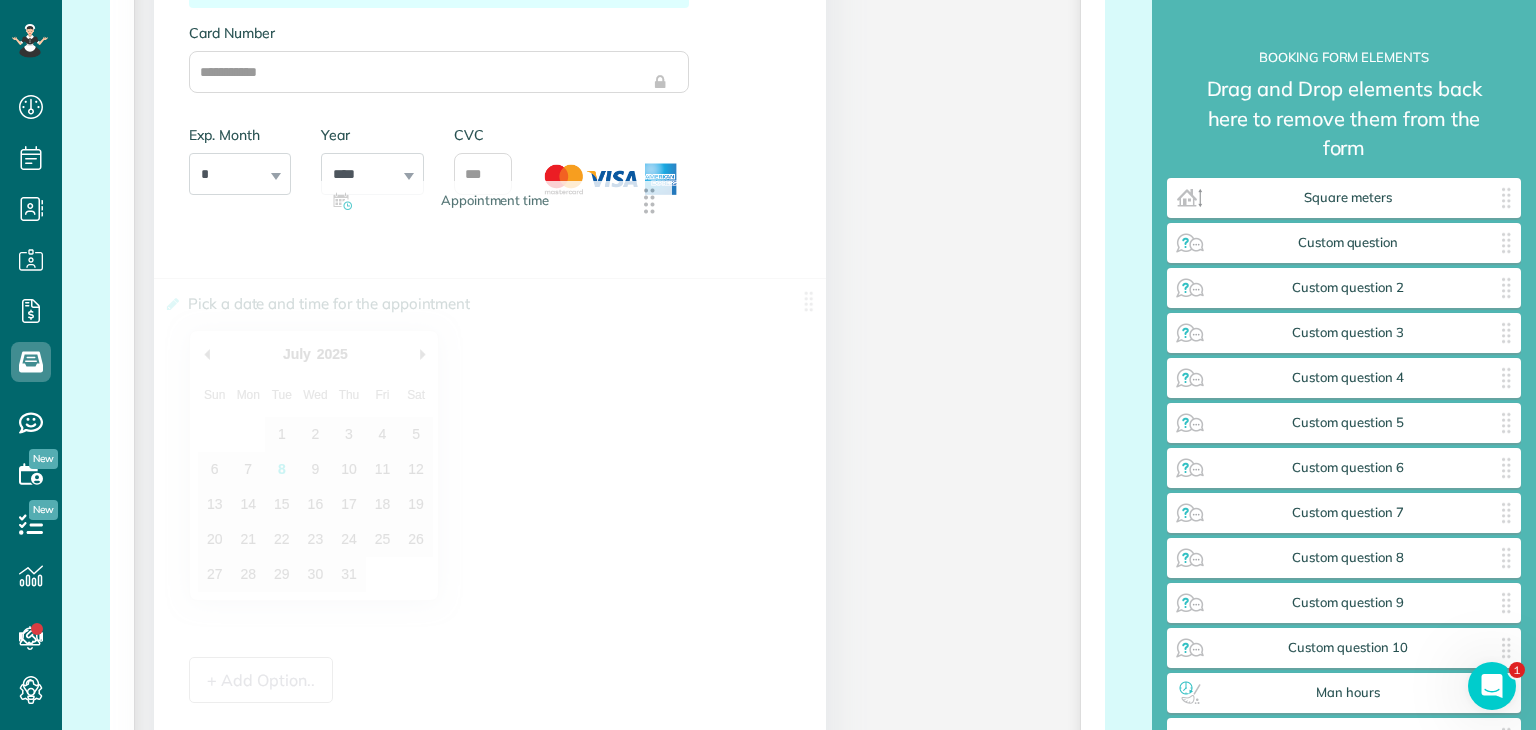 drag, startPoint x: 1276, startPoint y: 203, endPoint x: 423, endPoint y: 208, distance: 853.01465 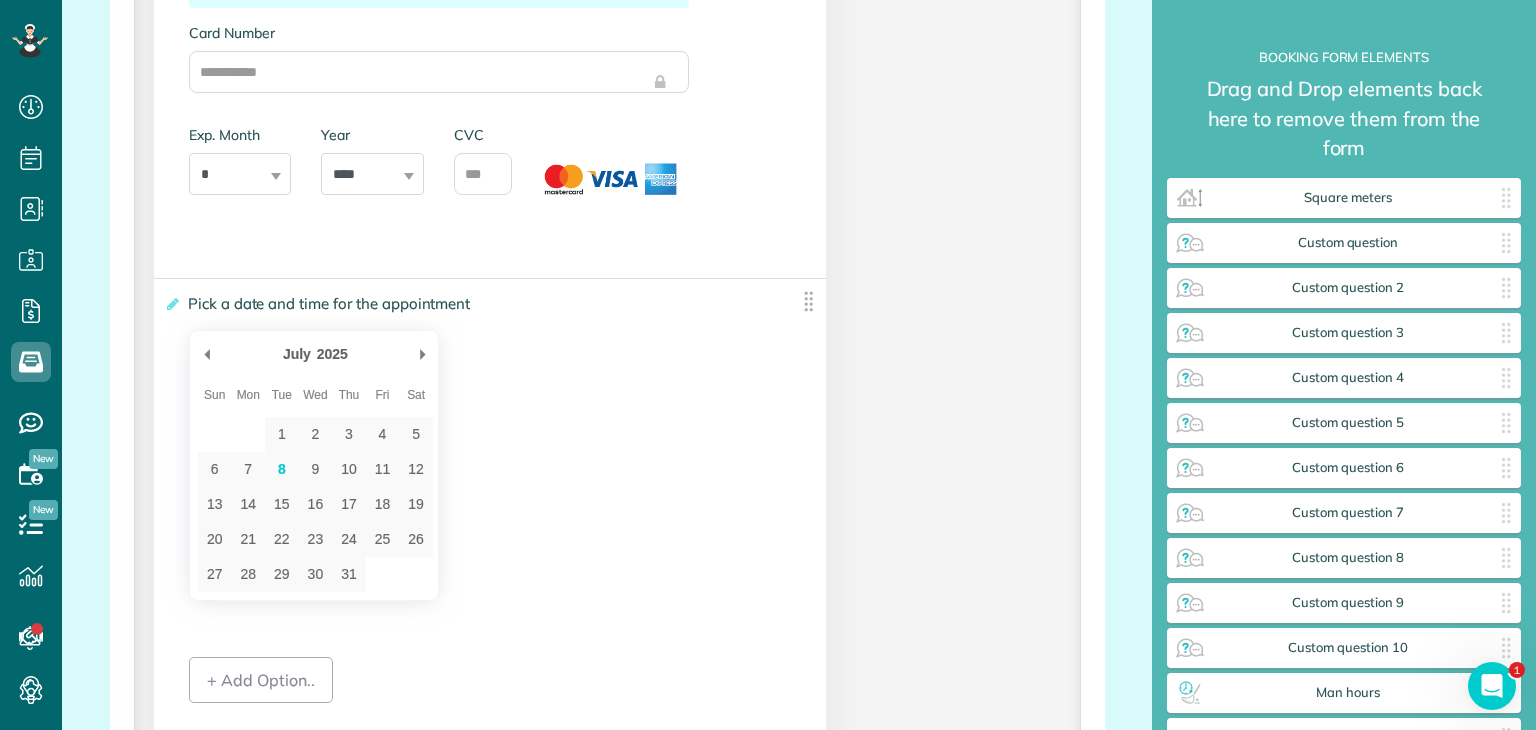 scroll, scrollTop: 3653, scrollLeft: 0, axis: vertical 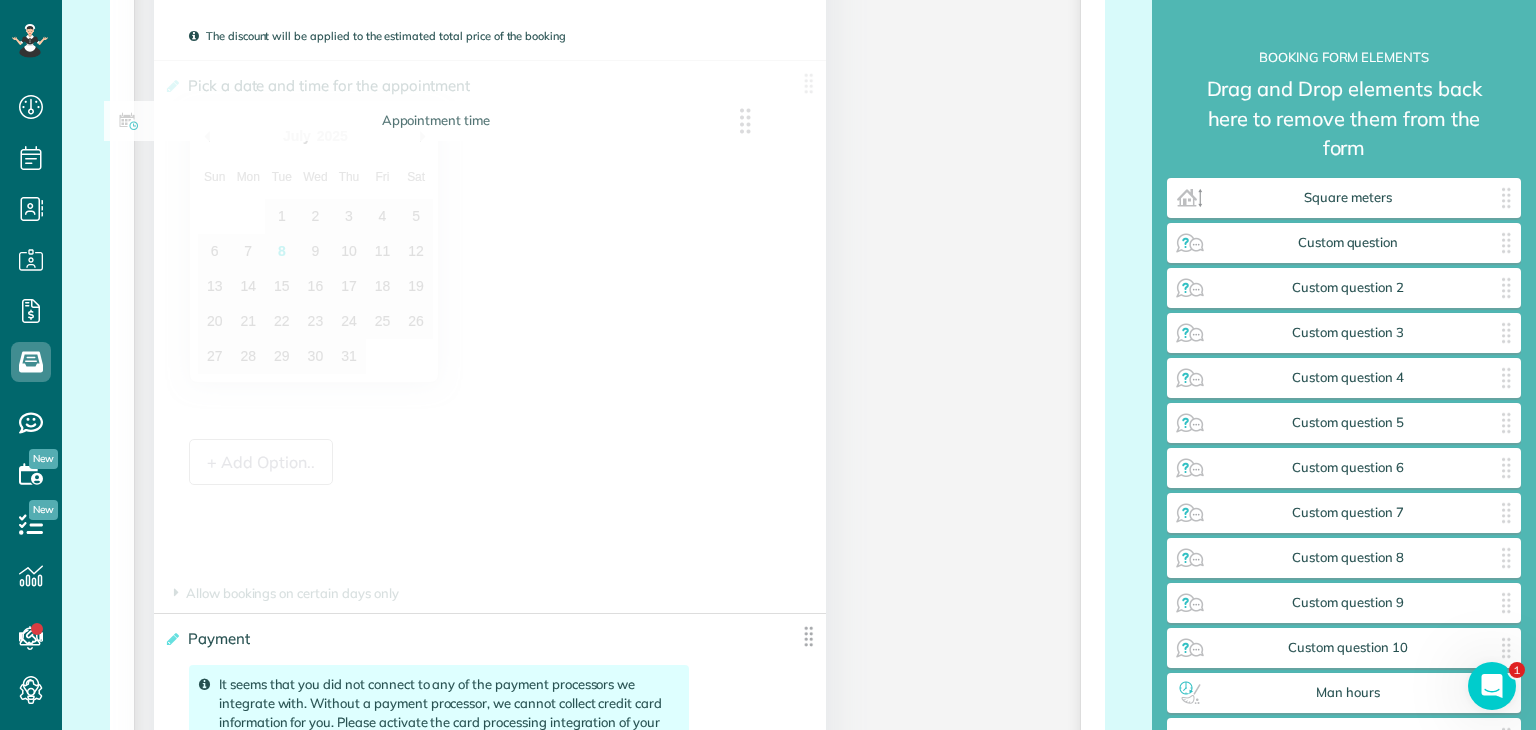 drag, startPoint x: 800, startPoint y: 529, endPoint x: 745, endPoint y: 128, distance: 404.75424 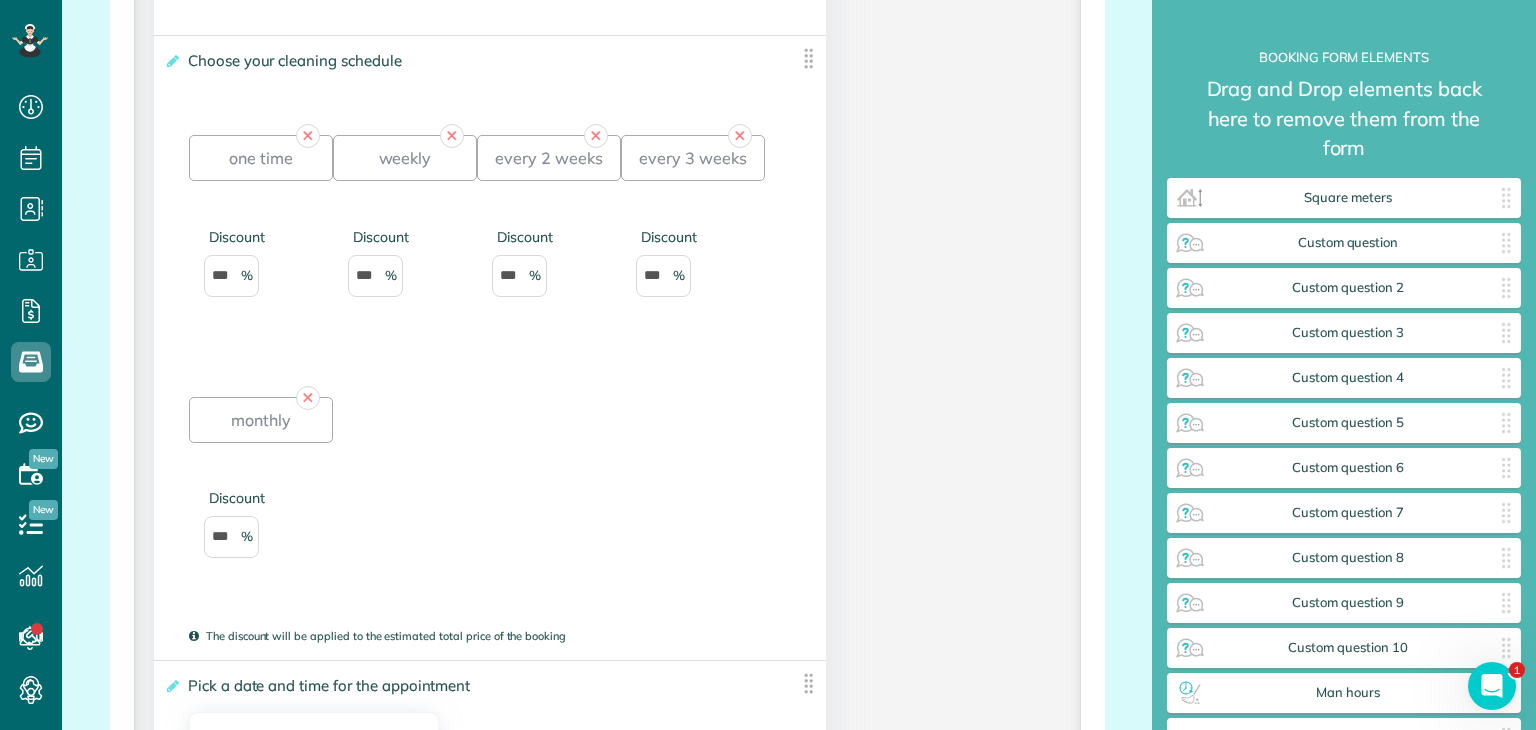 scroll, scrollTop: 3553, scrollLeft: 0, axis: vertical 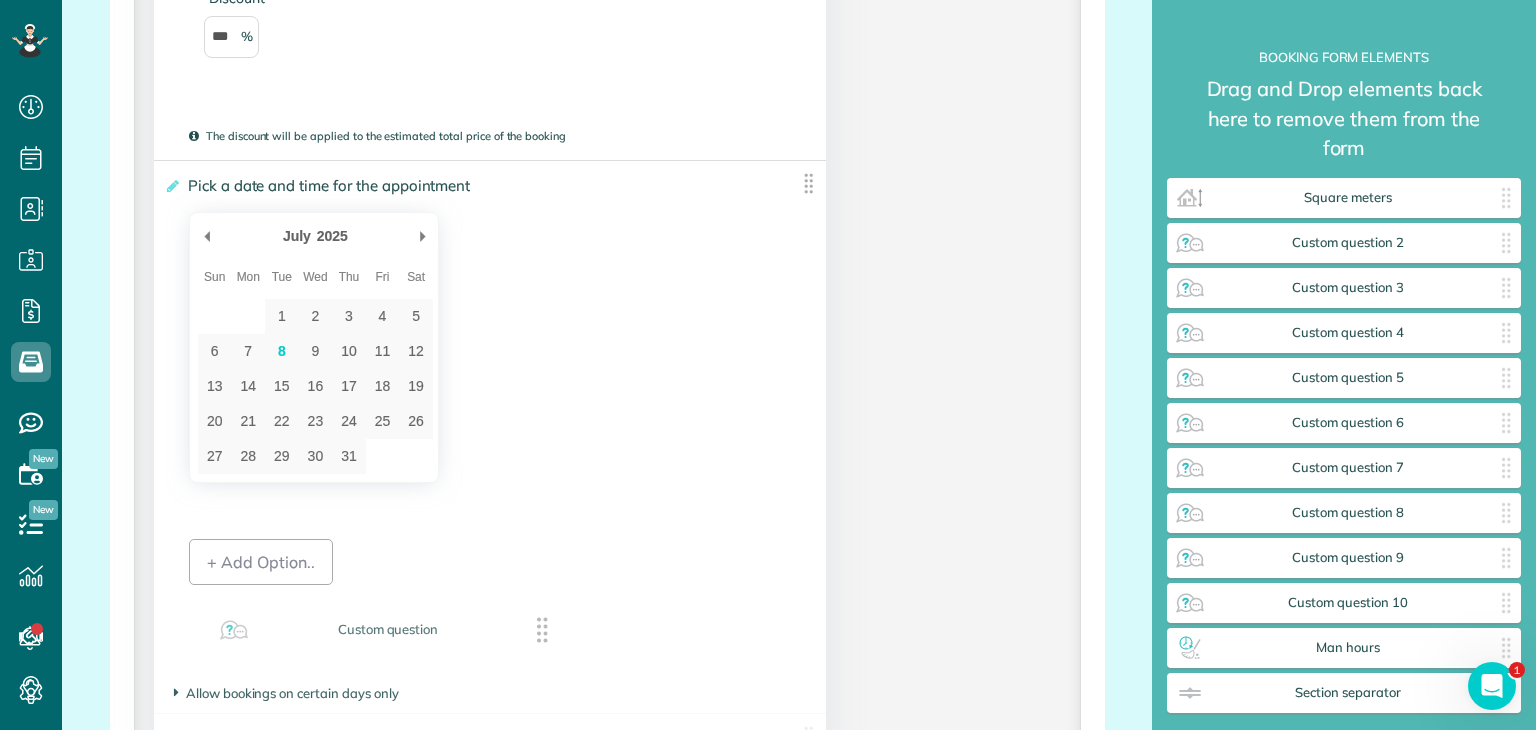 drag, startPoint x: 1308, startPoint y: 245, endPoint x: 351, endPoint y: 632, distance: 1032.2877 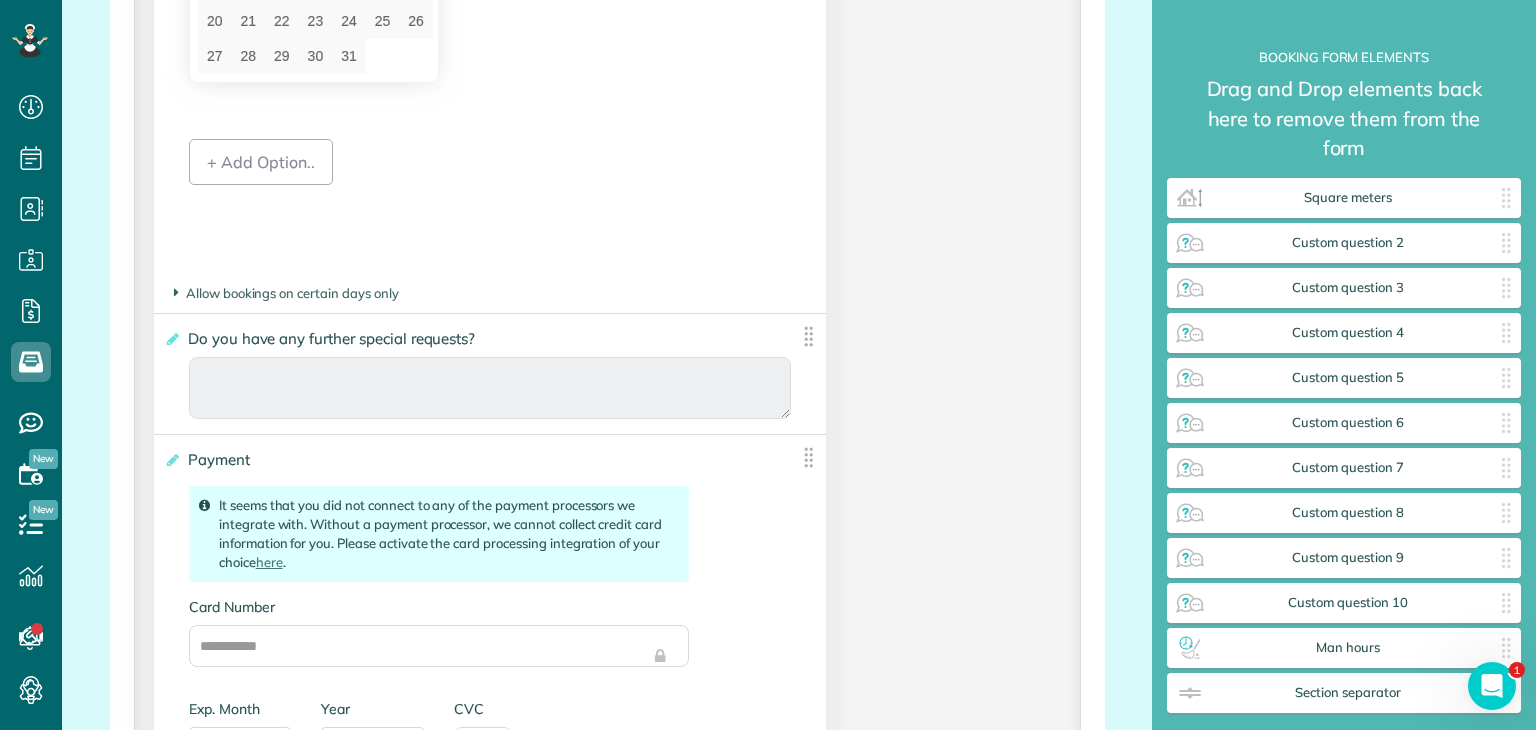 scroll, scrollTop: 3753, scrollLeft: 0, axis: vertical 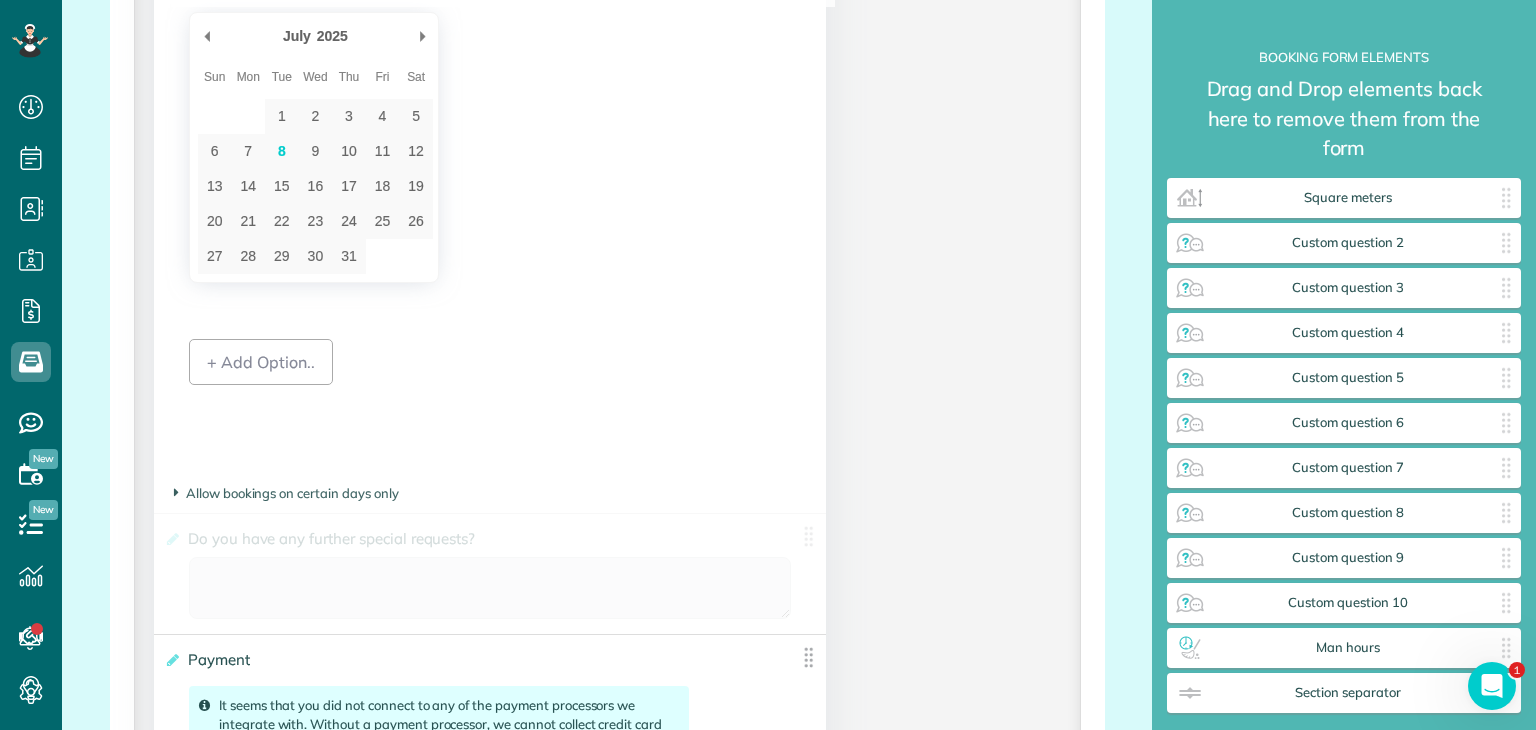drag, startPoint x: 792, startPoint y: 564, endPoint x: 809, endPoint y: -10, distance: 574.2517 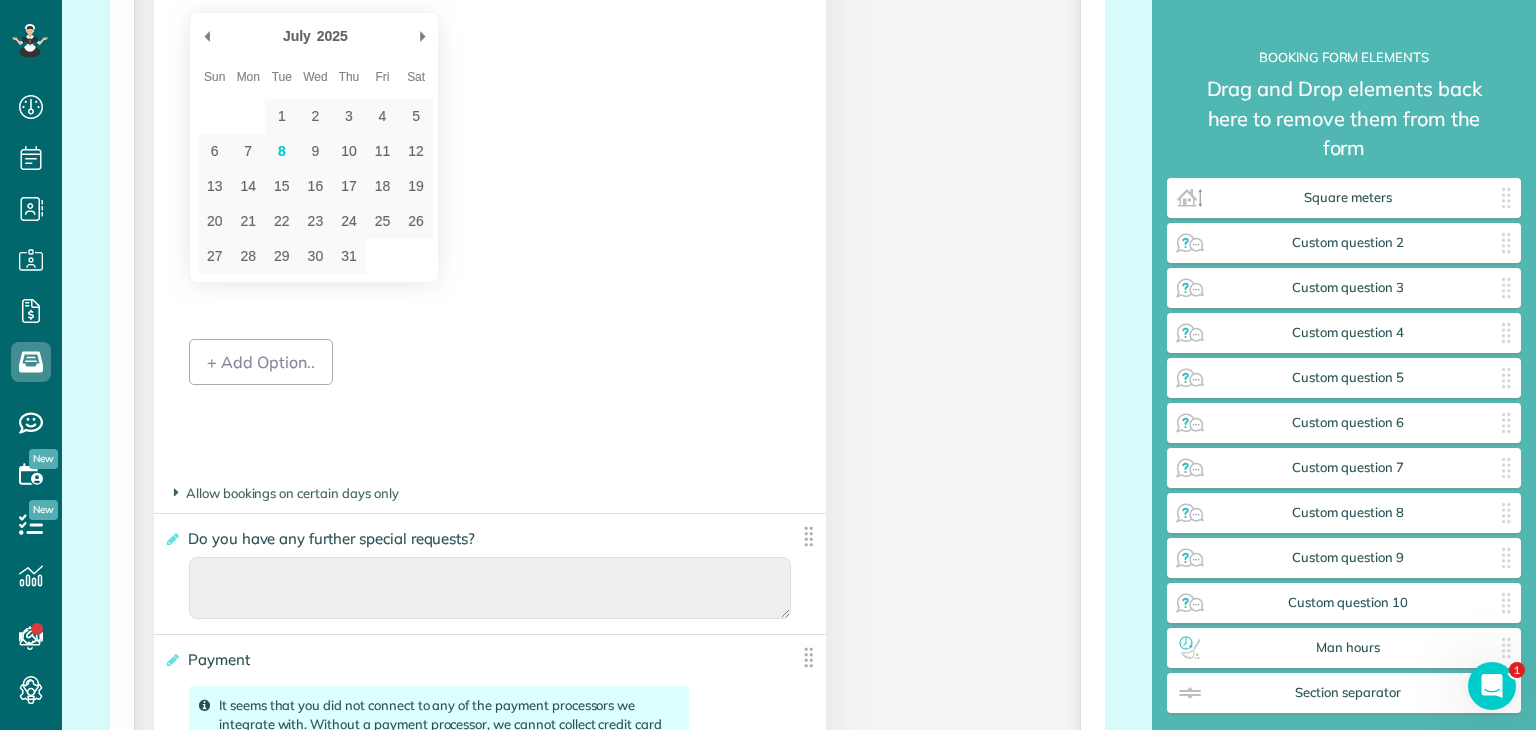 scroll, scrollTop: 3653, scrollLeft: 0, axis: vertical 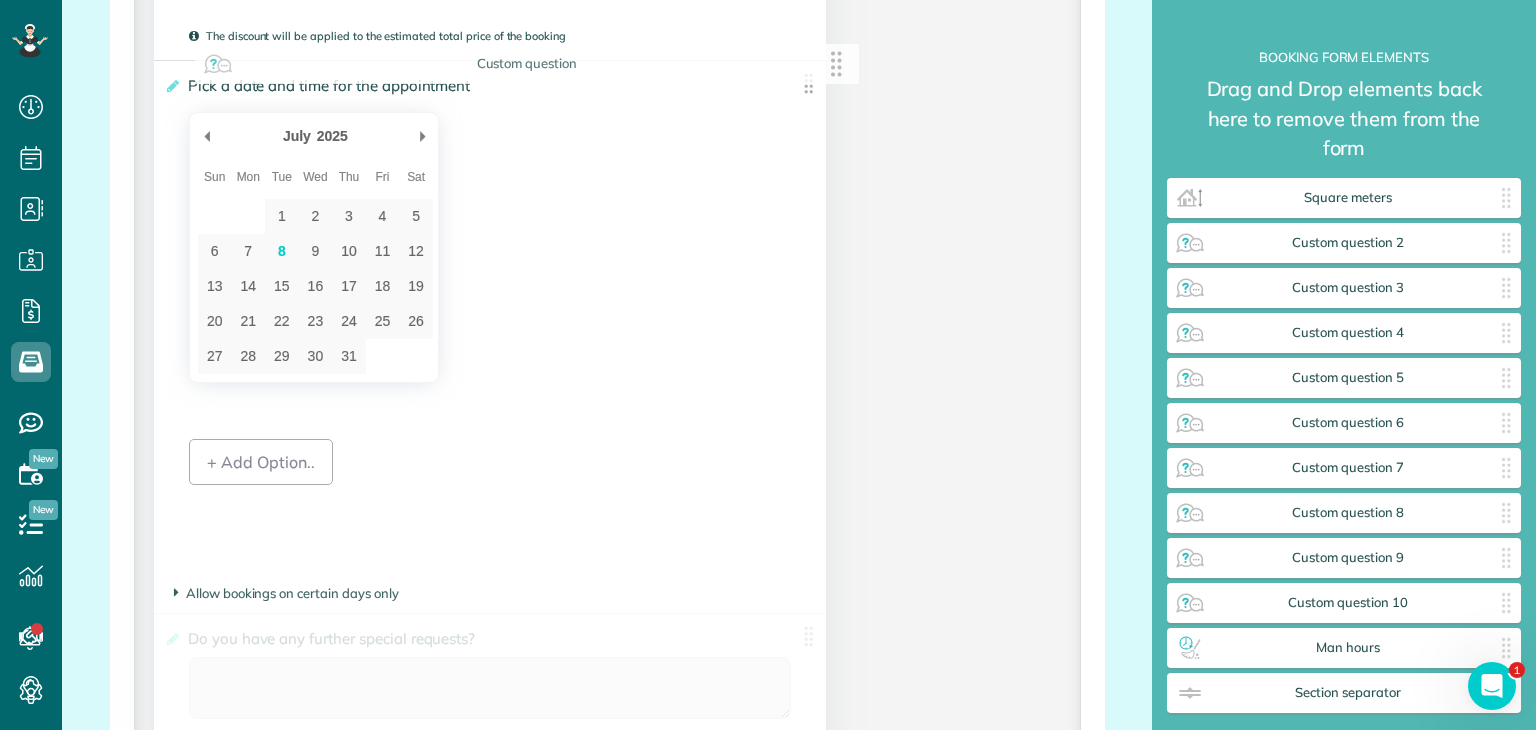 drag, startPoint x: 796, startPoint y: 659, endPoint x: 837, endPoint y: 63, distance: 597.40857 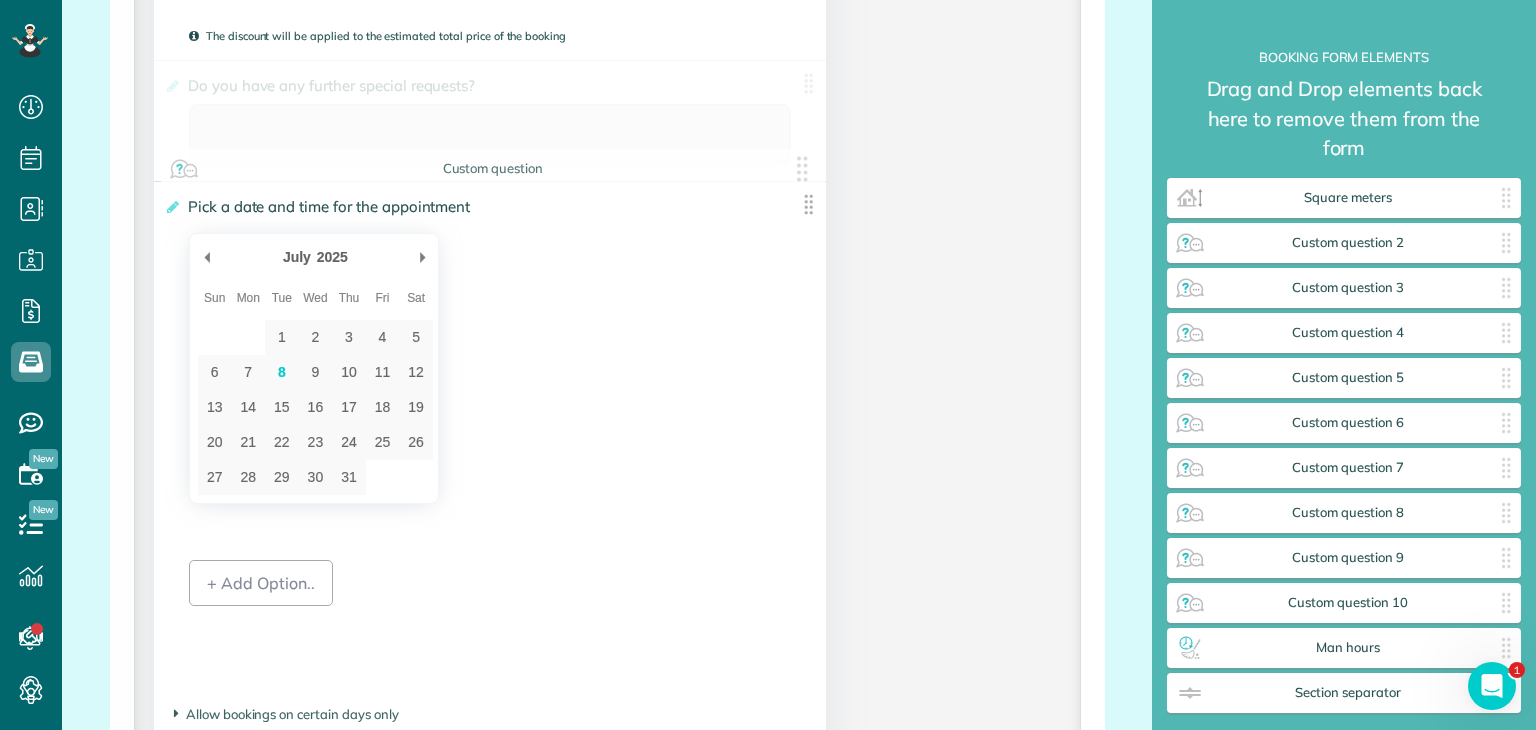 drag, startPoint x: 796, startPoint y: 665, endPoint x: 800, endPoint y: 172, distance: 493.01624 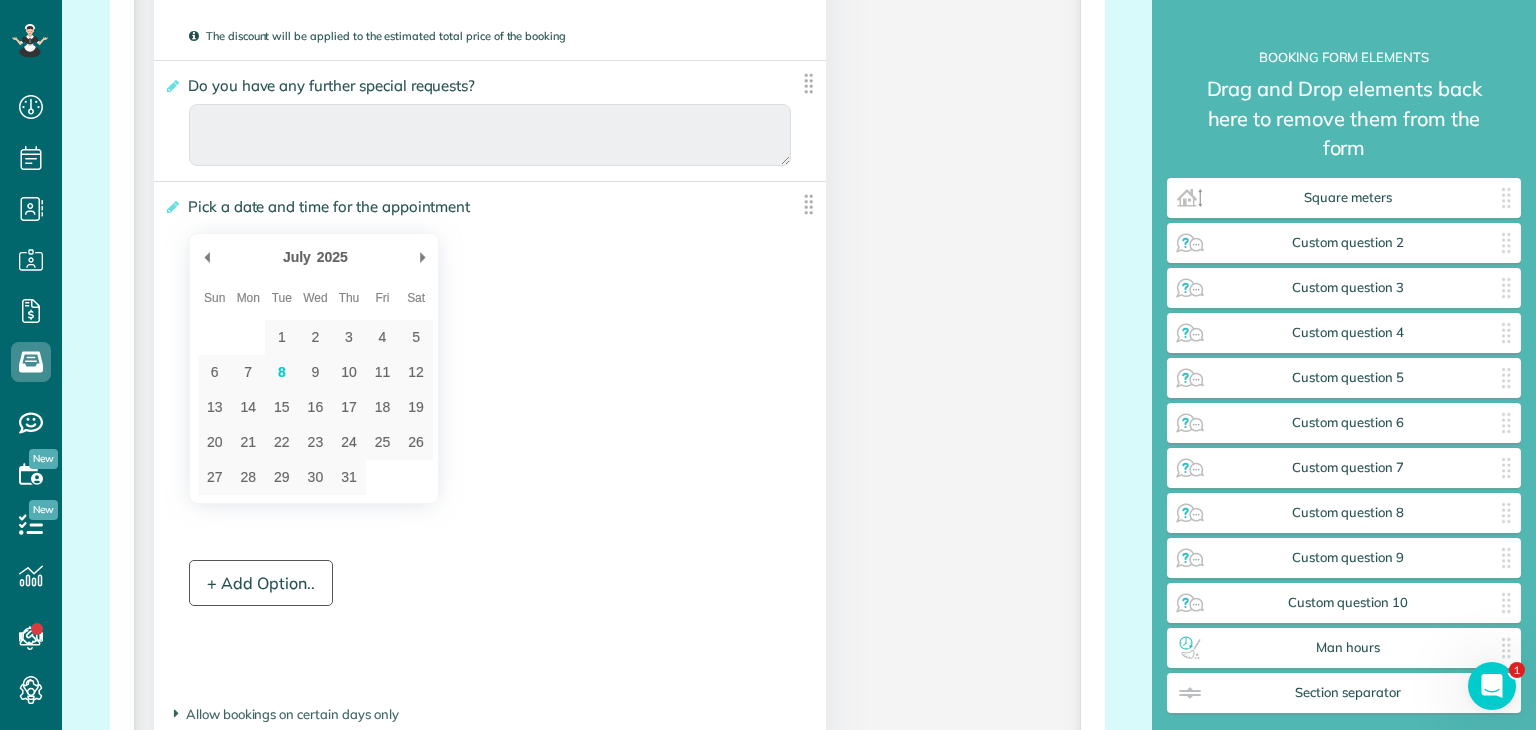 click on "+ Add Option.." at bounding box center [261, 583] 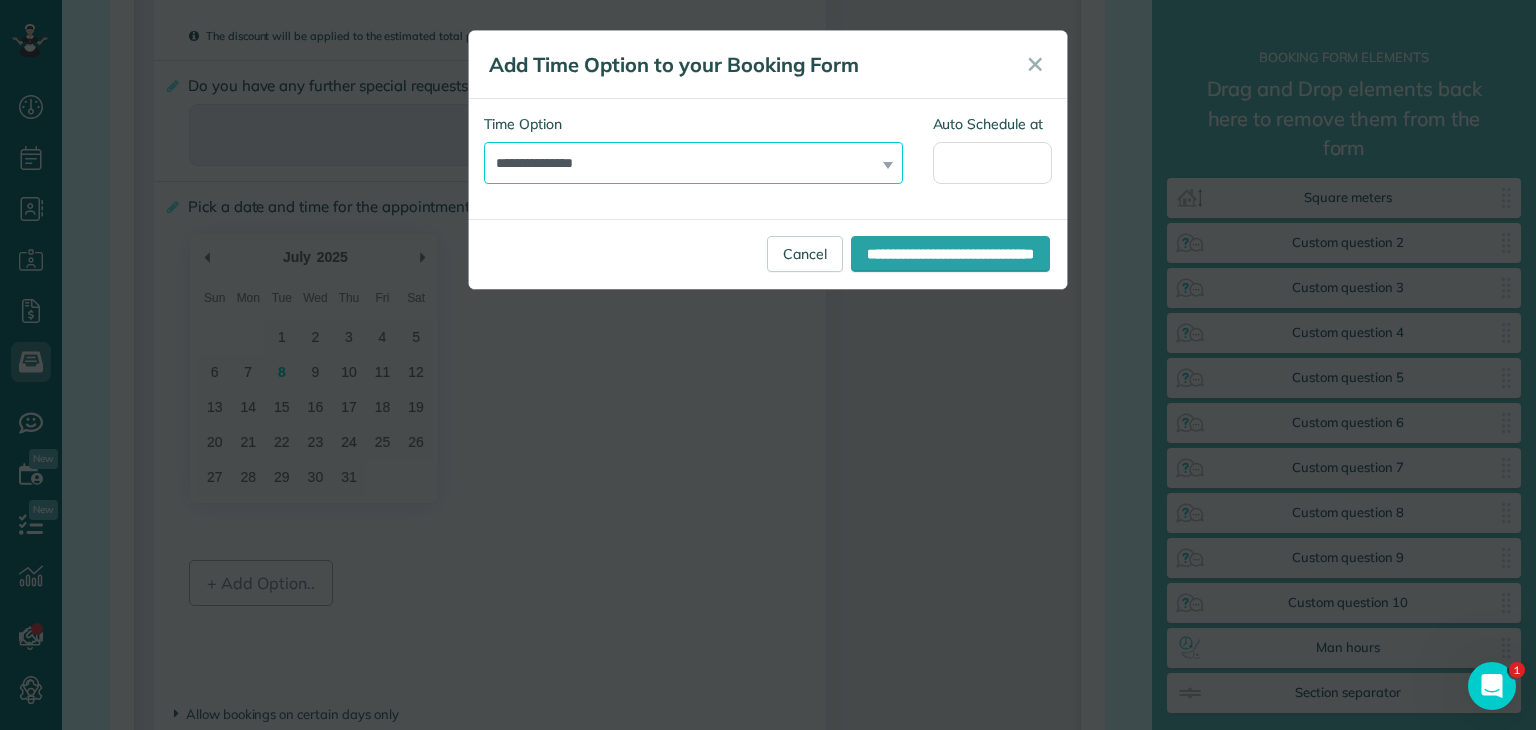 click on "**********" at bounding box center (693, 163) 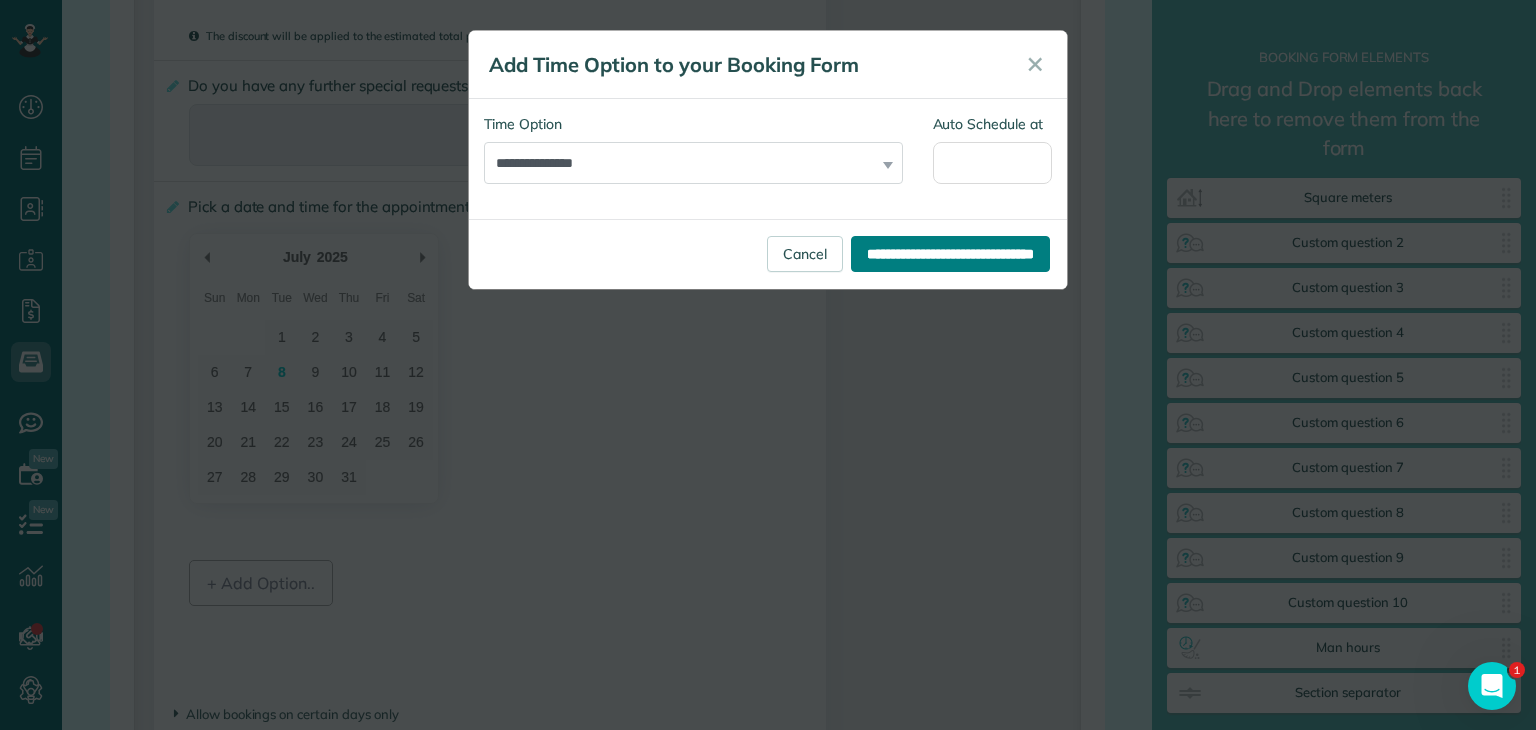 click on "**********" at bounding box center (950, 254) 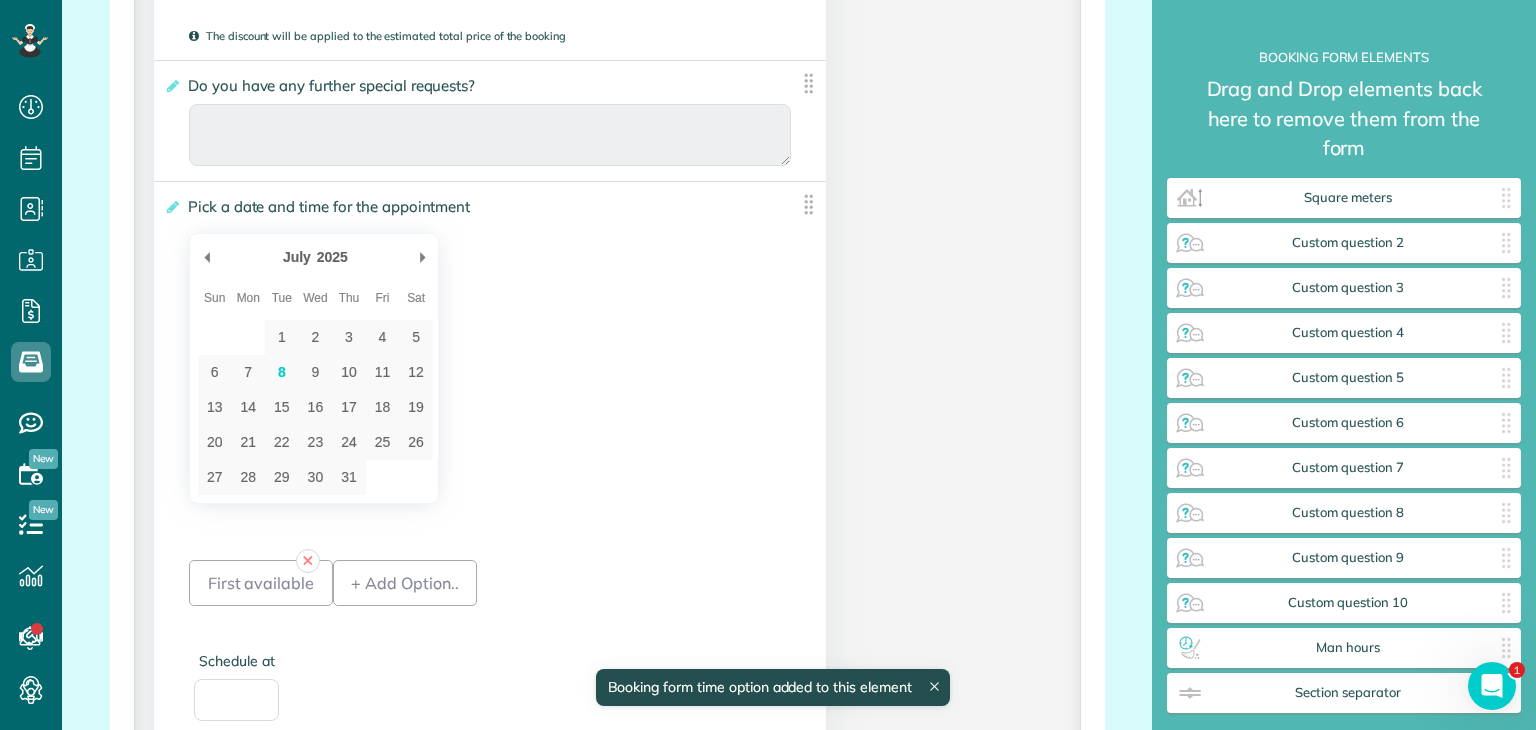 scroll, scrollTop: 3953, scrollLeft: 0, axis: vertical 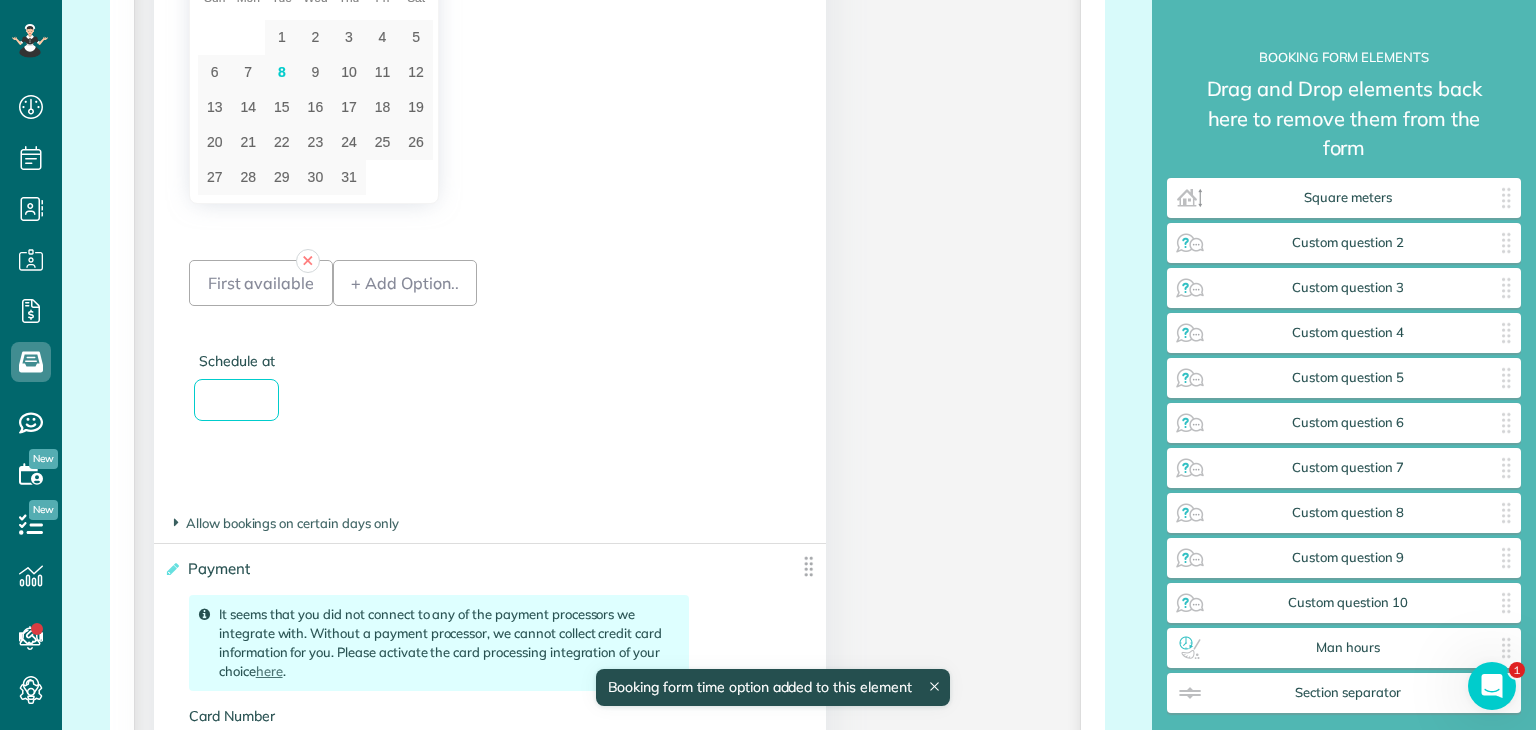click on "Schedule at" at bounding box center (236, 400) 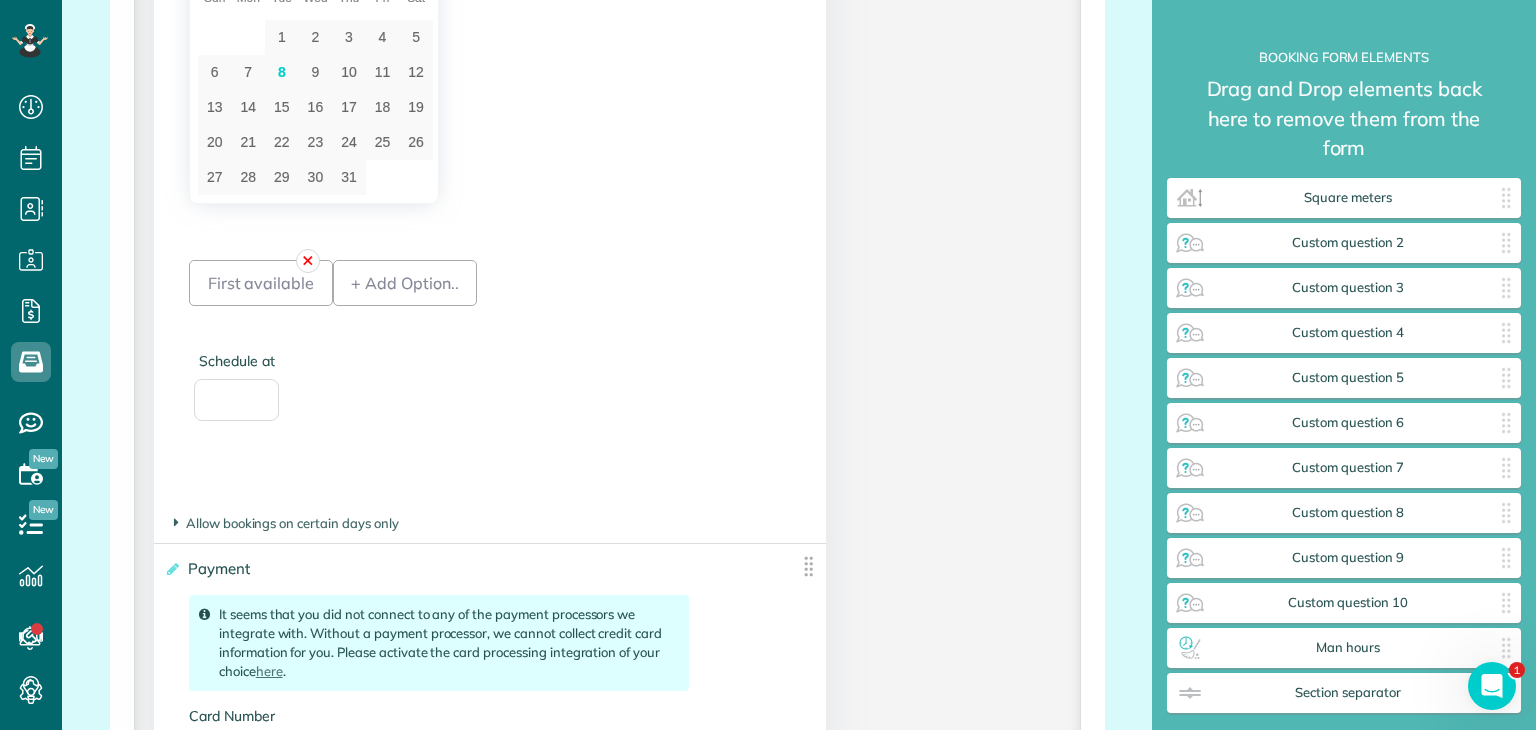drag, startPoint x: 317, startPoint y: 277, endPoint x: 306, endPoint y: 289, distance: 16.27882 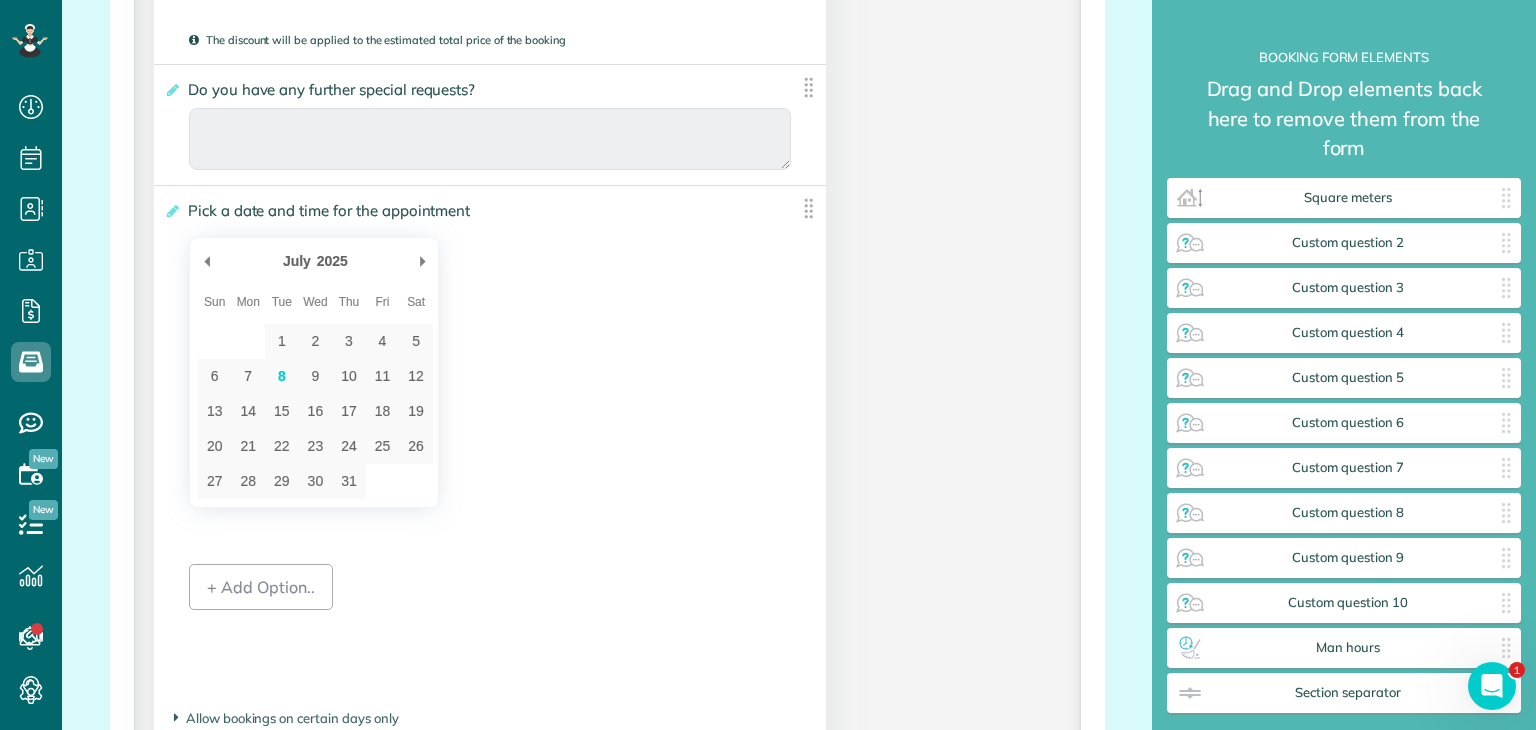 scroll, scrollTop: 3049, scrollLeft: 0, axis: vertical 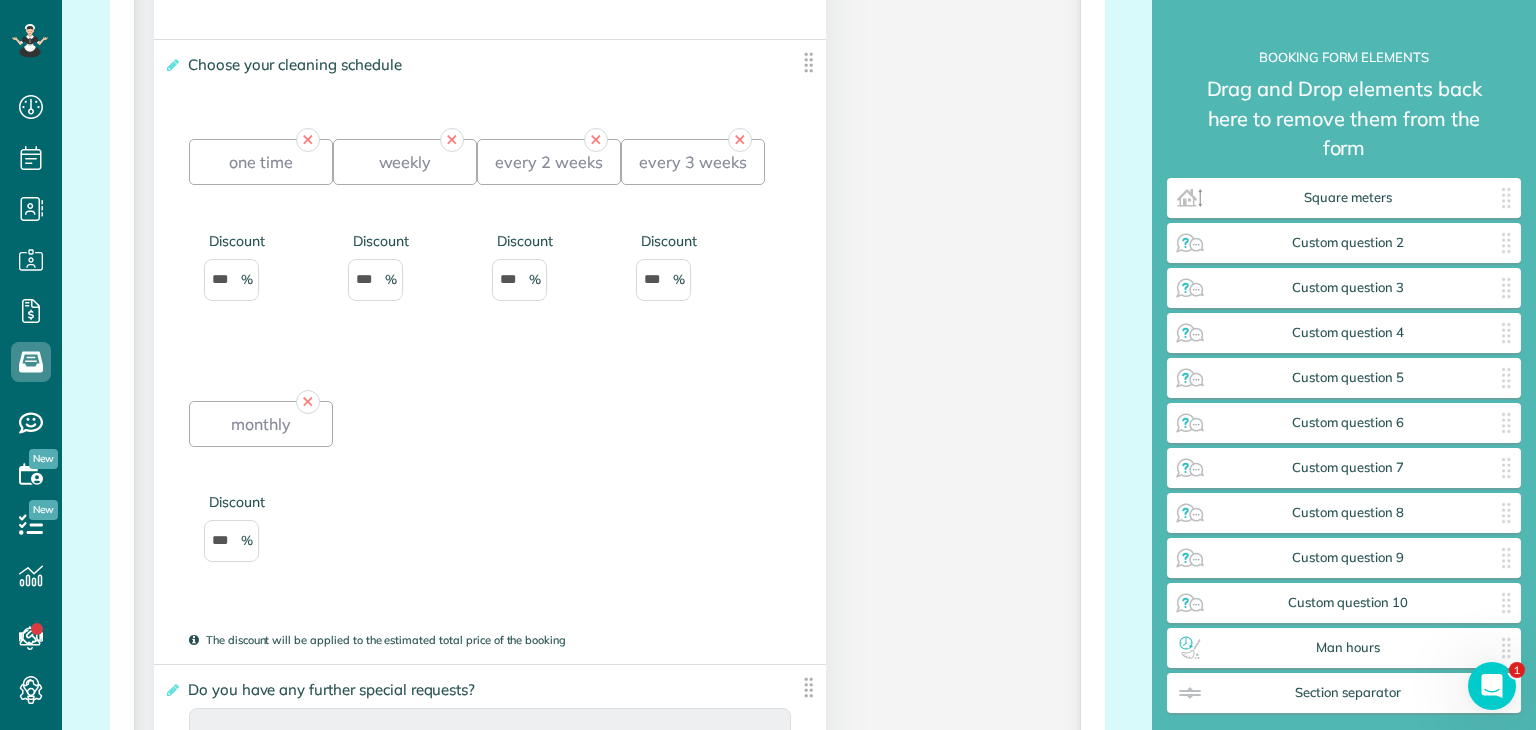 click on "Discount ***" at bounding box center [405, 255] 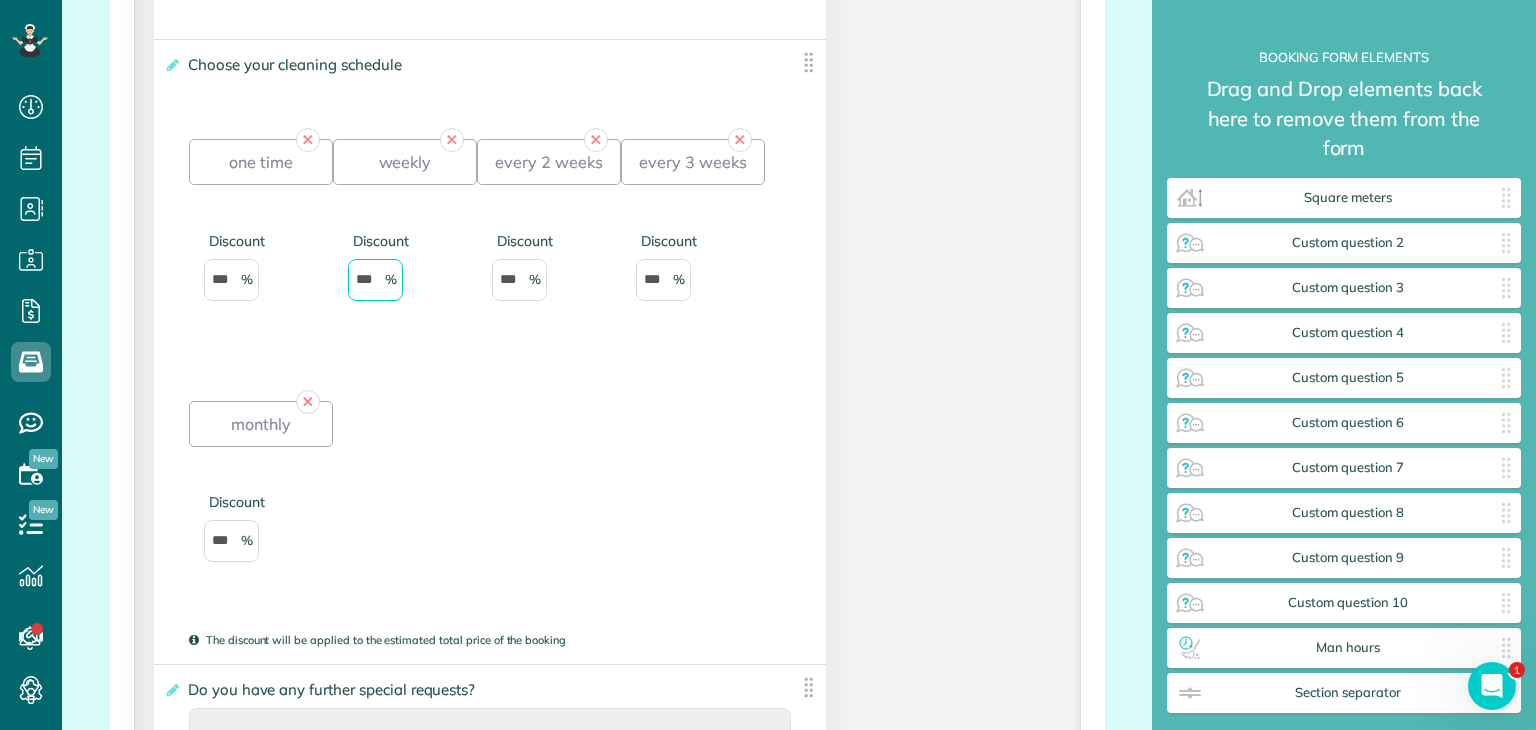 click on "***" at bounding box center [375, 280] 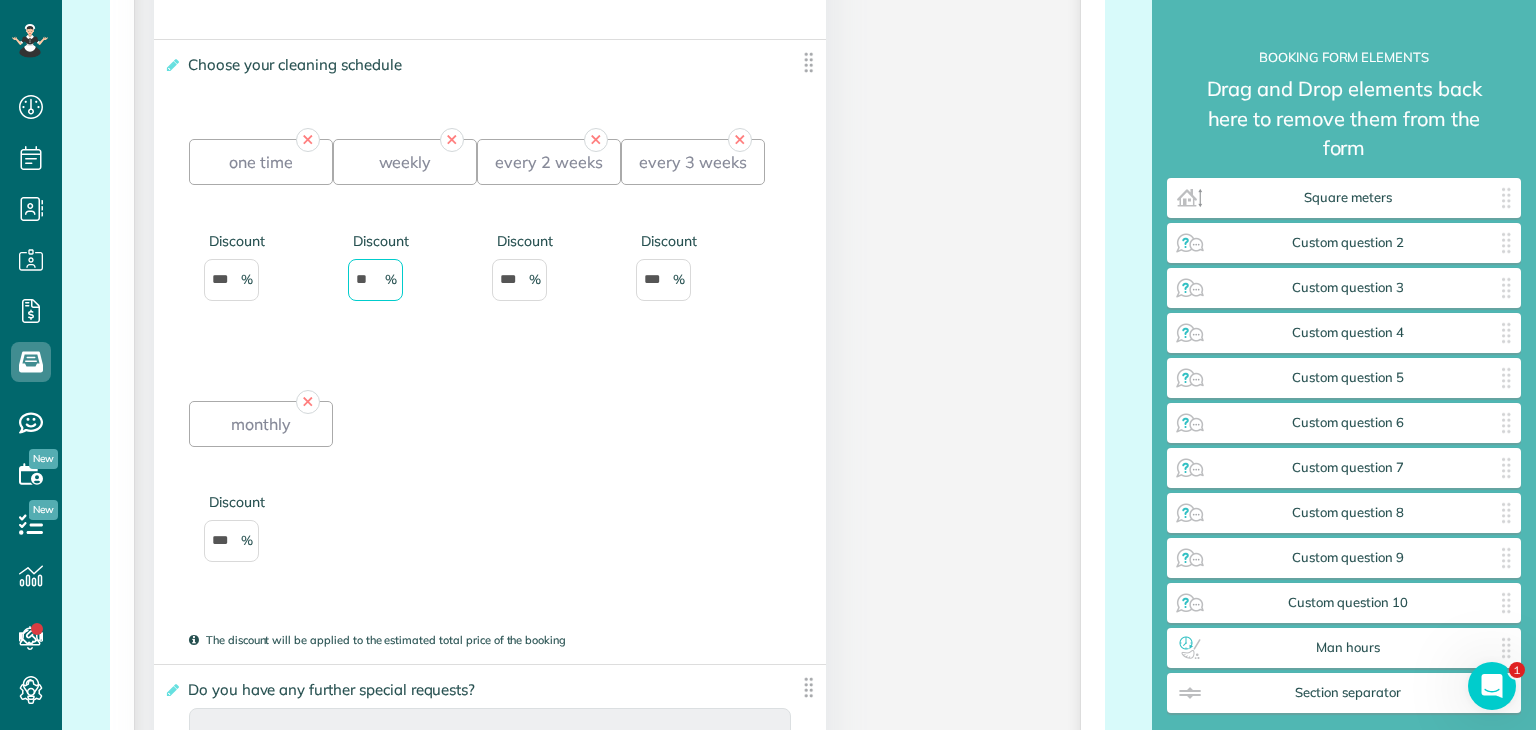 type on "*" 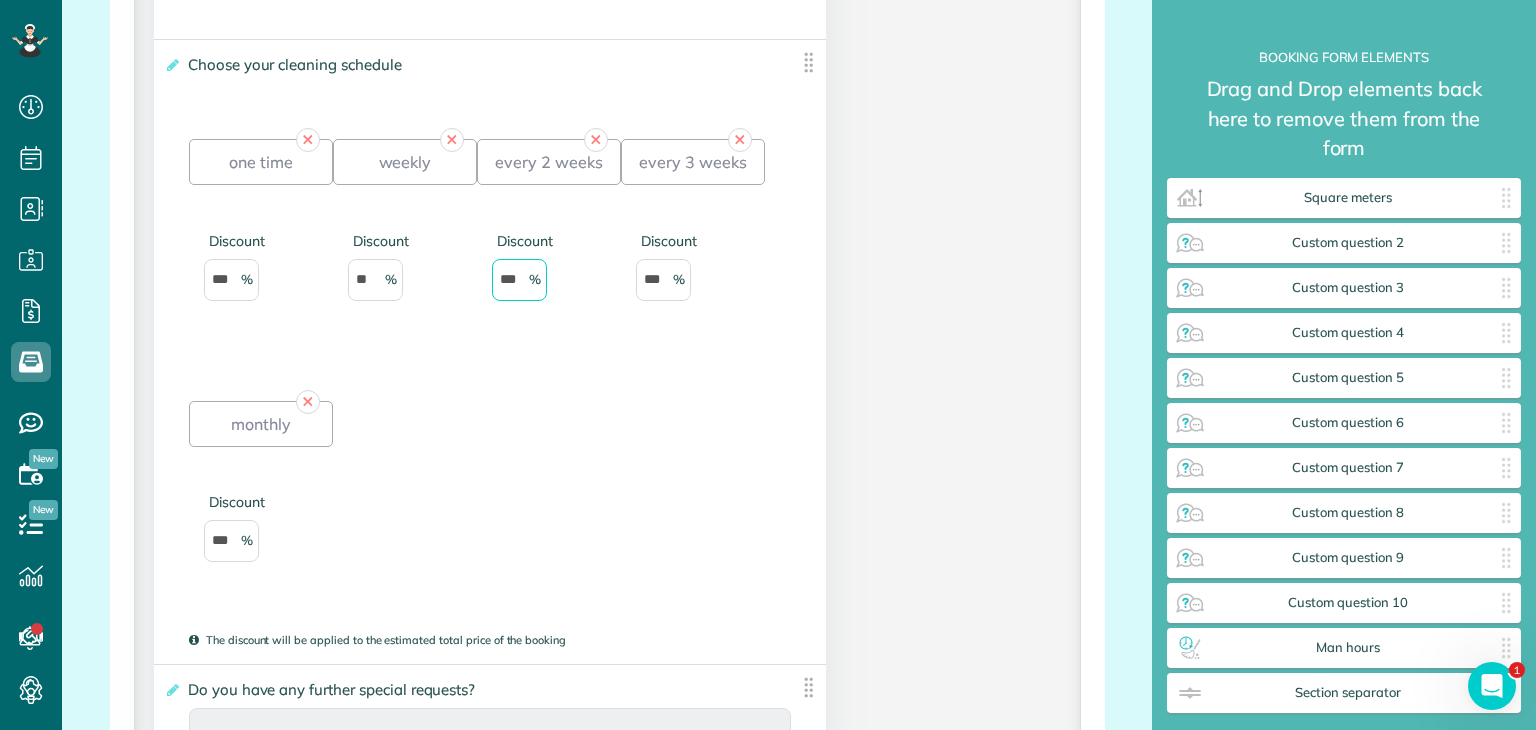 click on "***" at bounding box center (519, 280) 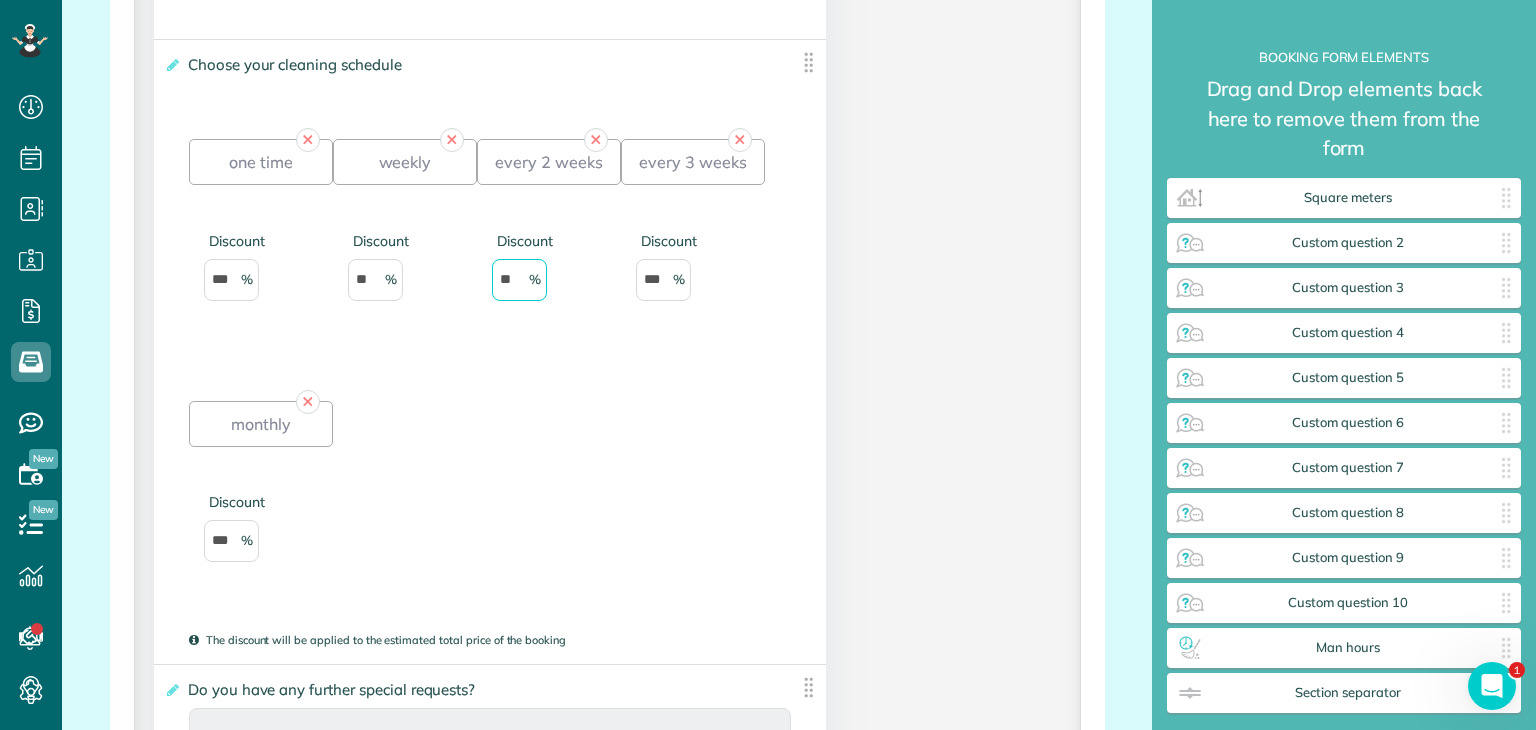 type on "**" 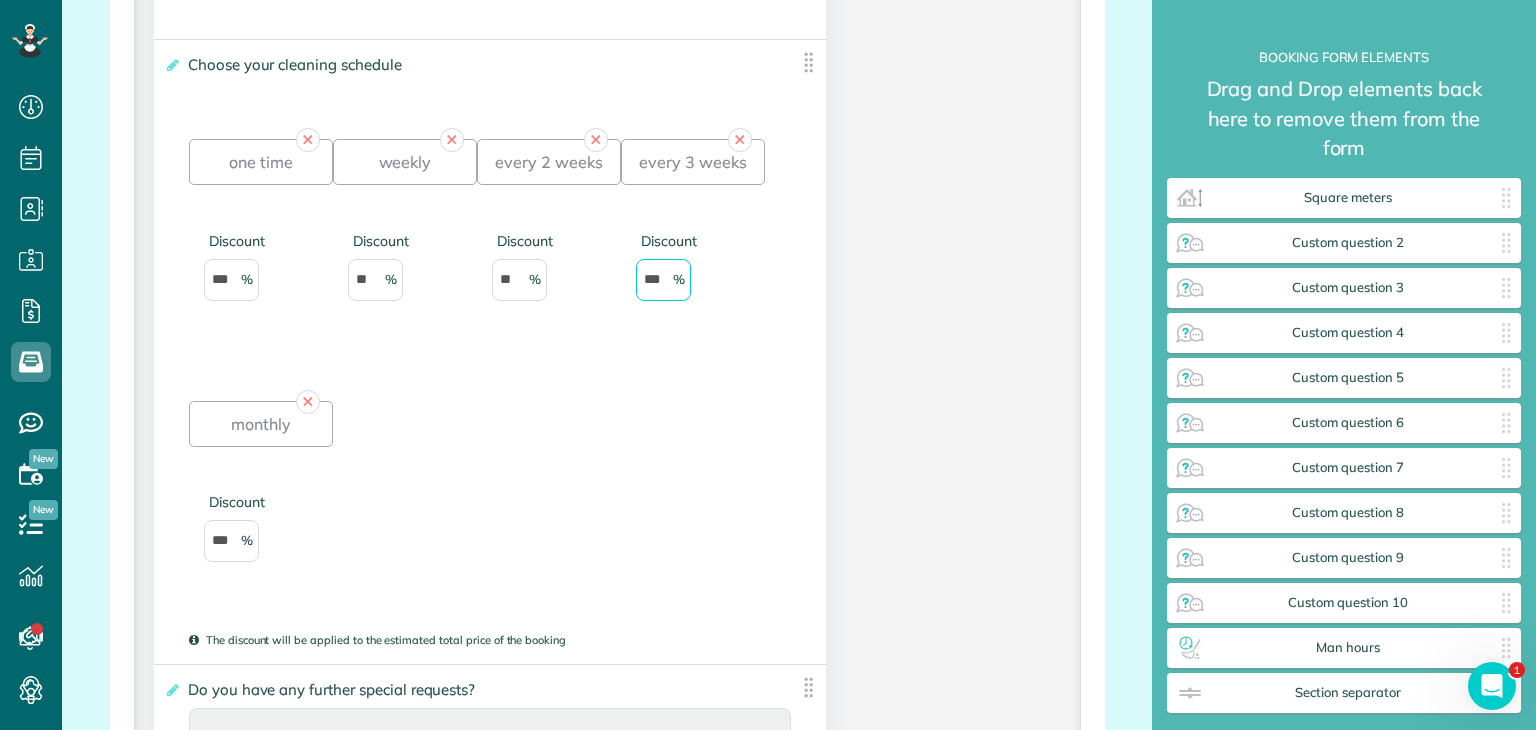 click on "***" at bounding box center (663, 280) 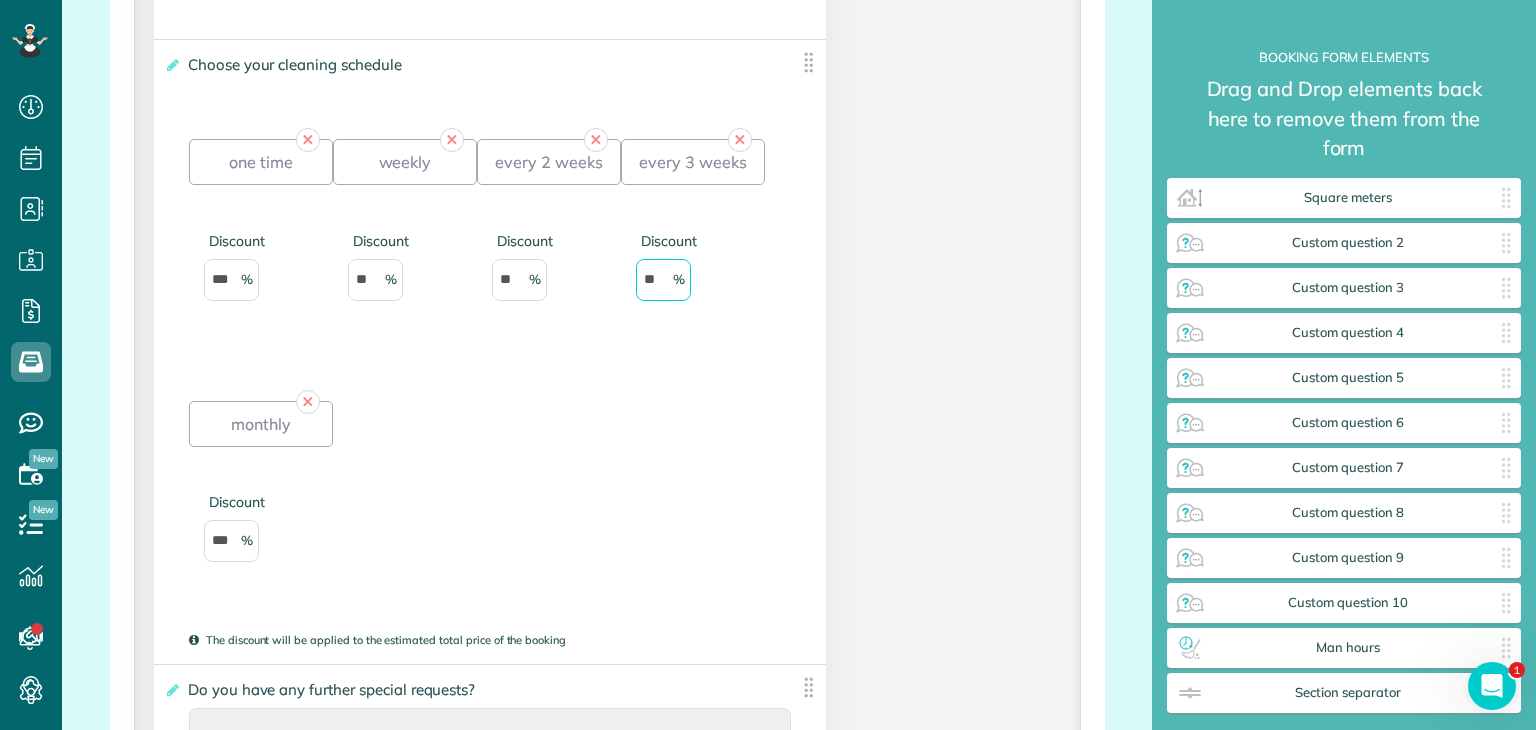 type on "**" 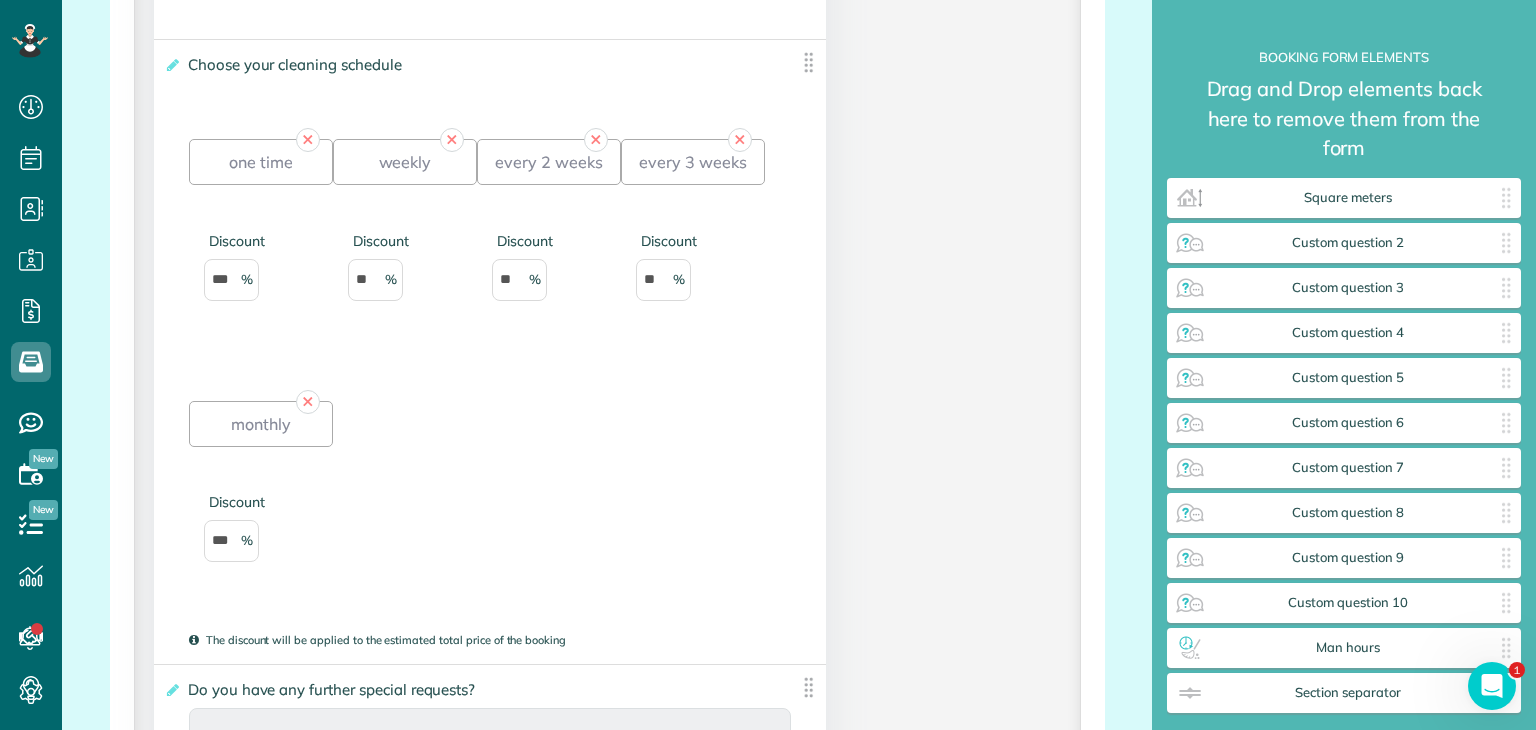 click on "✕
one time
Discount ***
✕
weekly
Discount **
✕
every 2 weeks
Discount **
✕
every 3 weeks
Discount **
✕
monthly
Discount ***
Add
+ Add Option.." at bounding box center [490, 368] 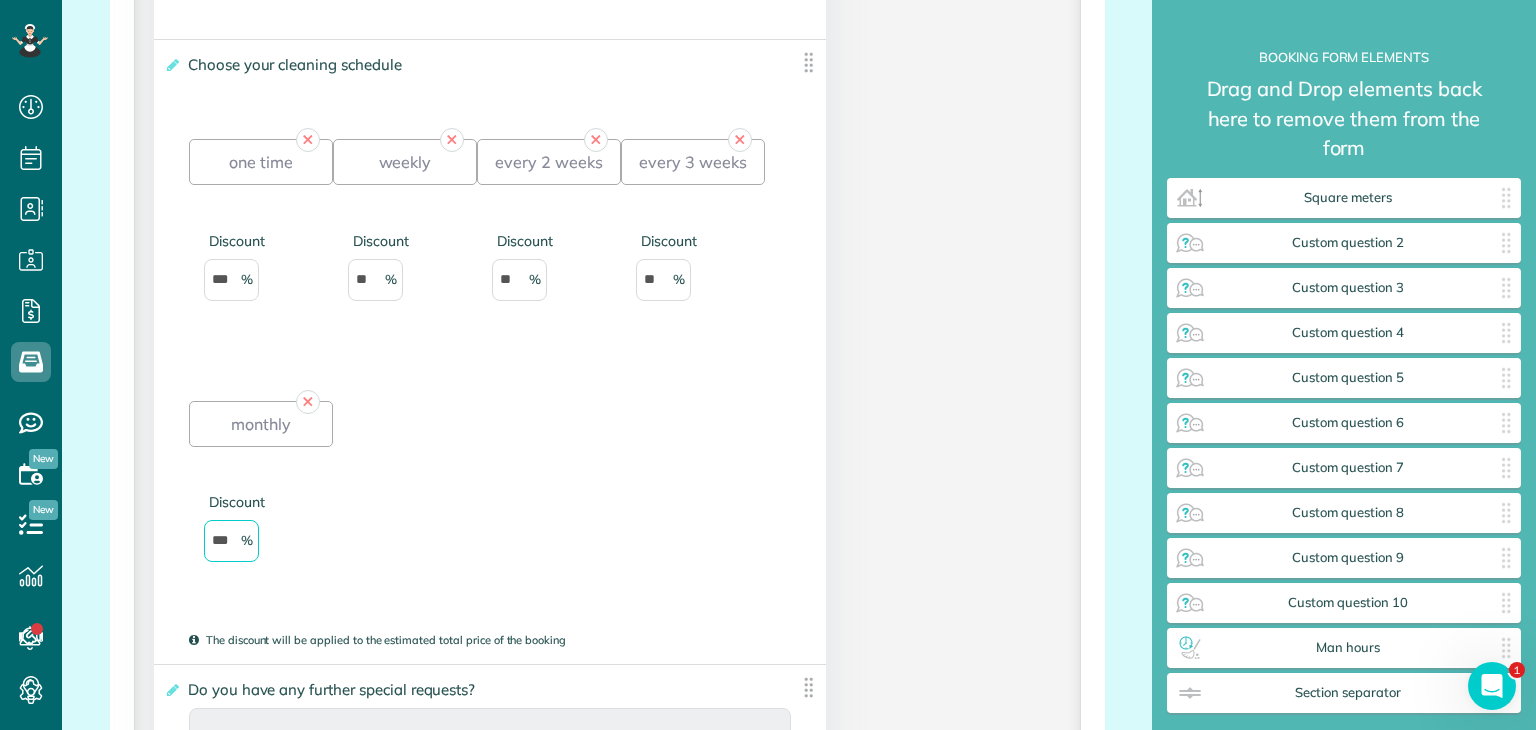 click on "***" at bounding box center (231, 541) 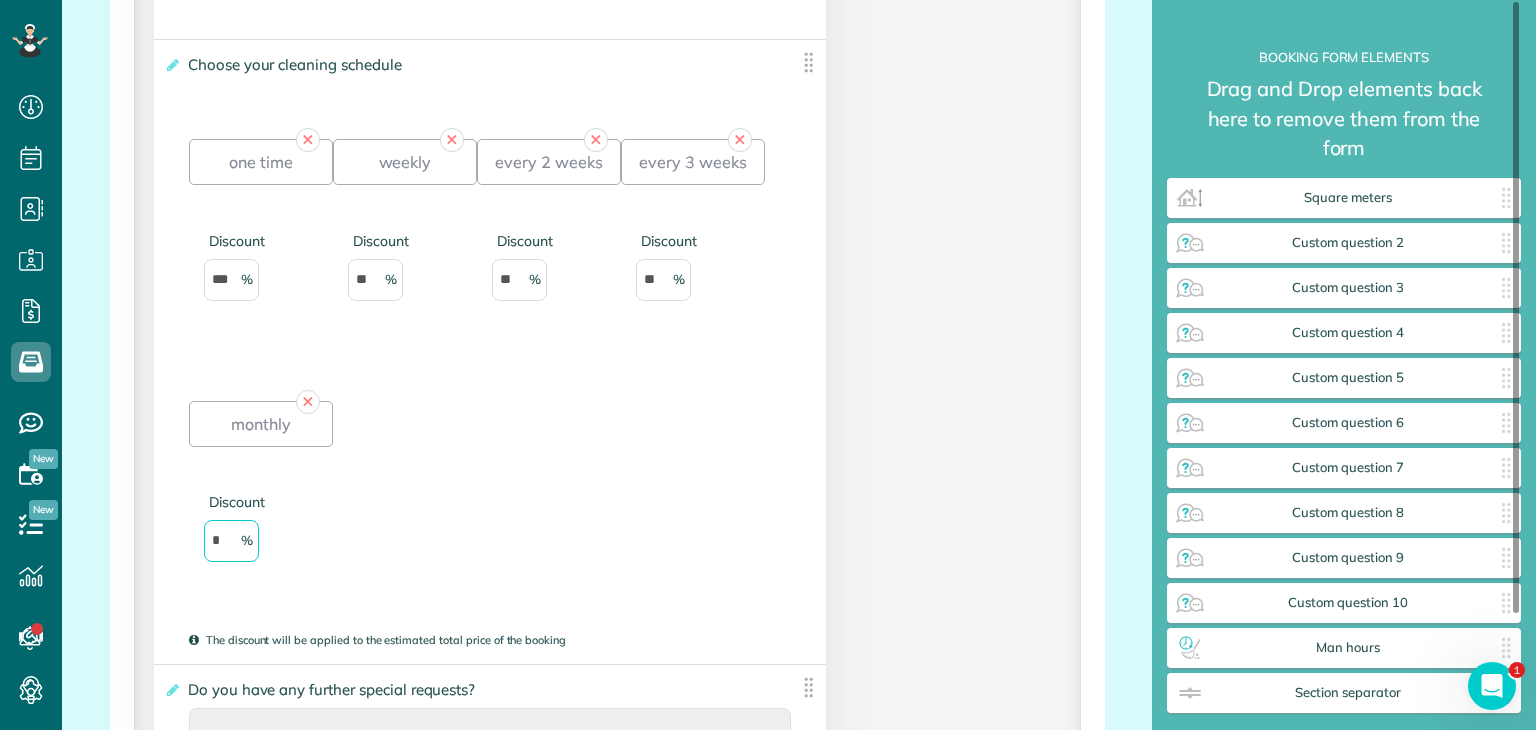 type on "*" 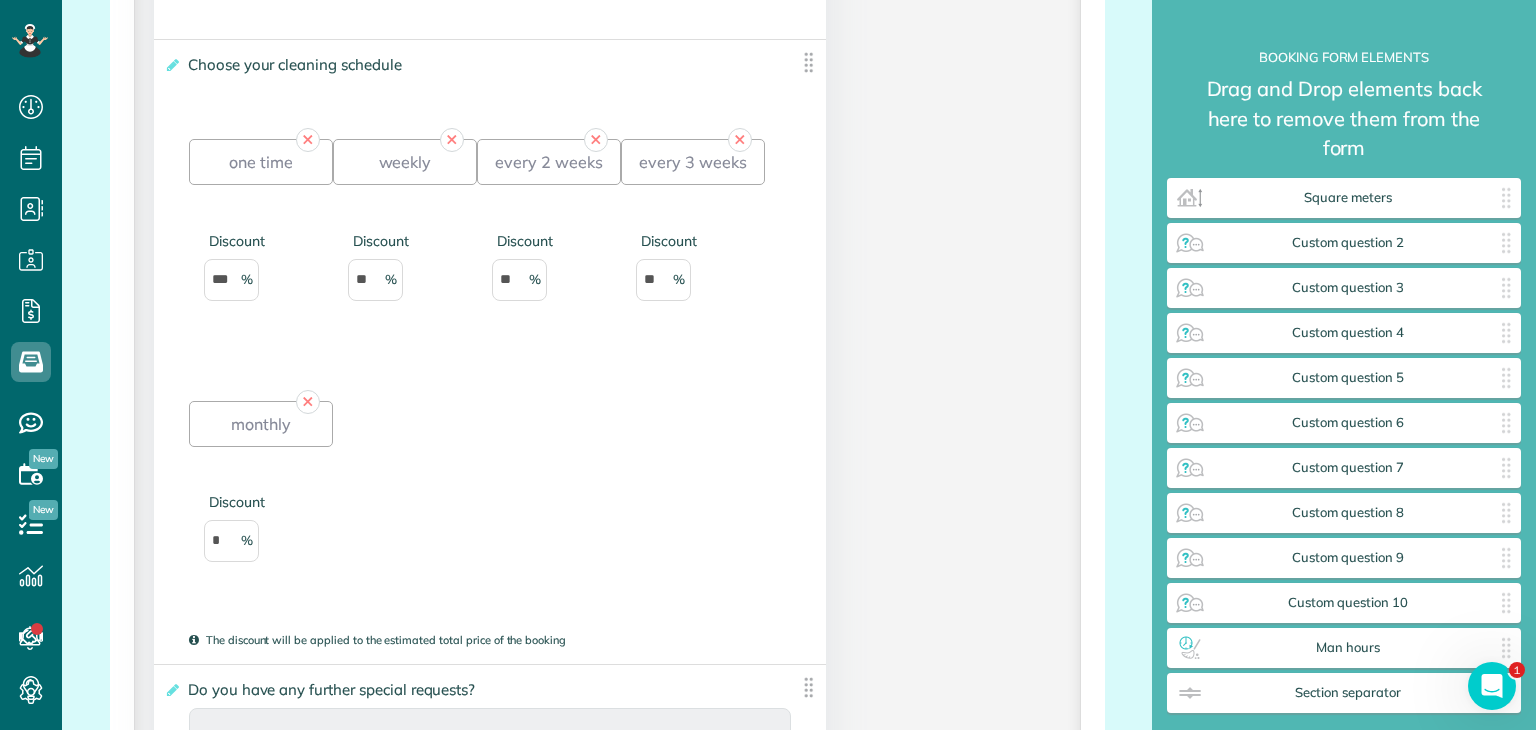 drag, startPoint x: 684, startPoint y: 445, endPoint x: 708, endPoint y: 479, distance: 41.617306 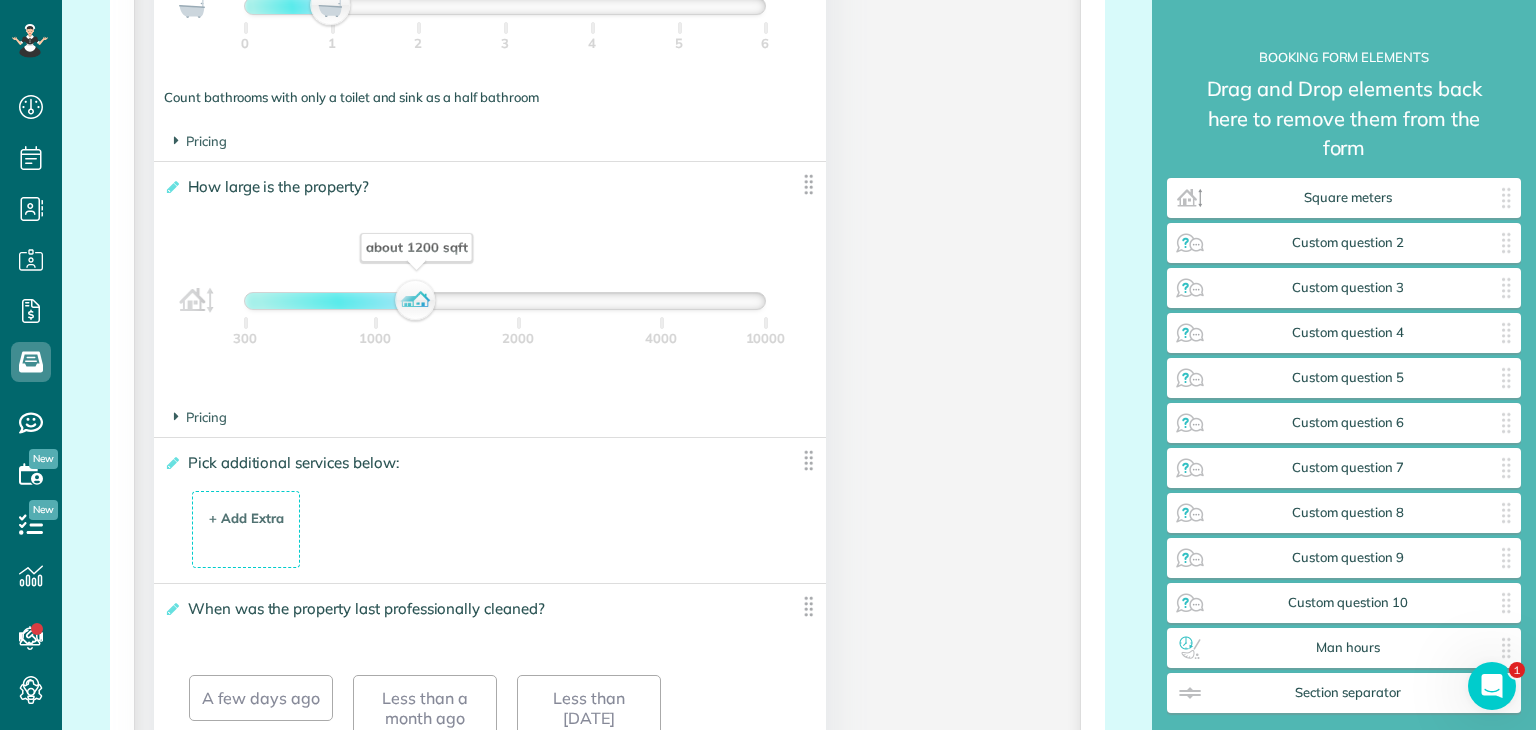 scroll, scrollTop: 1549, scrollLeft: 0, axis: vertical 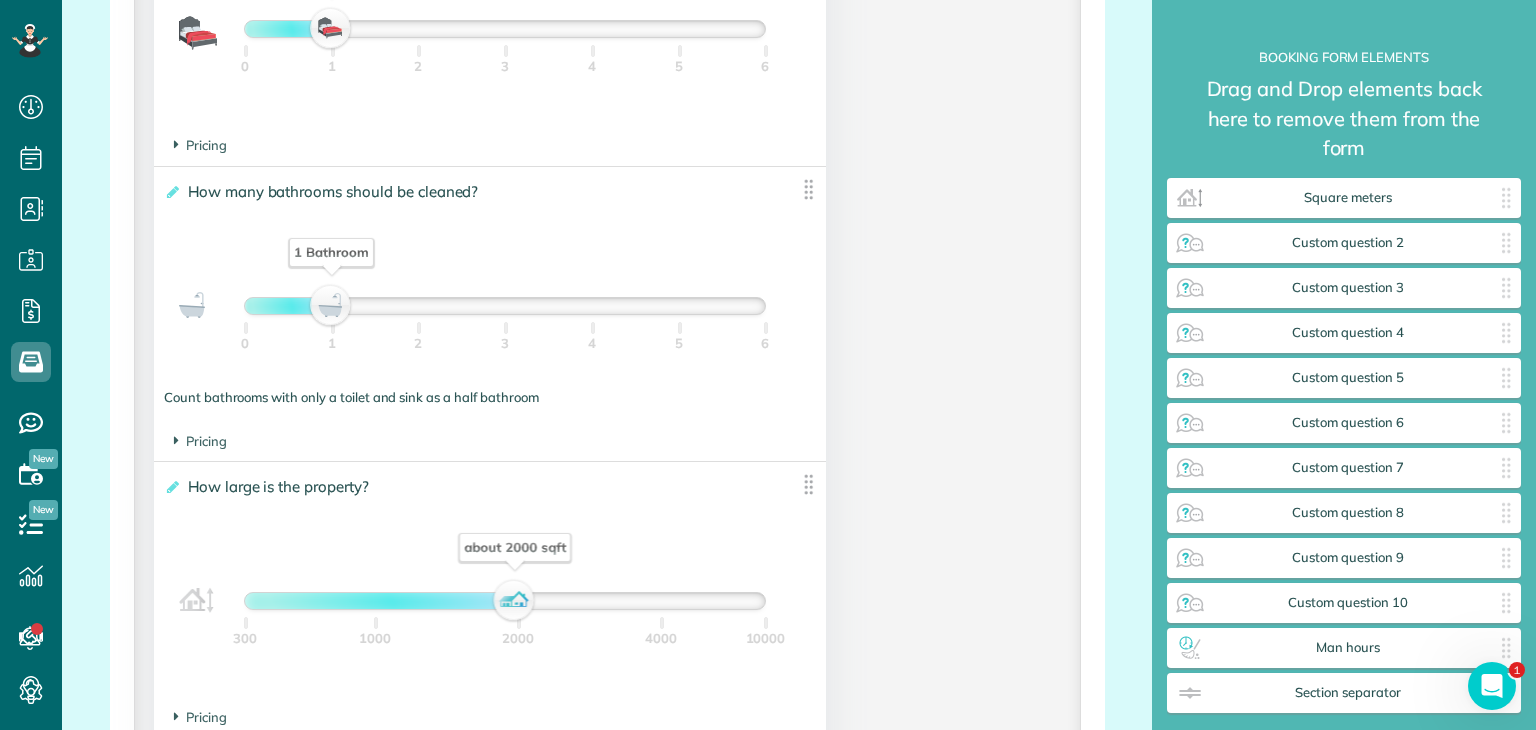 drag, startPoint x: 404, startPoint y: 610, endPoint x: 503, endPoint y: 630, distance: 101 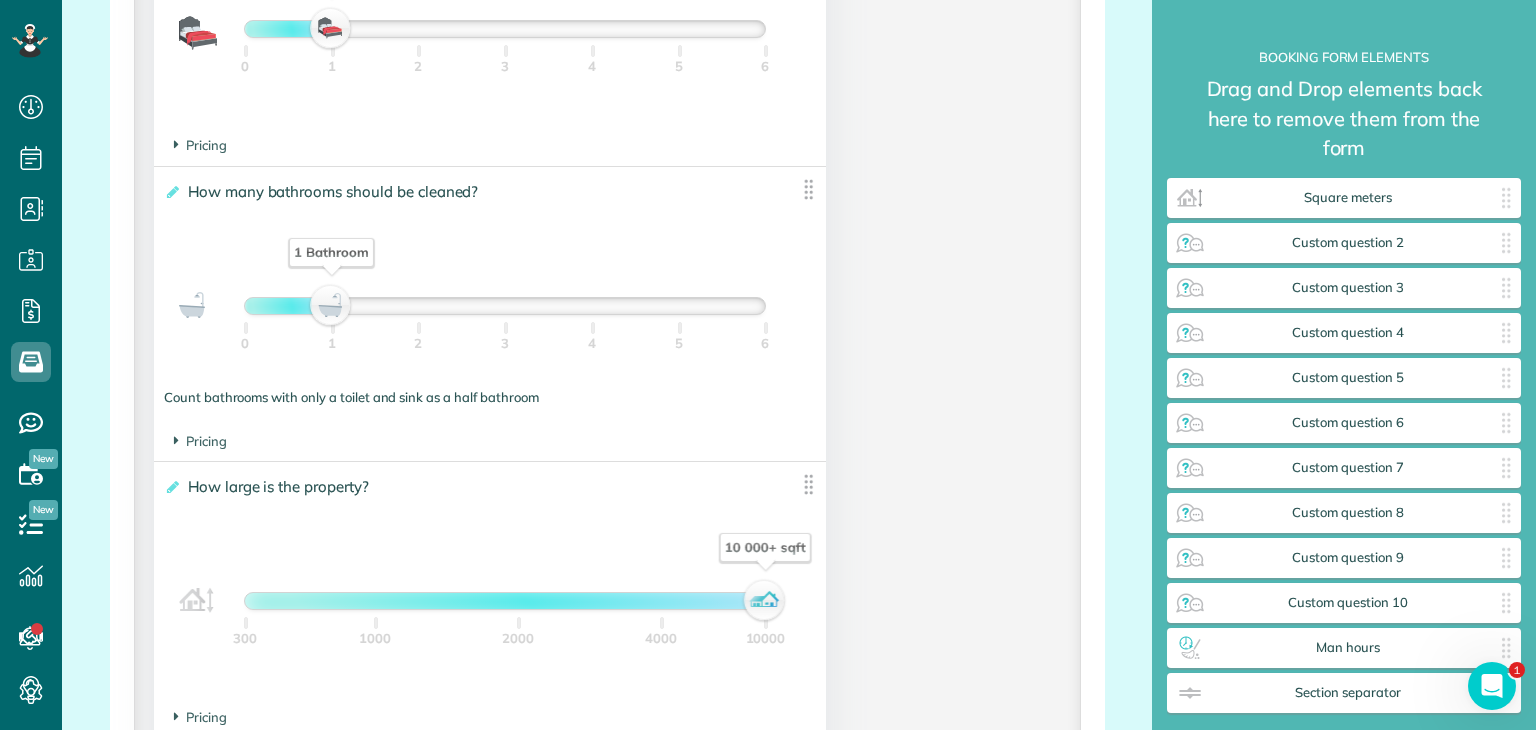drag, startPoint x: 508, startPoint y: 605, endPoint x: 779, endPoint y: 634, distance: 272.54724 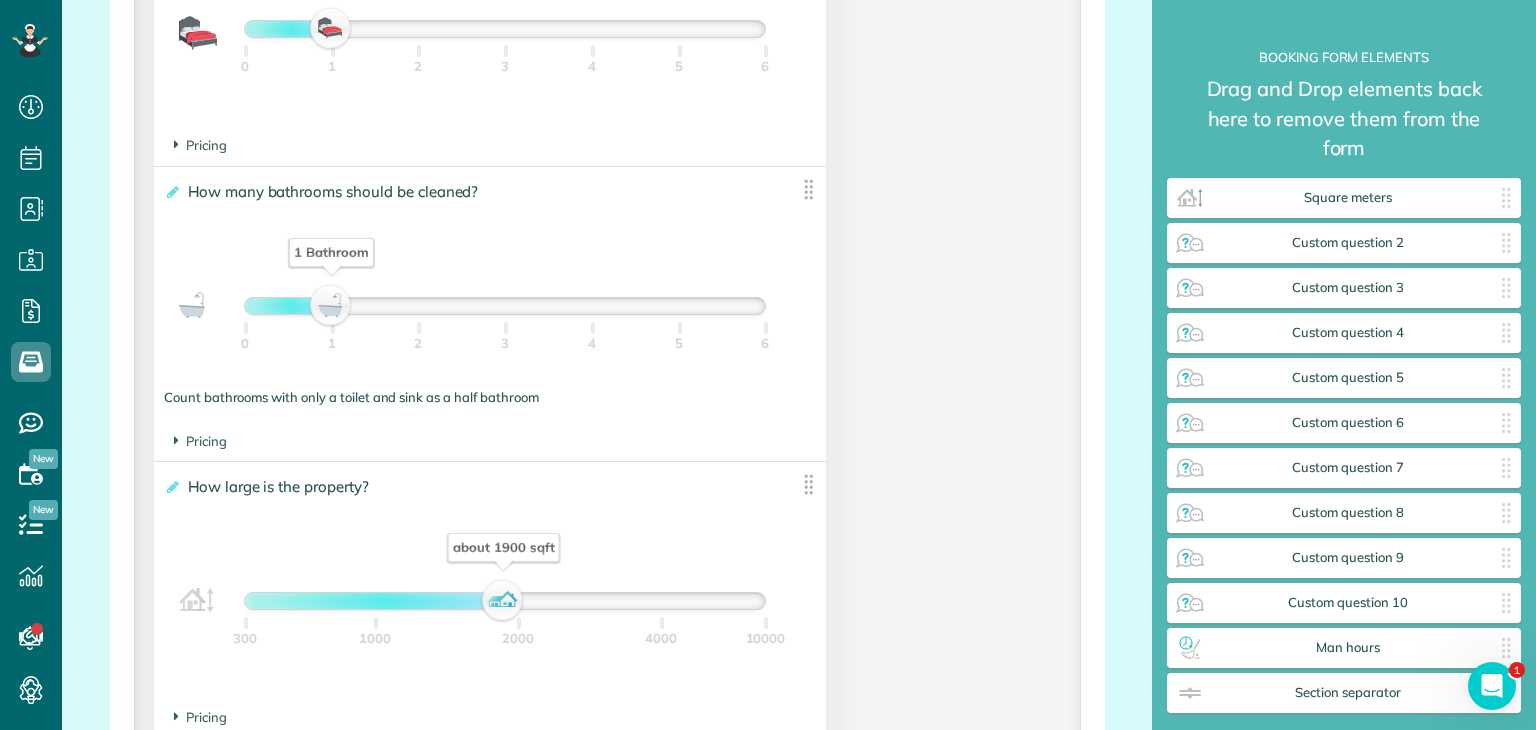 drag, startPoint x: 751, startPoint y: 608, endPoint x: 491, endPoint y: 653, distance: 263.8655 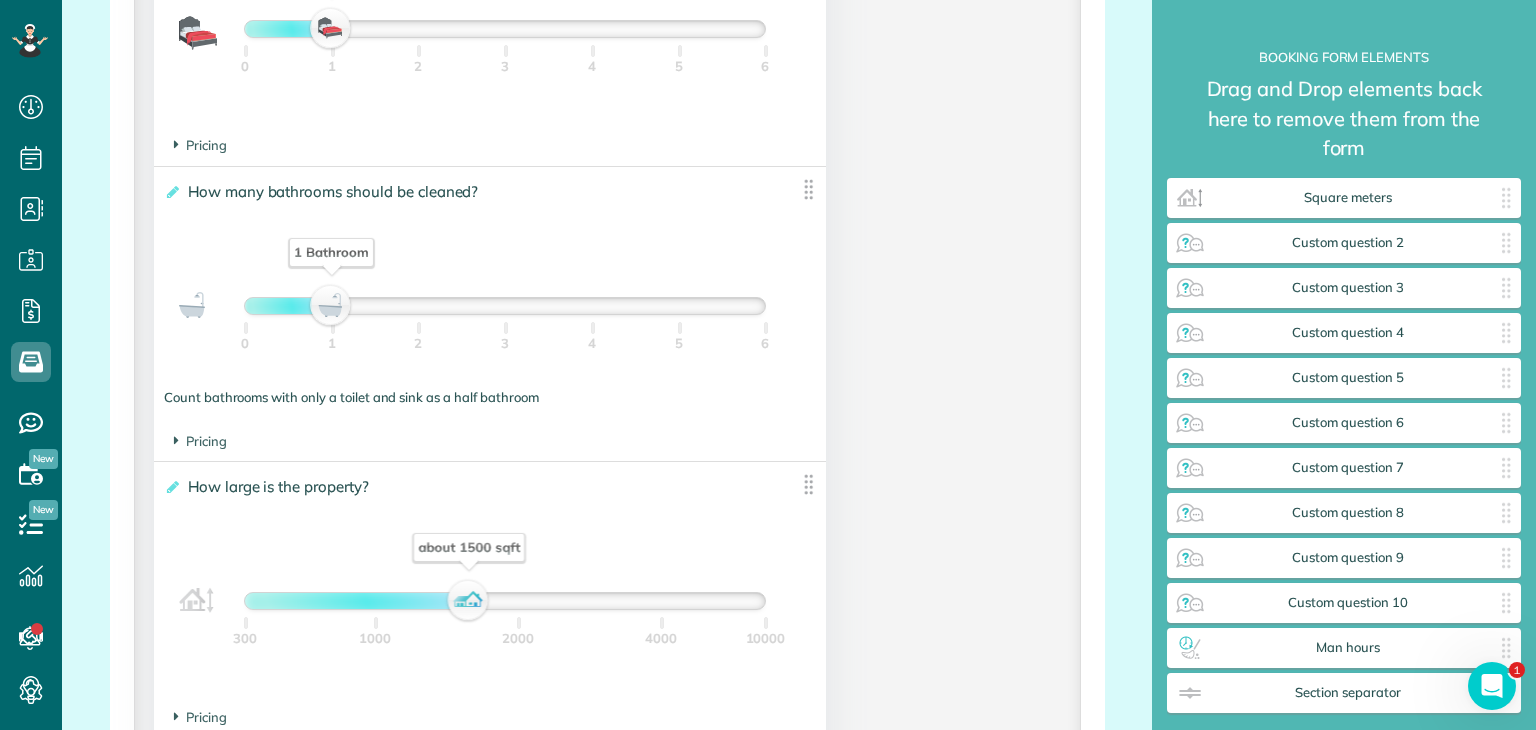 drag, startPoint x: 487, startPoint y: 608, endPoint x: 455, endPoint y: 617, distance: 33.24154 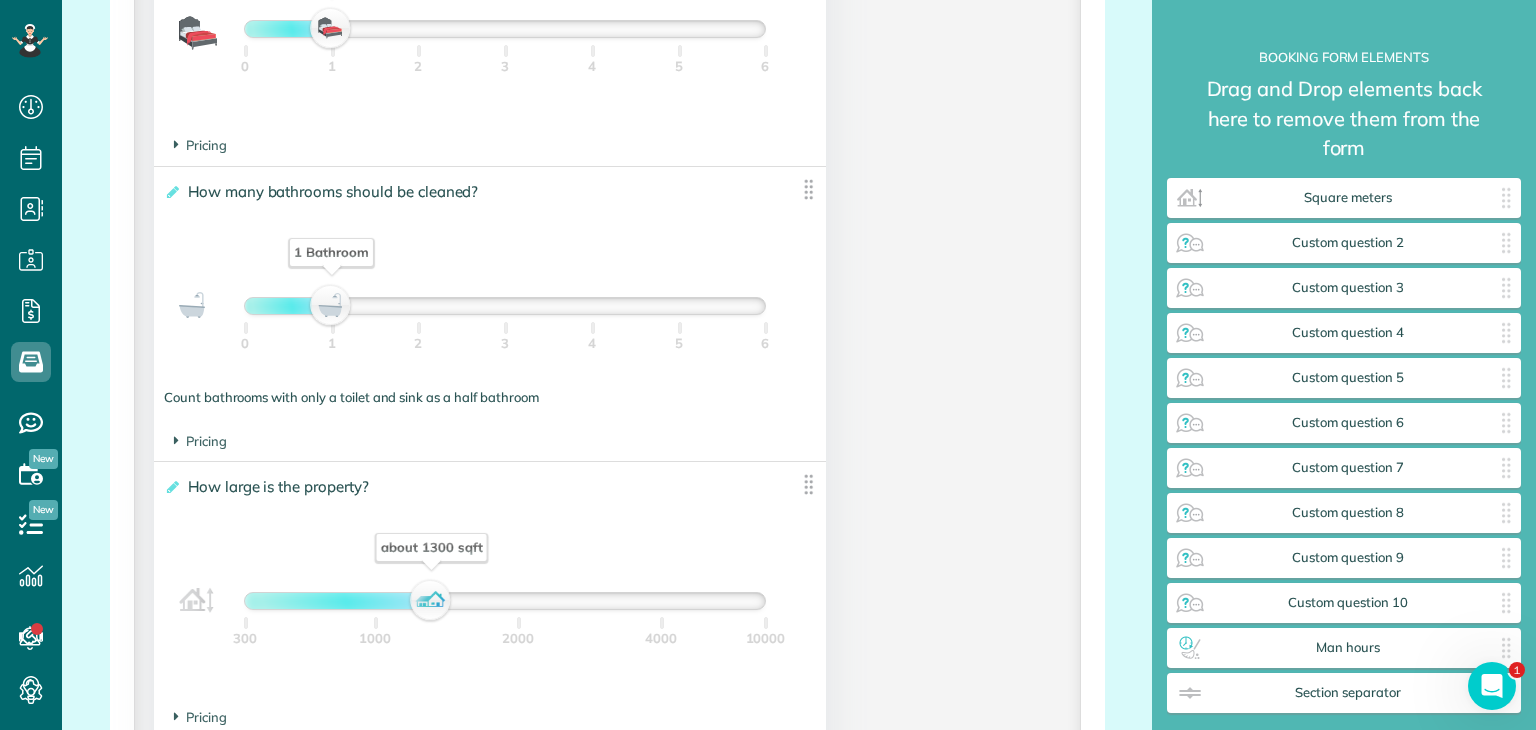 drag, startPoint x: 455, startPoint y: 615, endPoint x: 418, endPoint y: 628, distance: 39.217342 